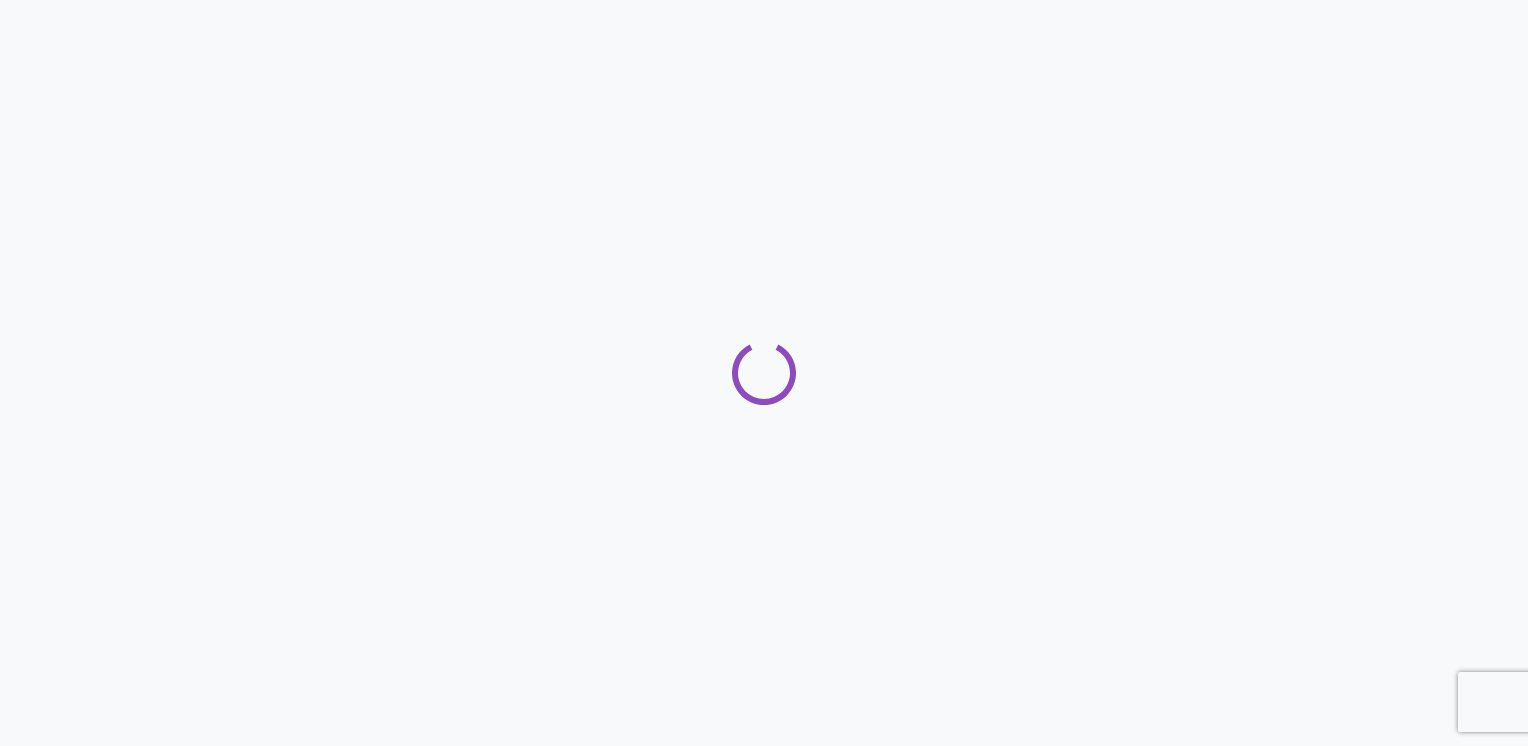 scroll, scrollTop: 0, scrollLeft: 0, axis: both 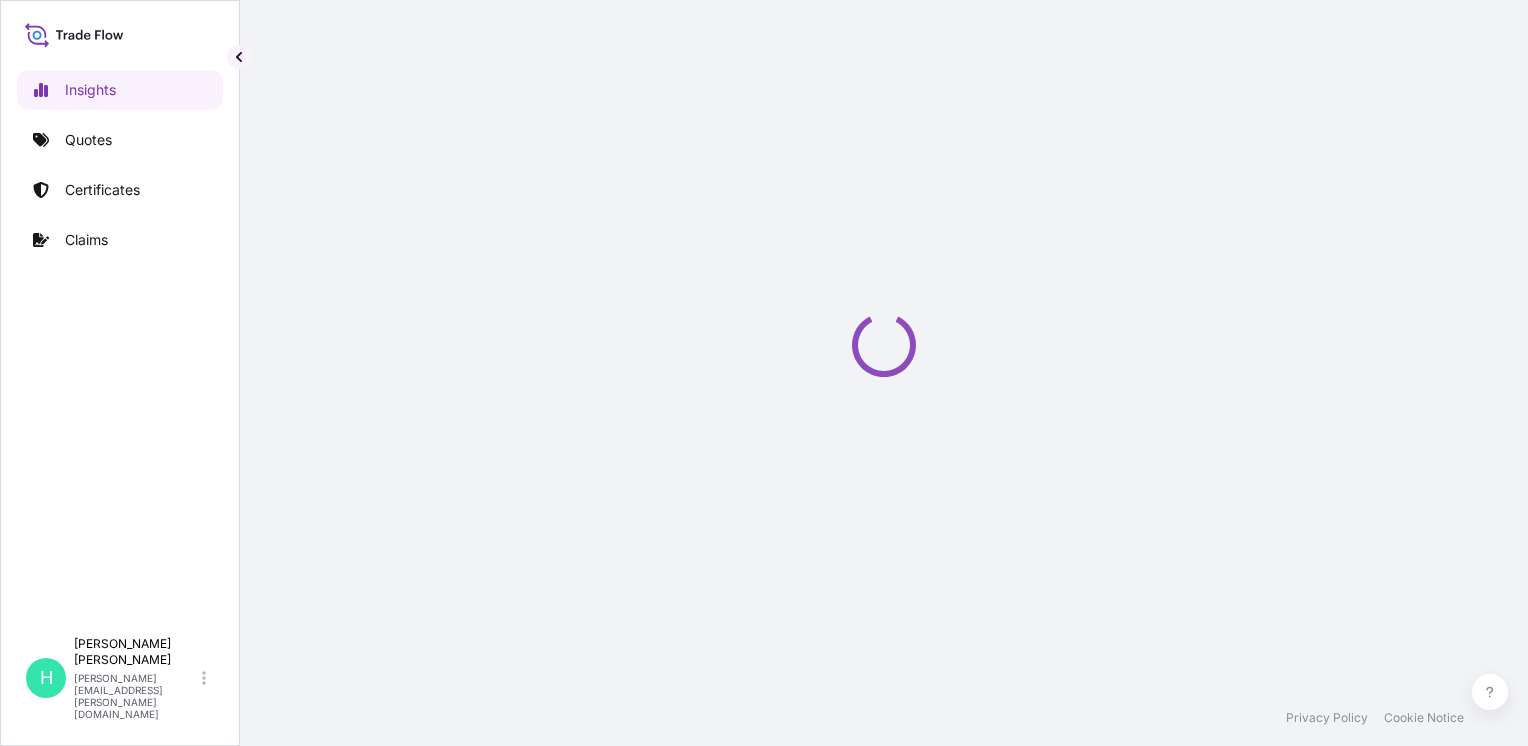 select on "2025" 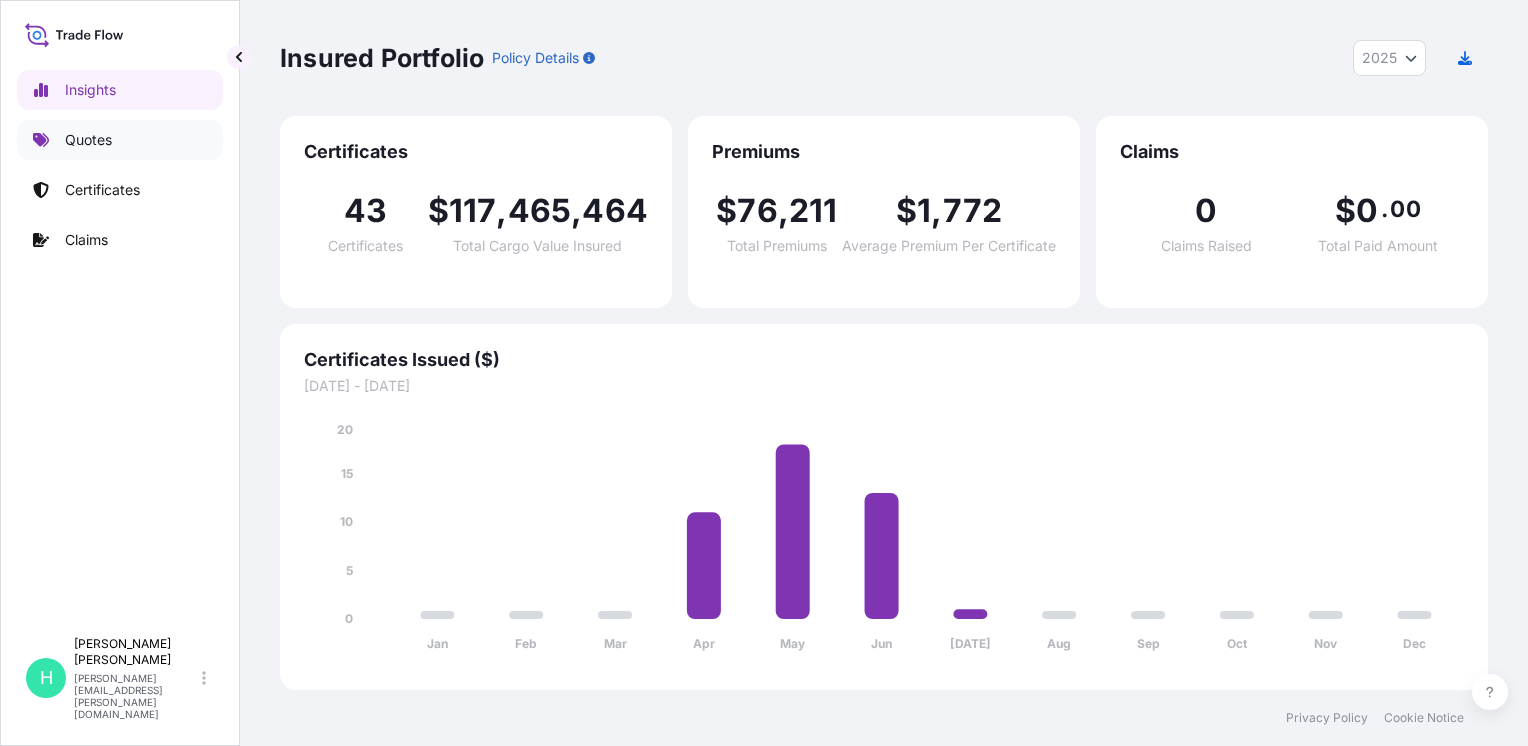 click on "Quotes" at bounding box center (88, 140) 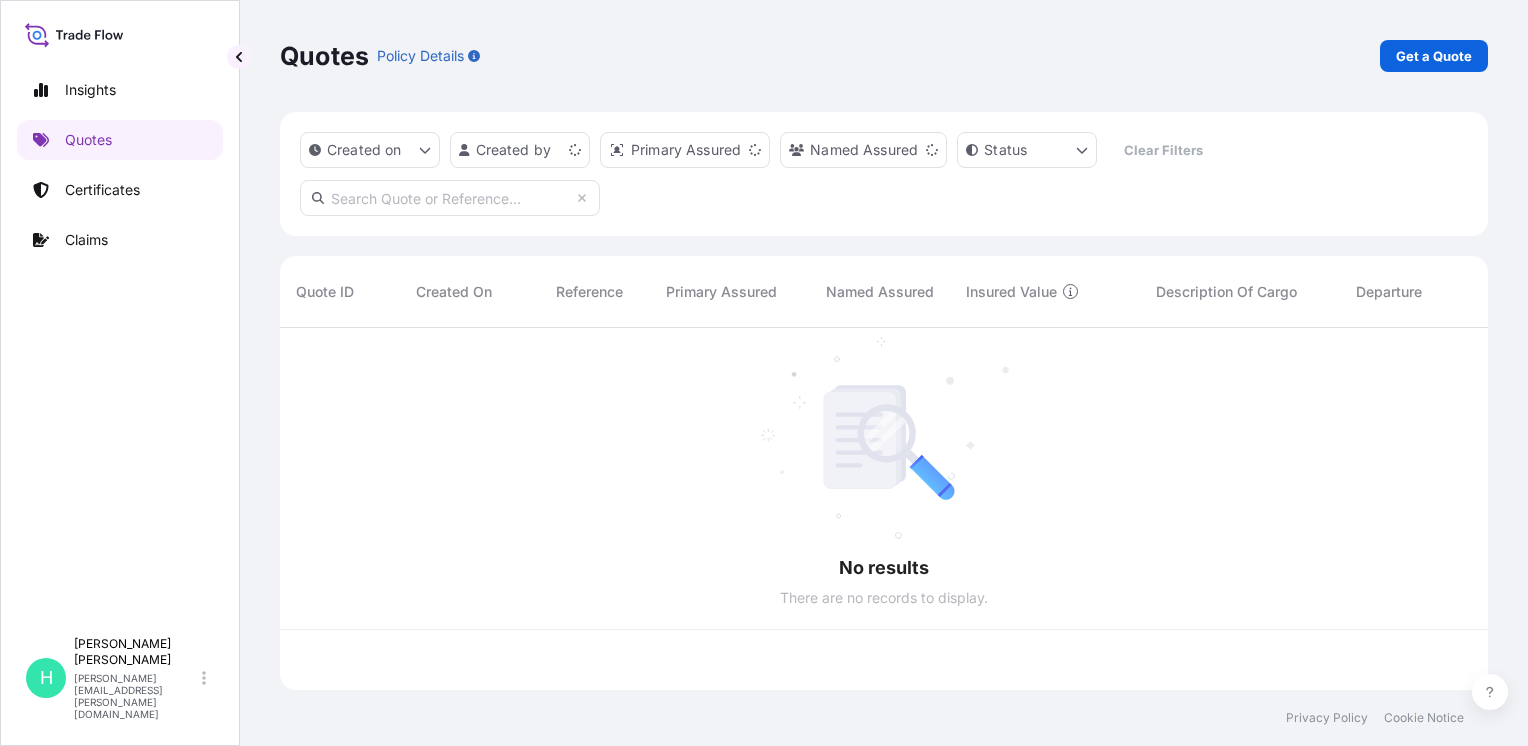 scroll, scrollTop: 16, scrollLeft: 16, axis: both 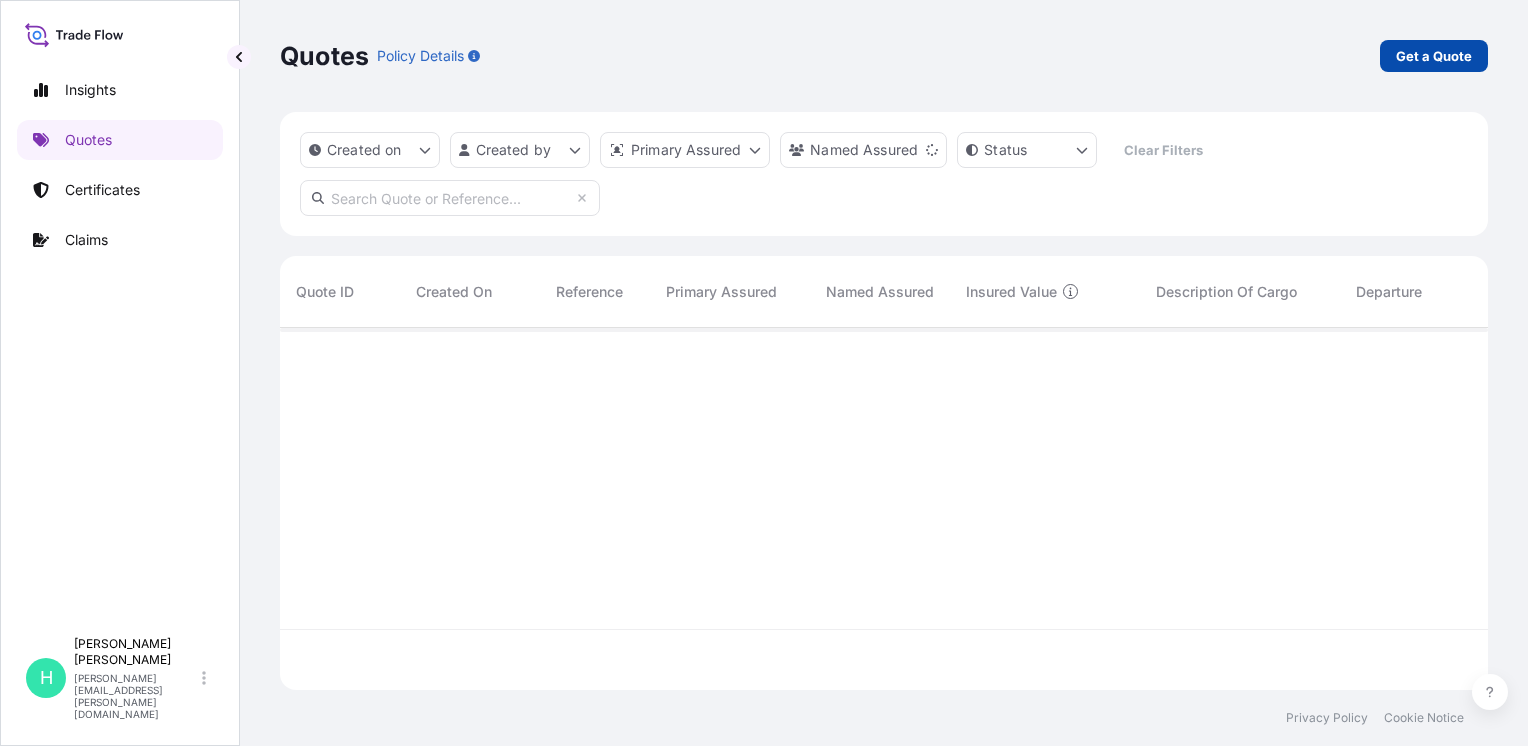 click on "Get a Quote" at bounding box center [1434, 56] 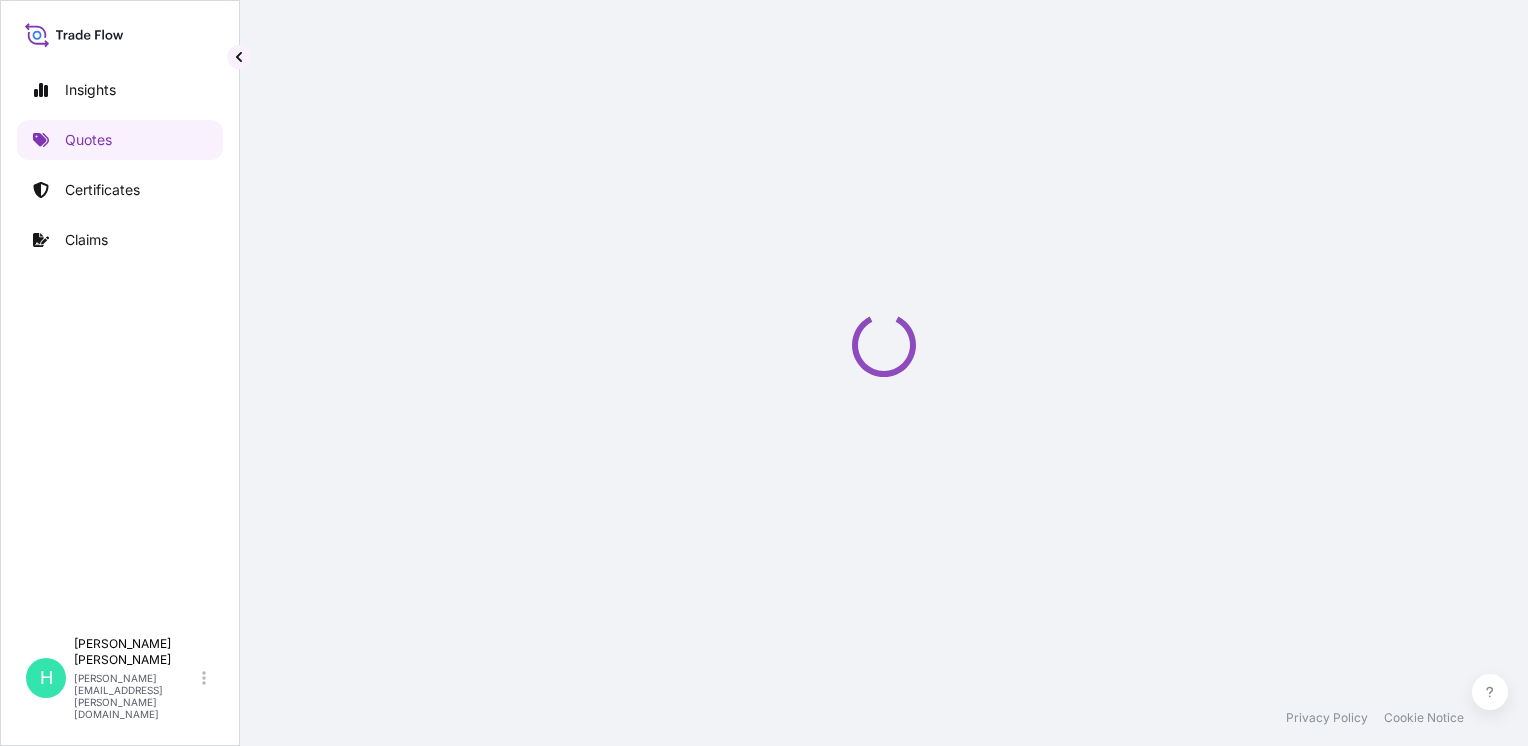 select on "Ocean Vessel" 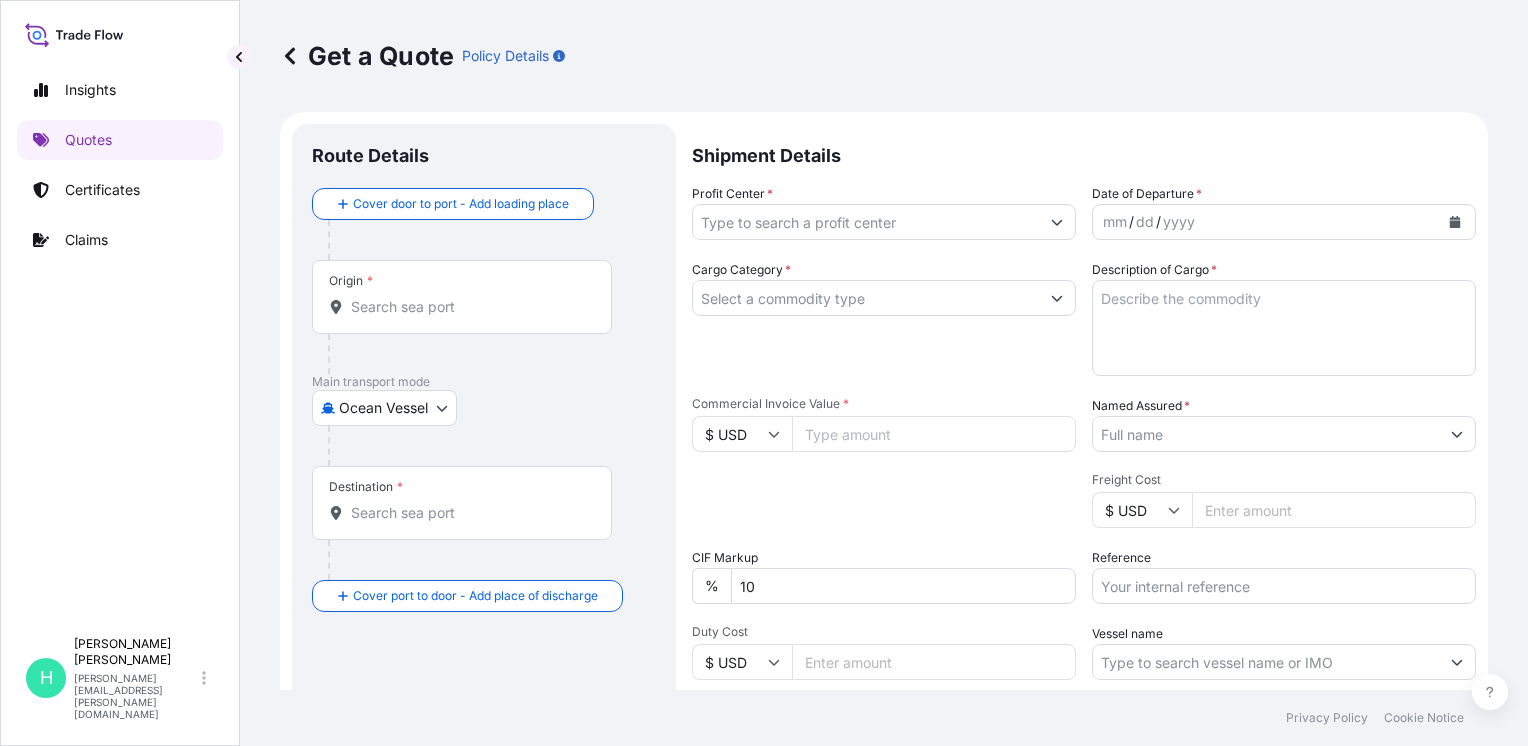 scroll, scrollTop: 32, scrollLeft: 0, axis: vertical 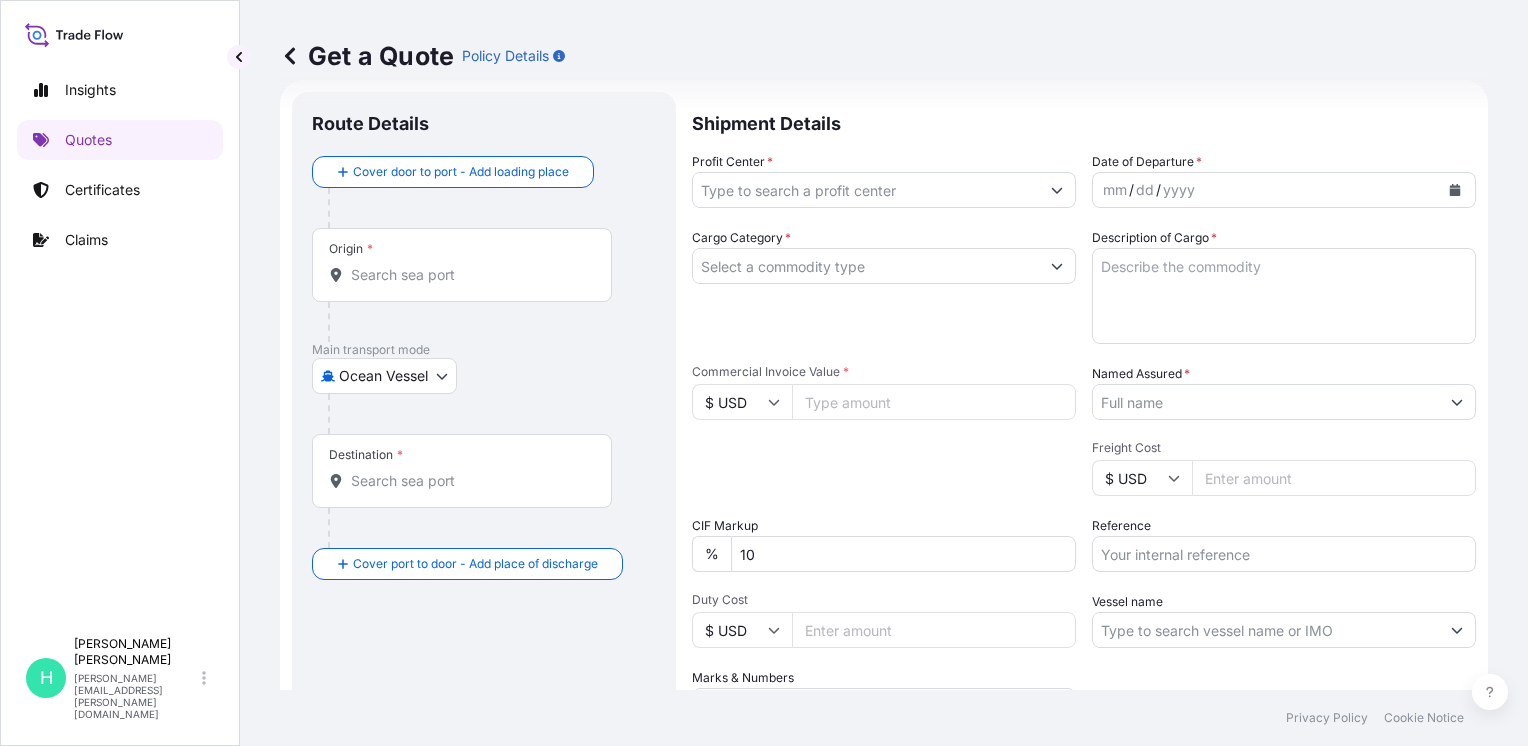 click on "Origin *" at bounding box center [462, 265] 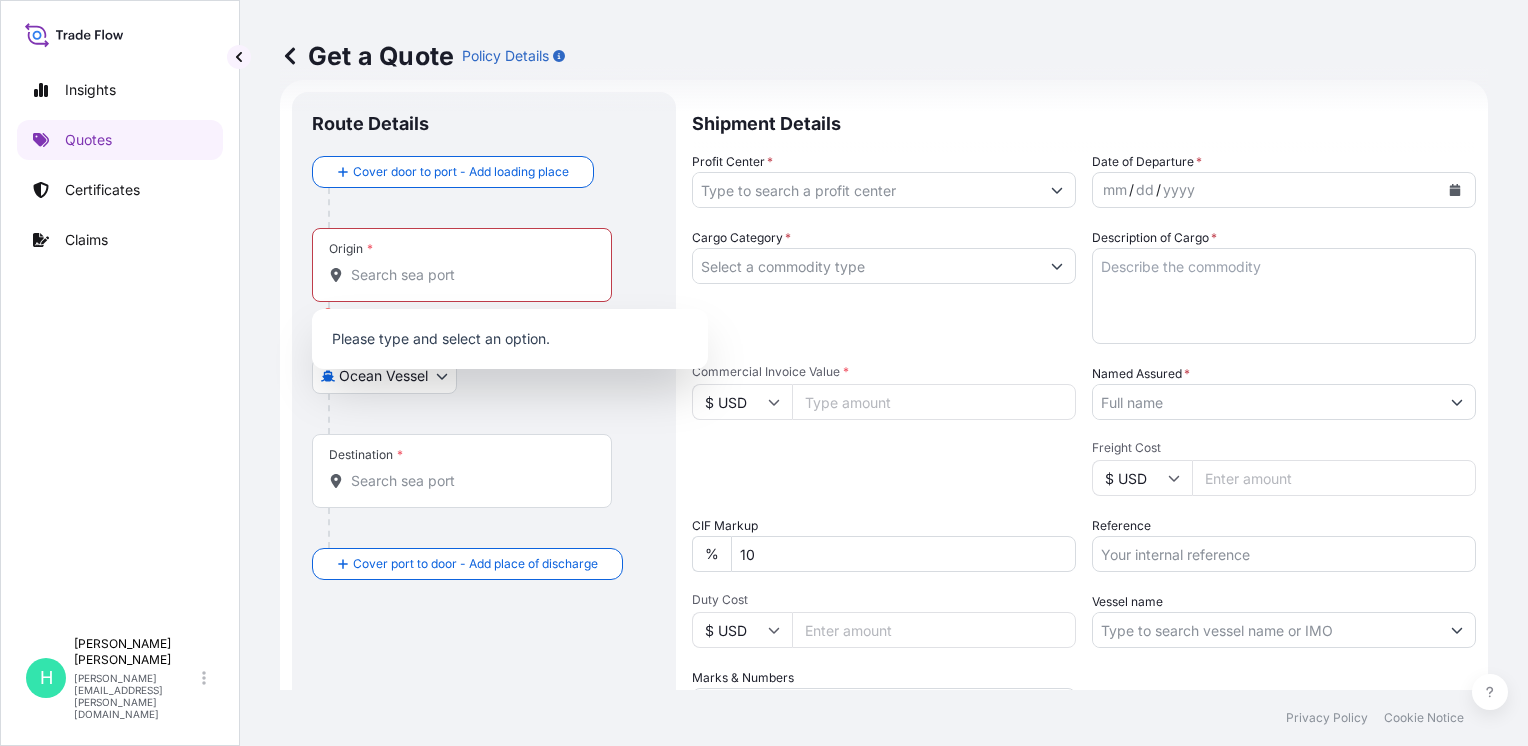 click at bounding box center (492, 414) 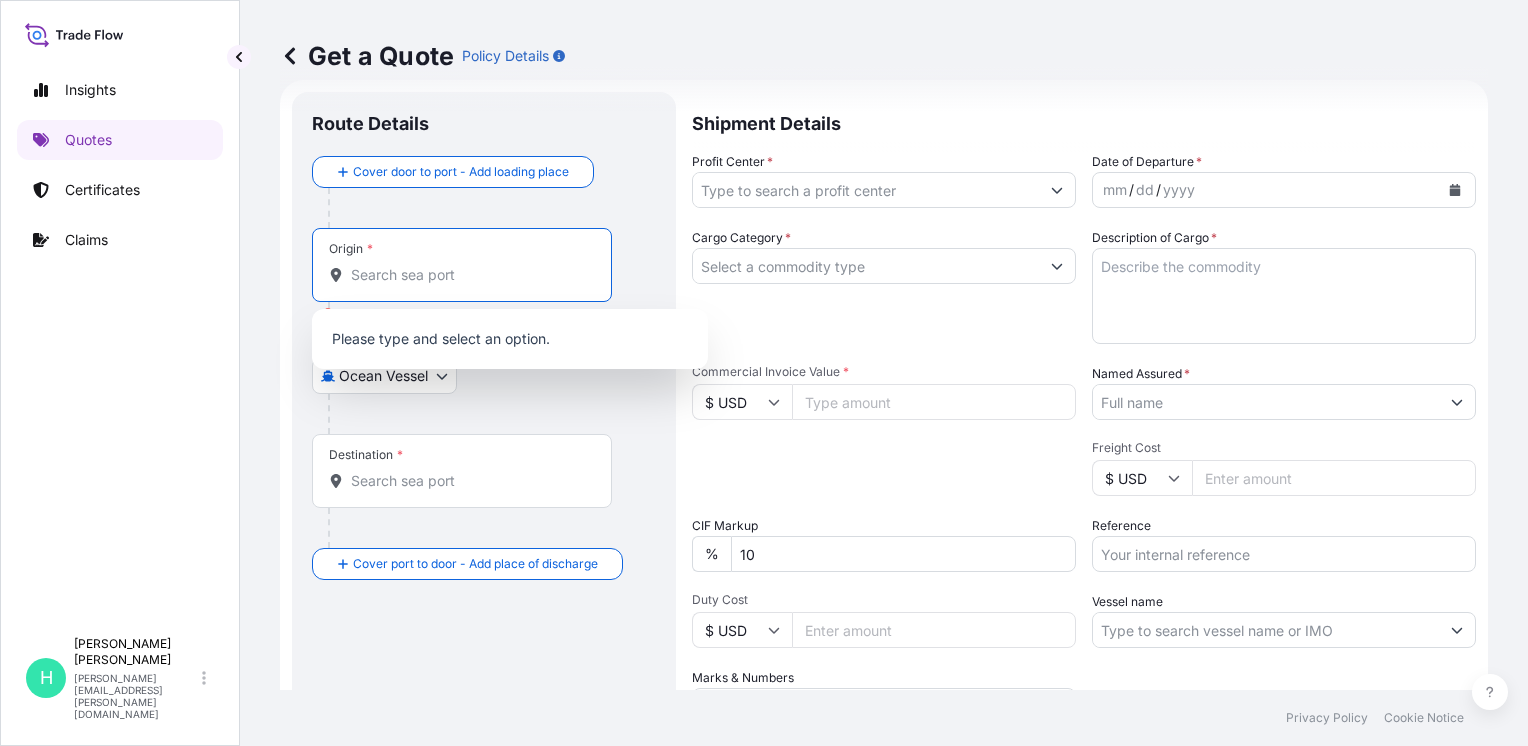 click on "Origin * Please select an origin" at bounding box center (469, 275) 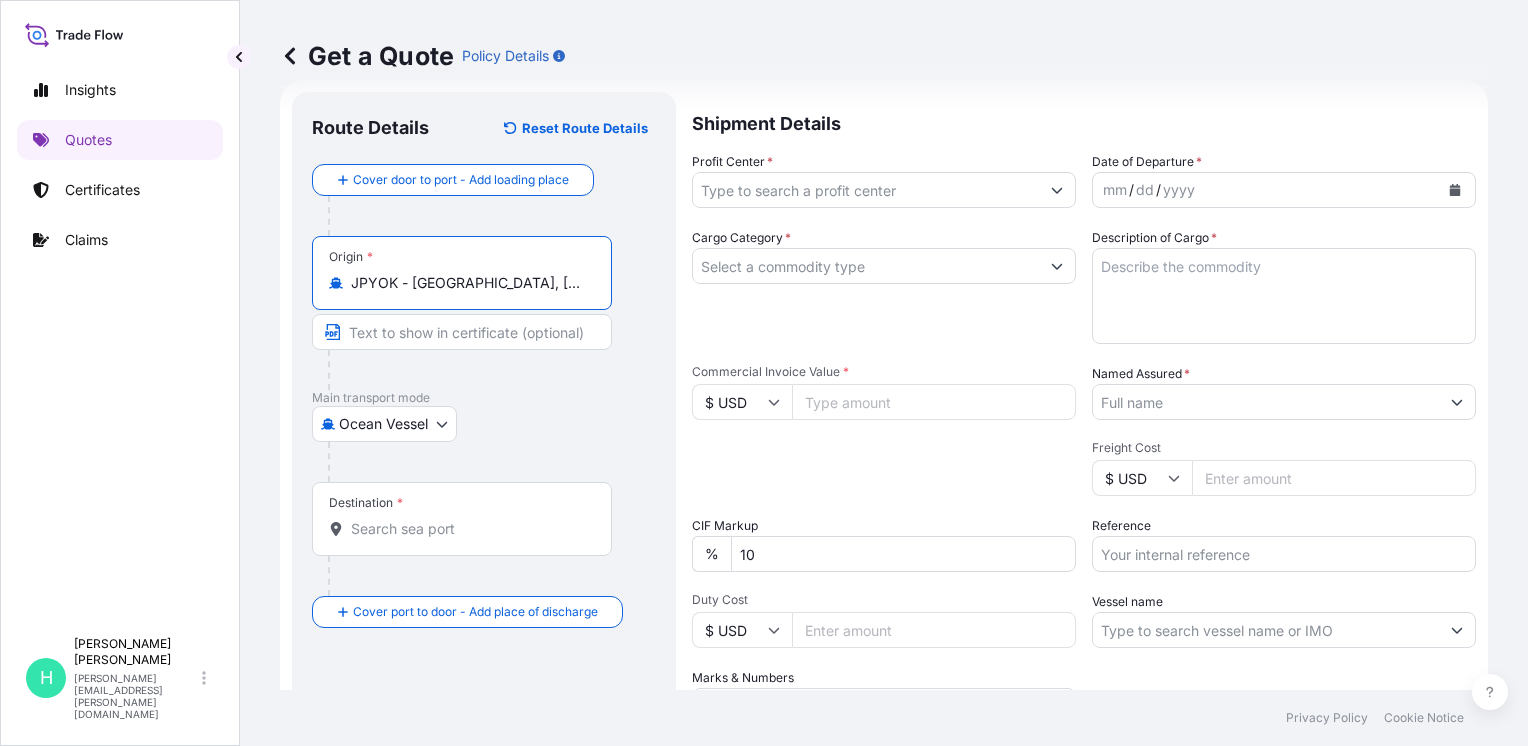 type on "JPYOK - [GEOGRAPHIC_DATA], [GEOGRAPHIC_DATA]" 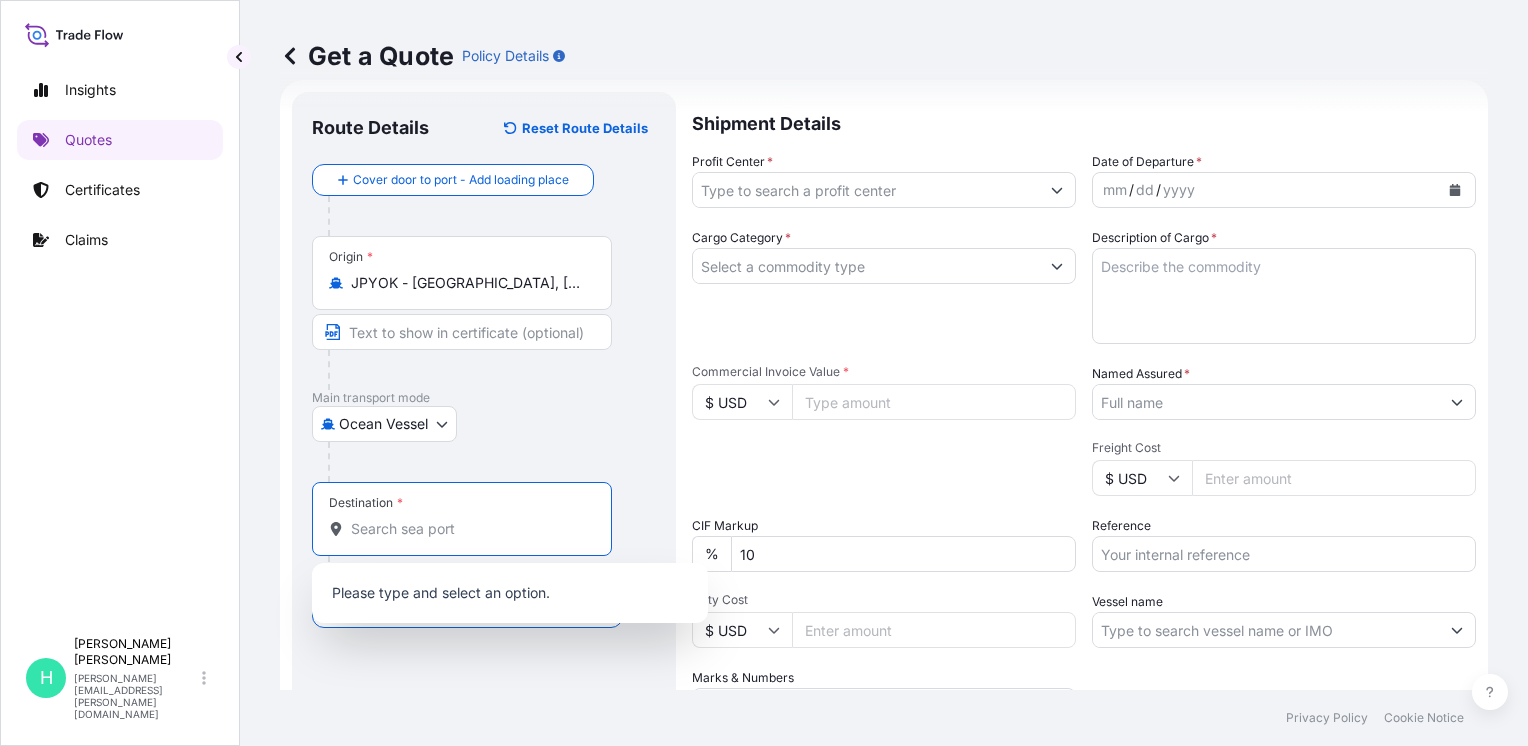 click on "Destination *" at bounding box center (469, 529) 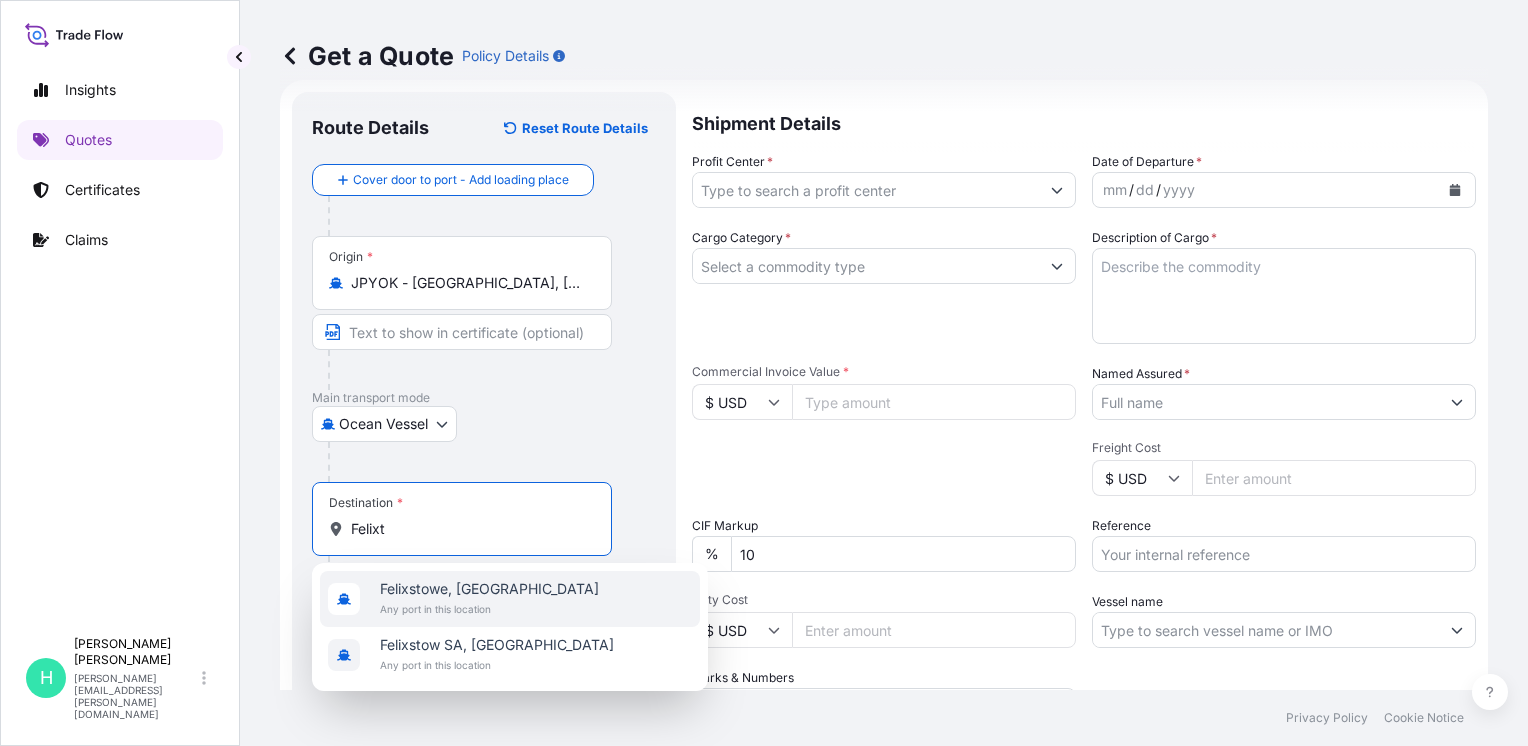 click on "[GEOGRAPHIC_DATA], [GEOGRAPHIC_DATA] Any port in this location" at bounding box center [510, 599] 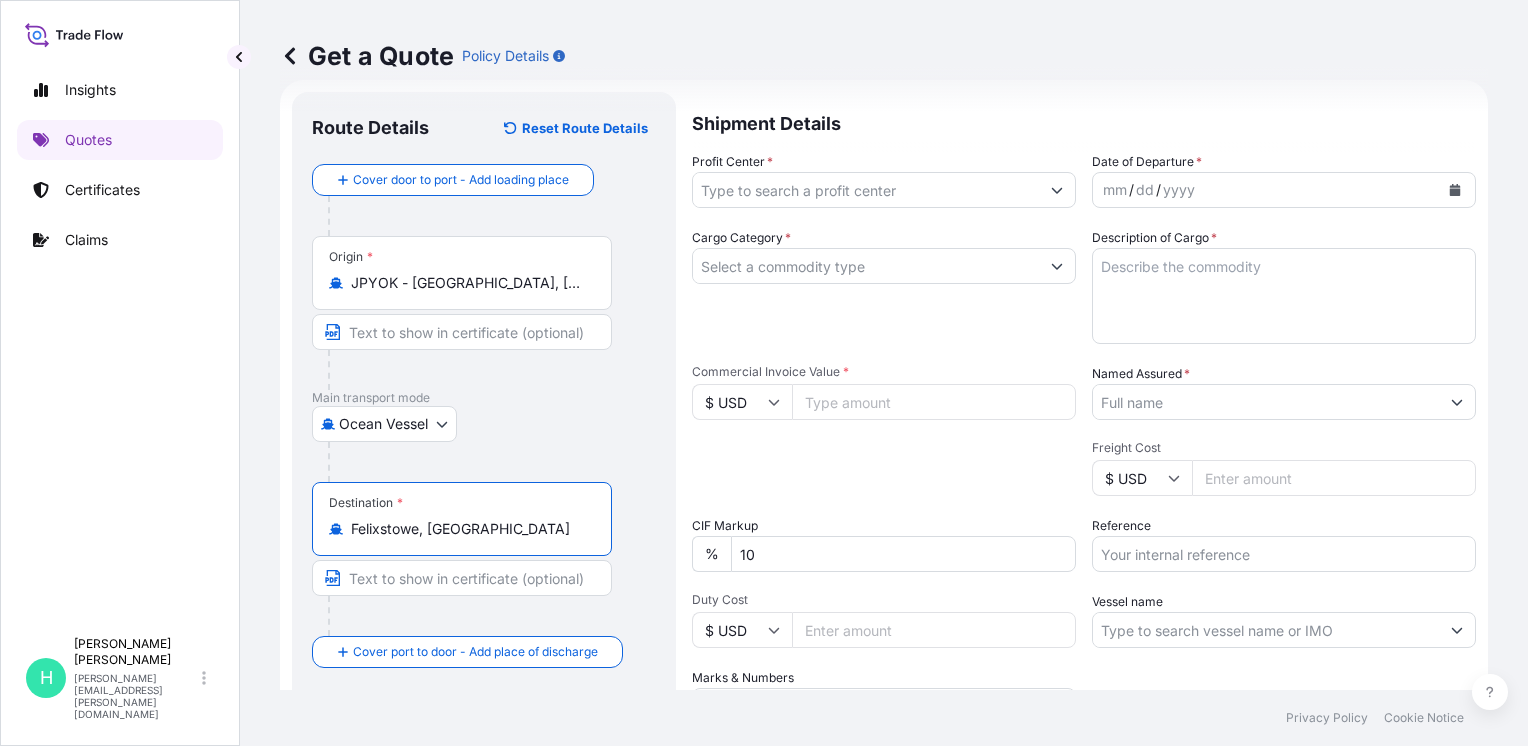 type on "Felixstowe, [GEOGRAPHIC_DATA]" 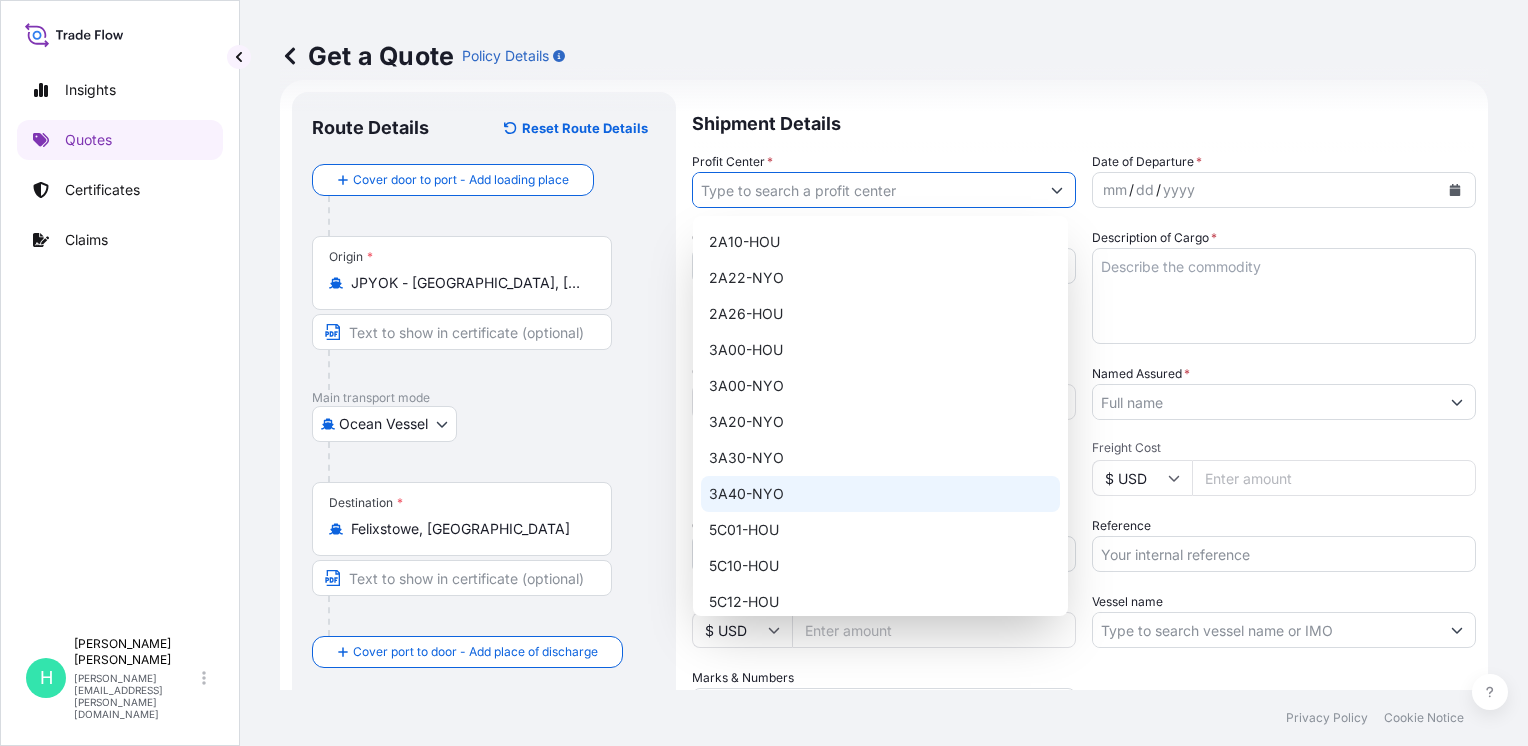 click on "3A40-NYO" at bounding box center [880, 494] 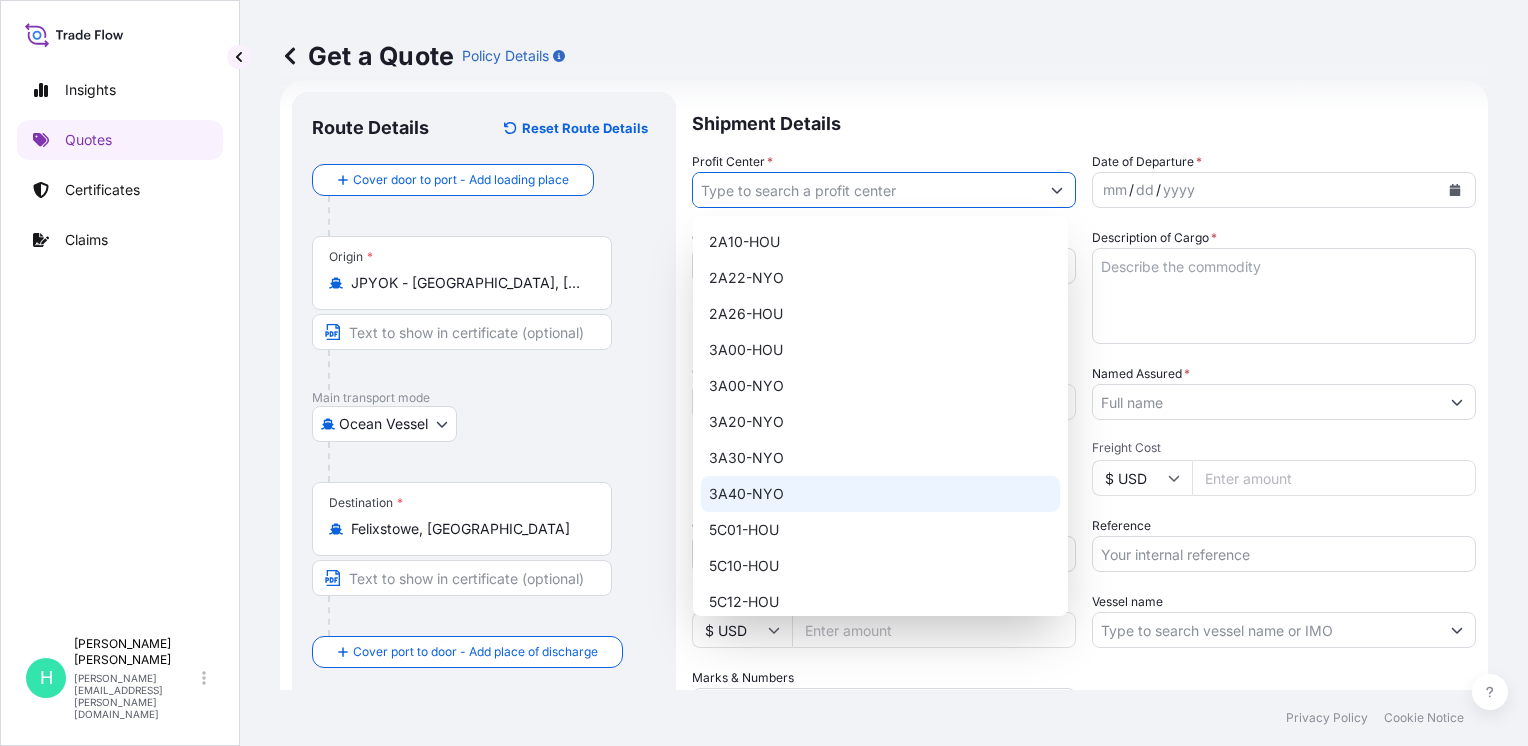 type on "3A40-NYO" 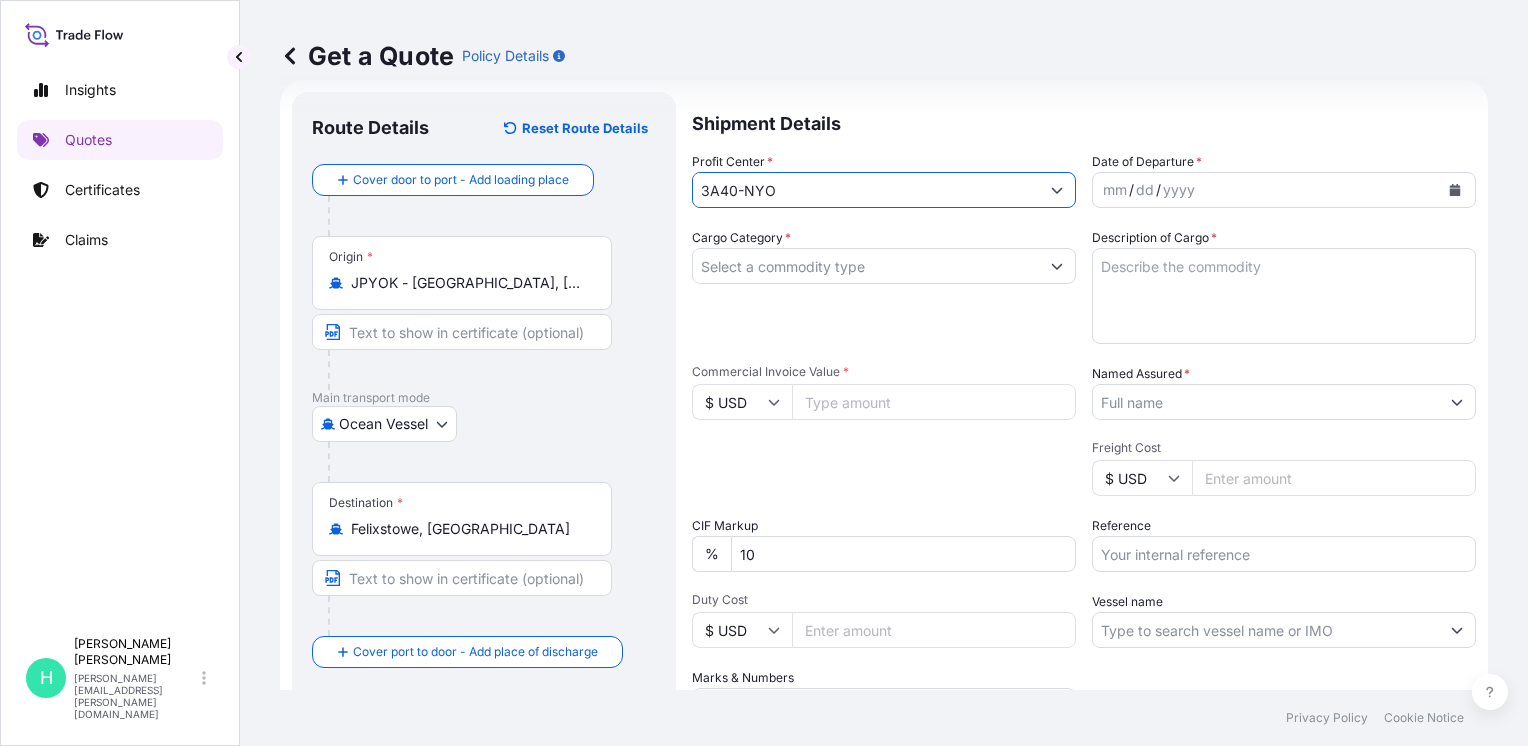 click on "Cargo Category *" at bounding box center (866, 266) 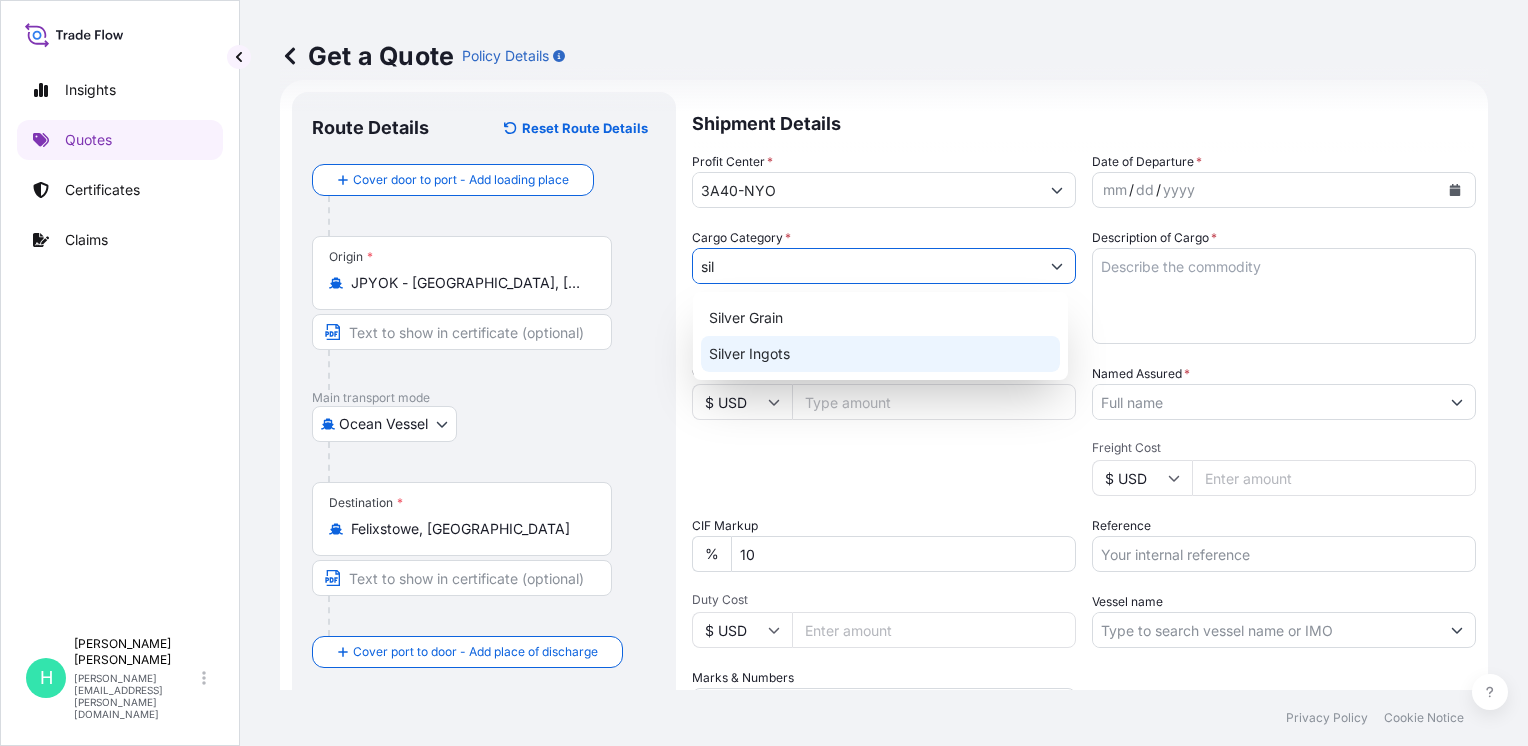 click on "Silver Ingots" at bounding box center (880, 354) 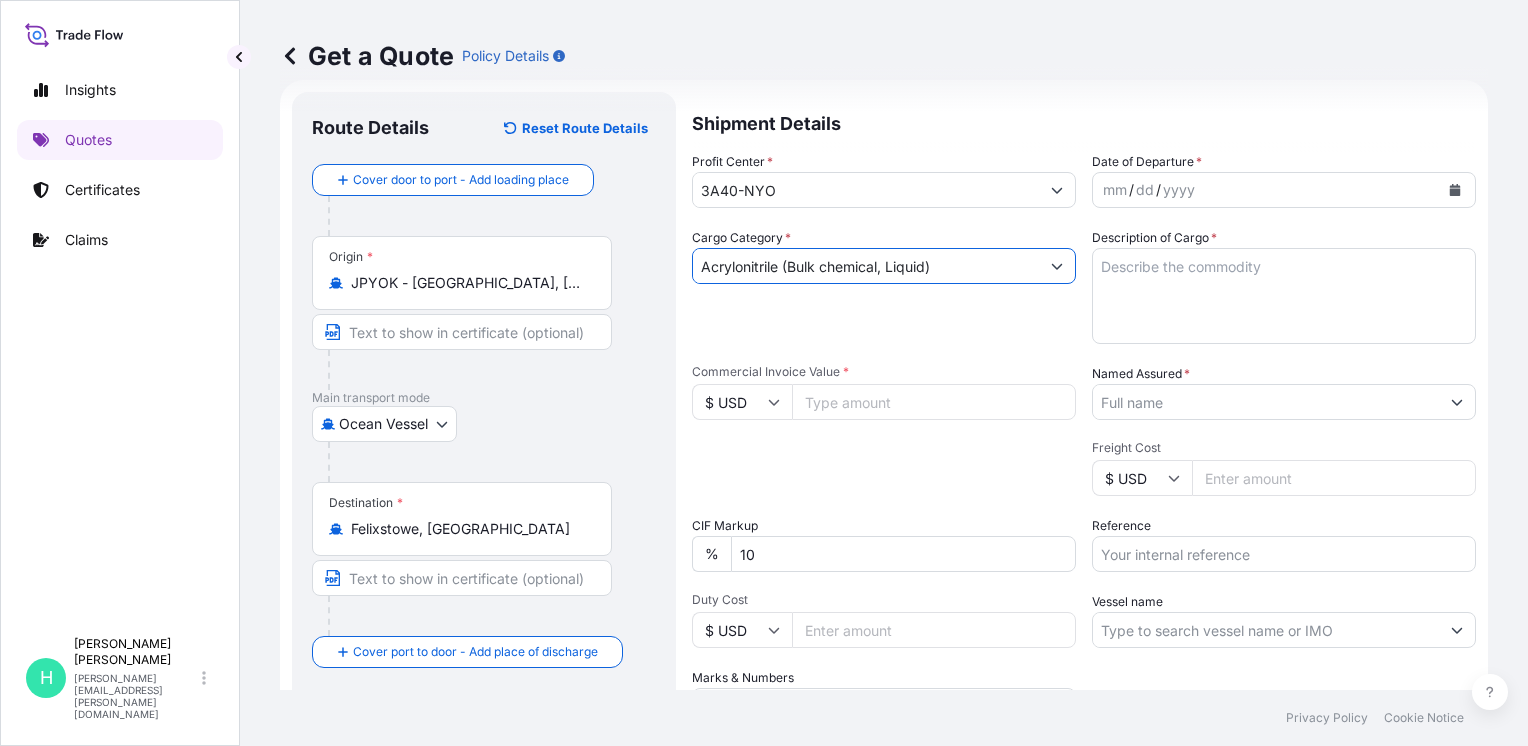 type on "Acrylonitrile (Bulk chemical, Liquid)" 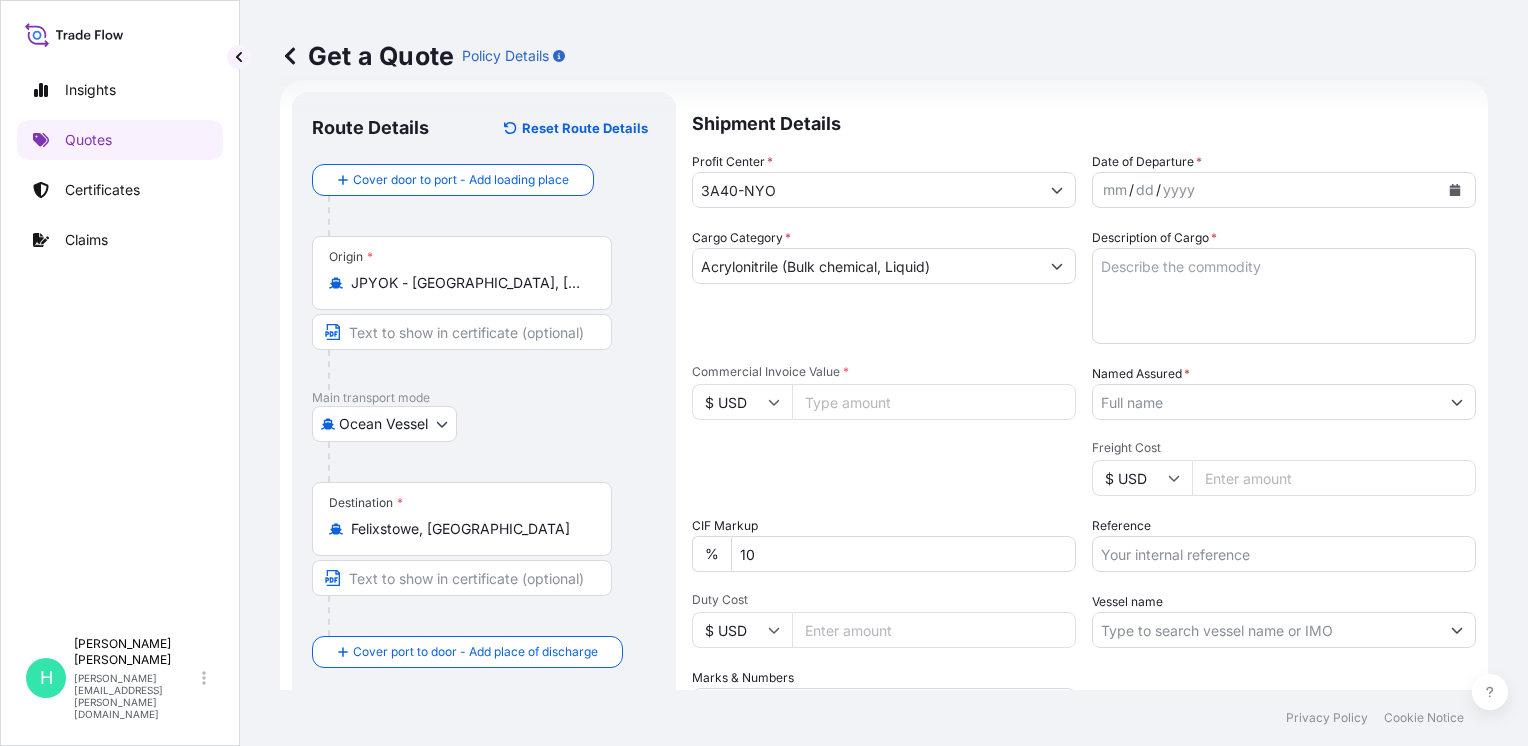 click on "Commercial Invoice Value   *" at bounding box center [934, 402] 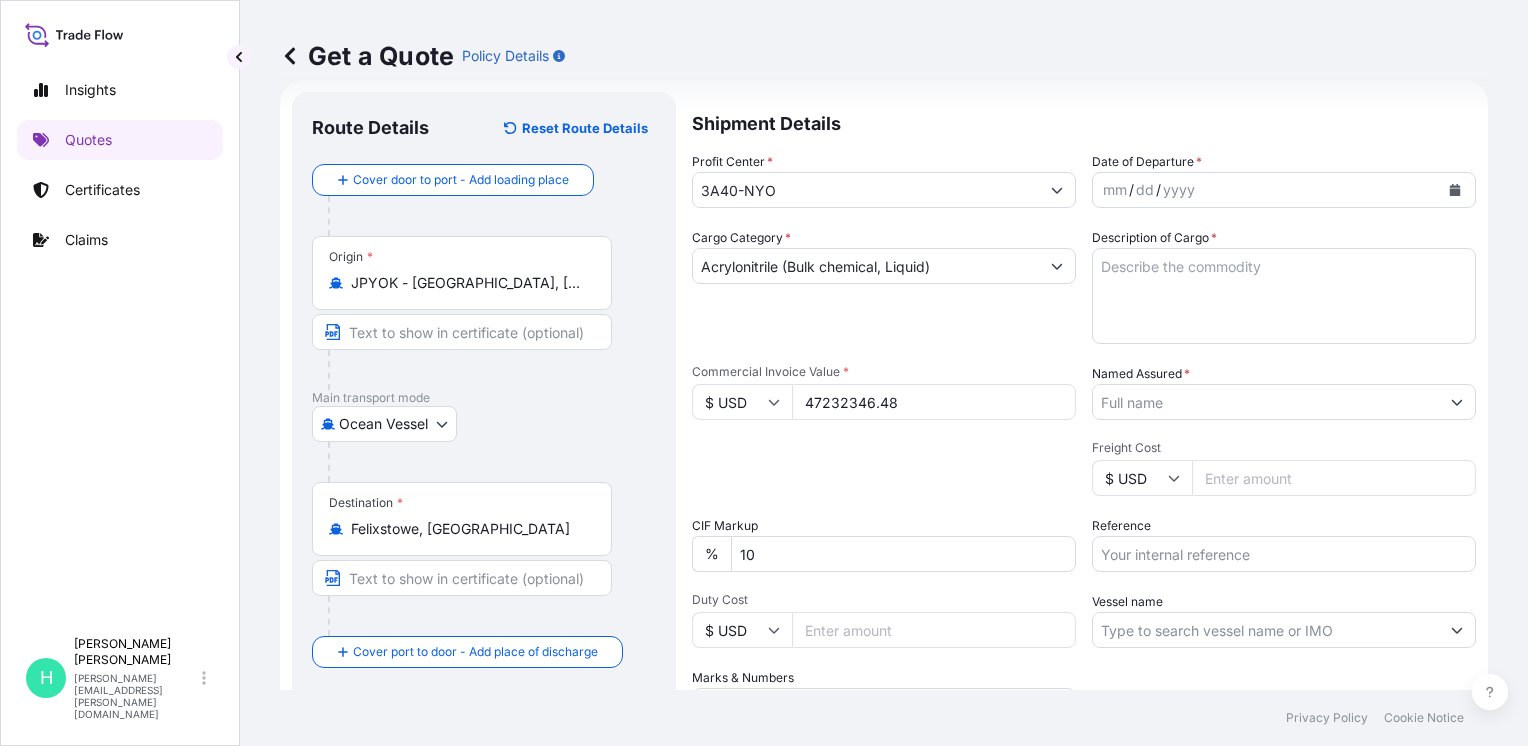 type on "Acrylonitrile (Bulk chemical, Liquid)" 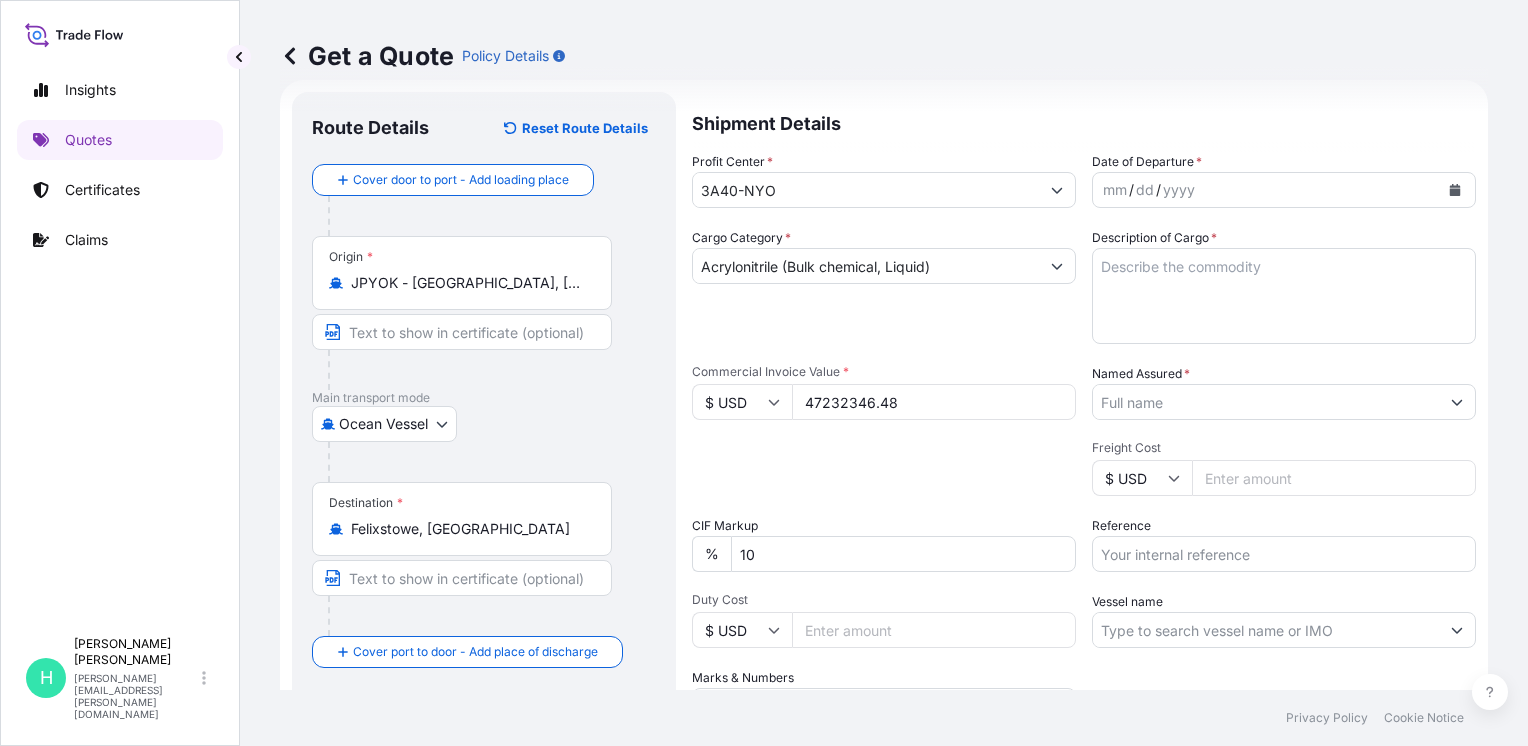 type on "47232346.48" 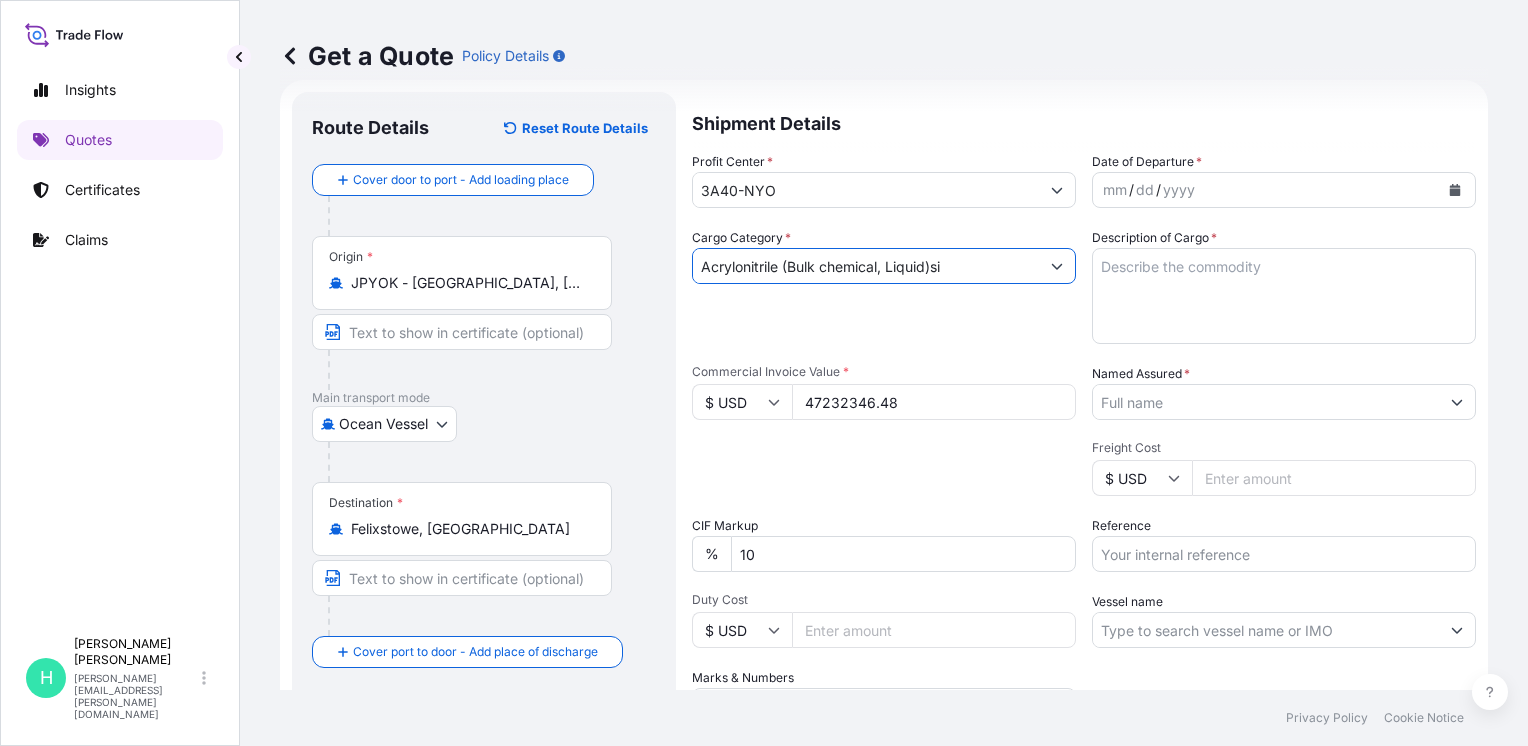 type on "Acrylonitrile (Bulk chemical, Liquid)sil" 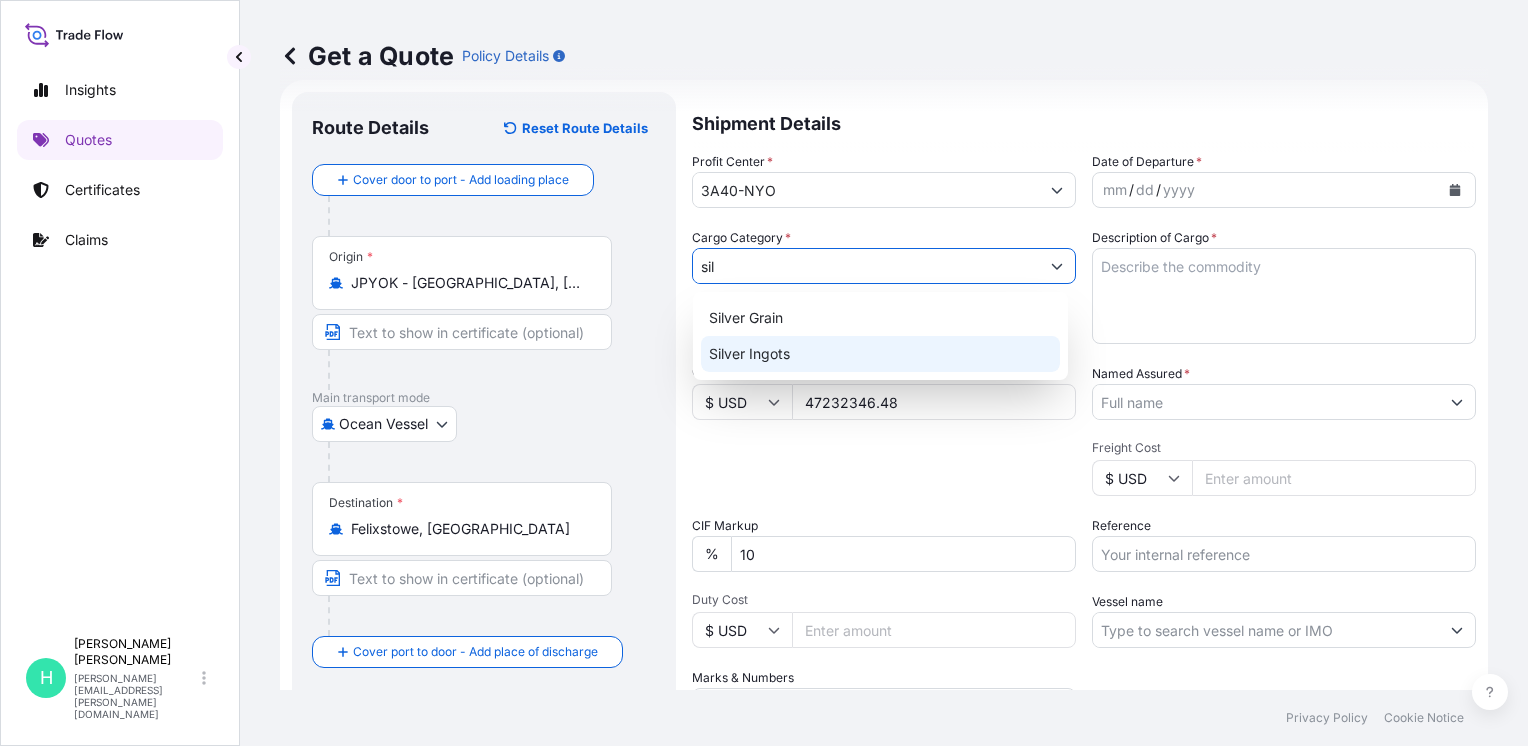 click on "Silver Ingots" at bounding box center (880, 354) 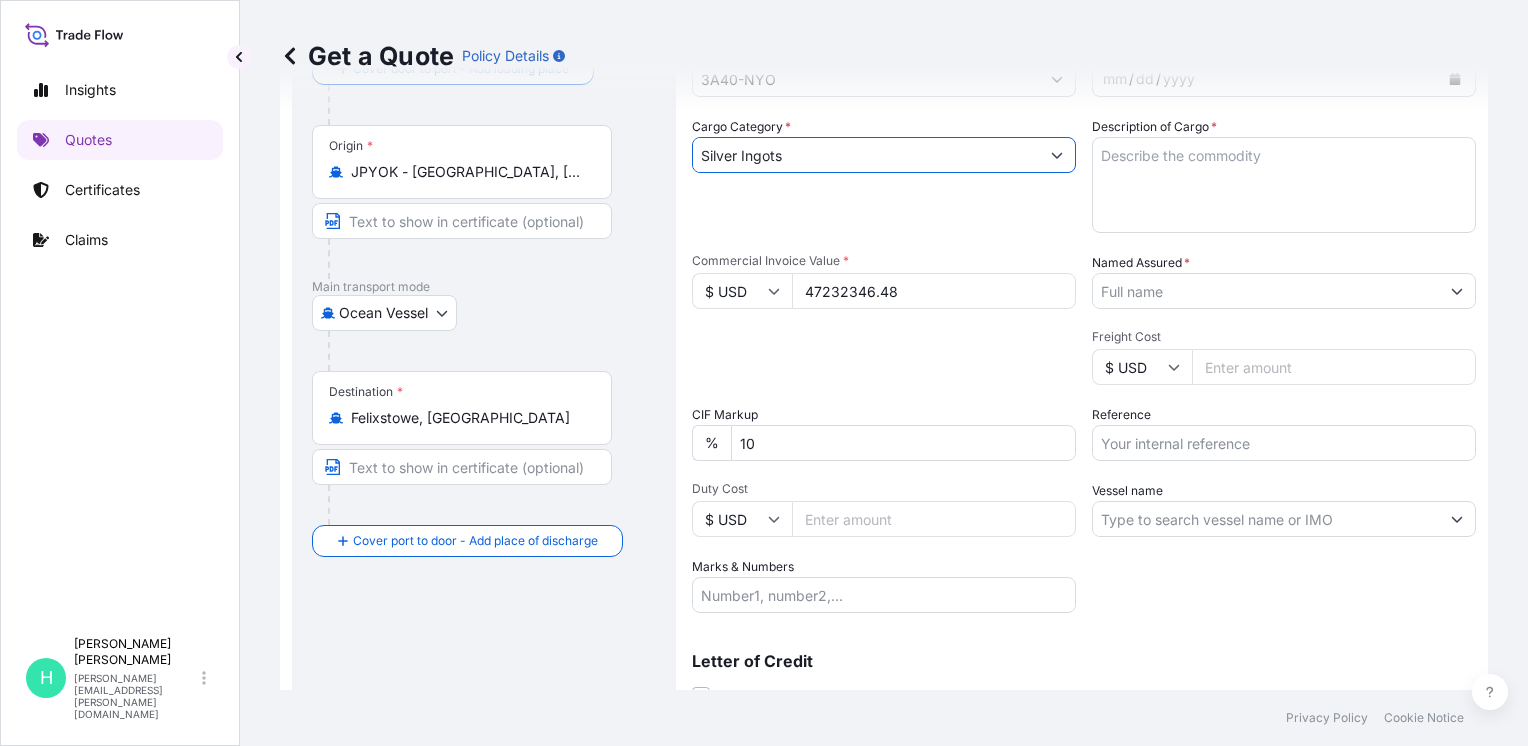 scroll, scrollTop: 144, scrollLeft: 0, axis: vertical 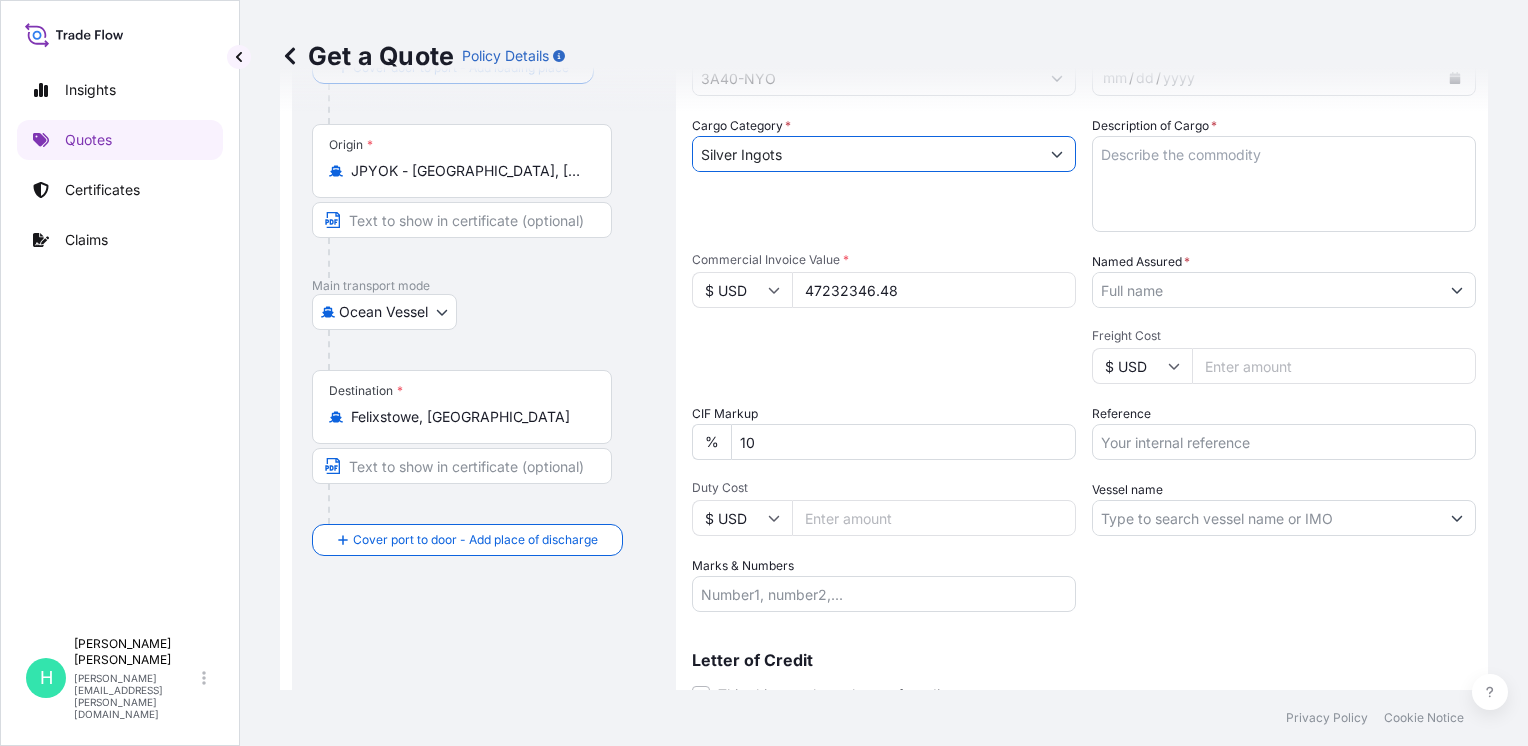 type on "Silver Ingots" 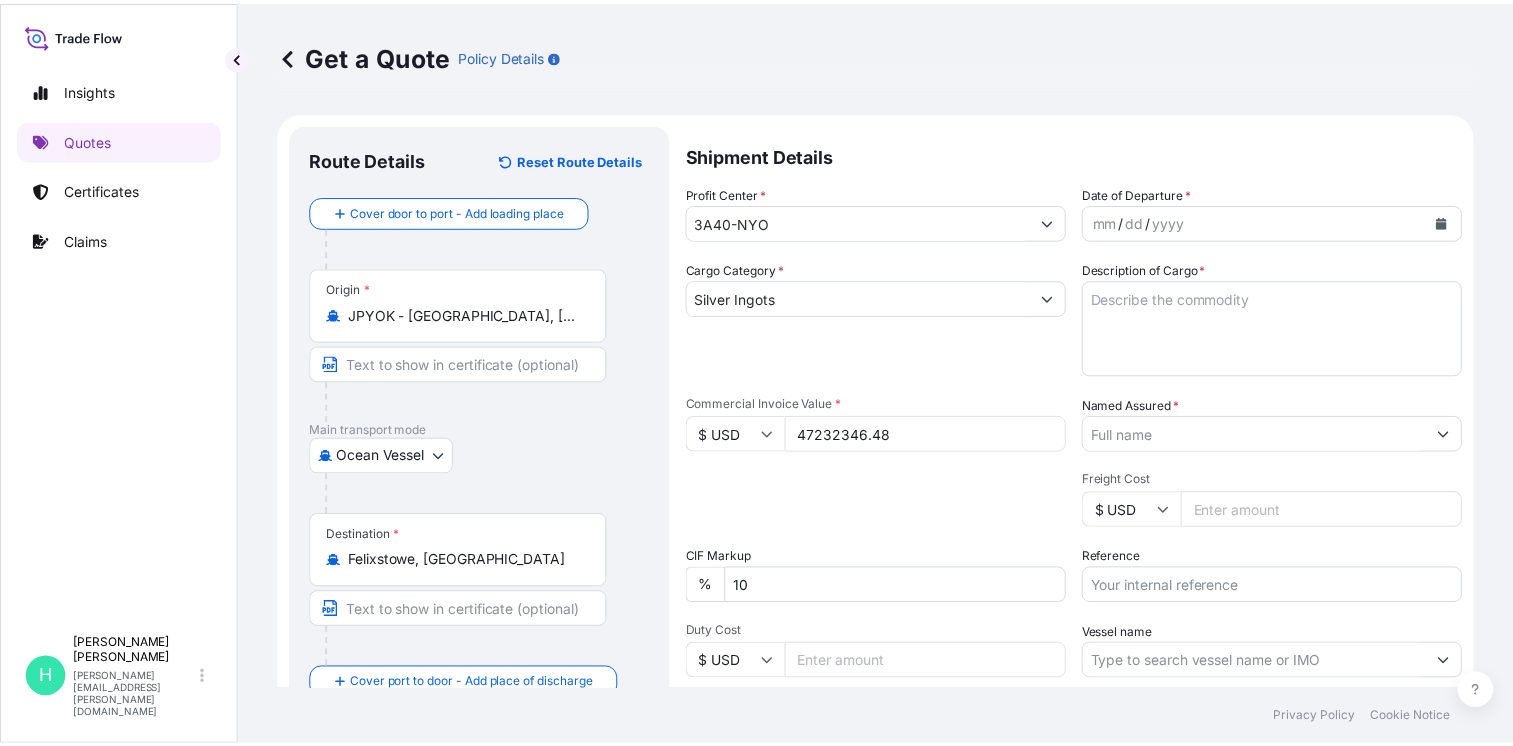 scroll, scrollTop: 0, scrollLeft: 0, axis: both 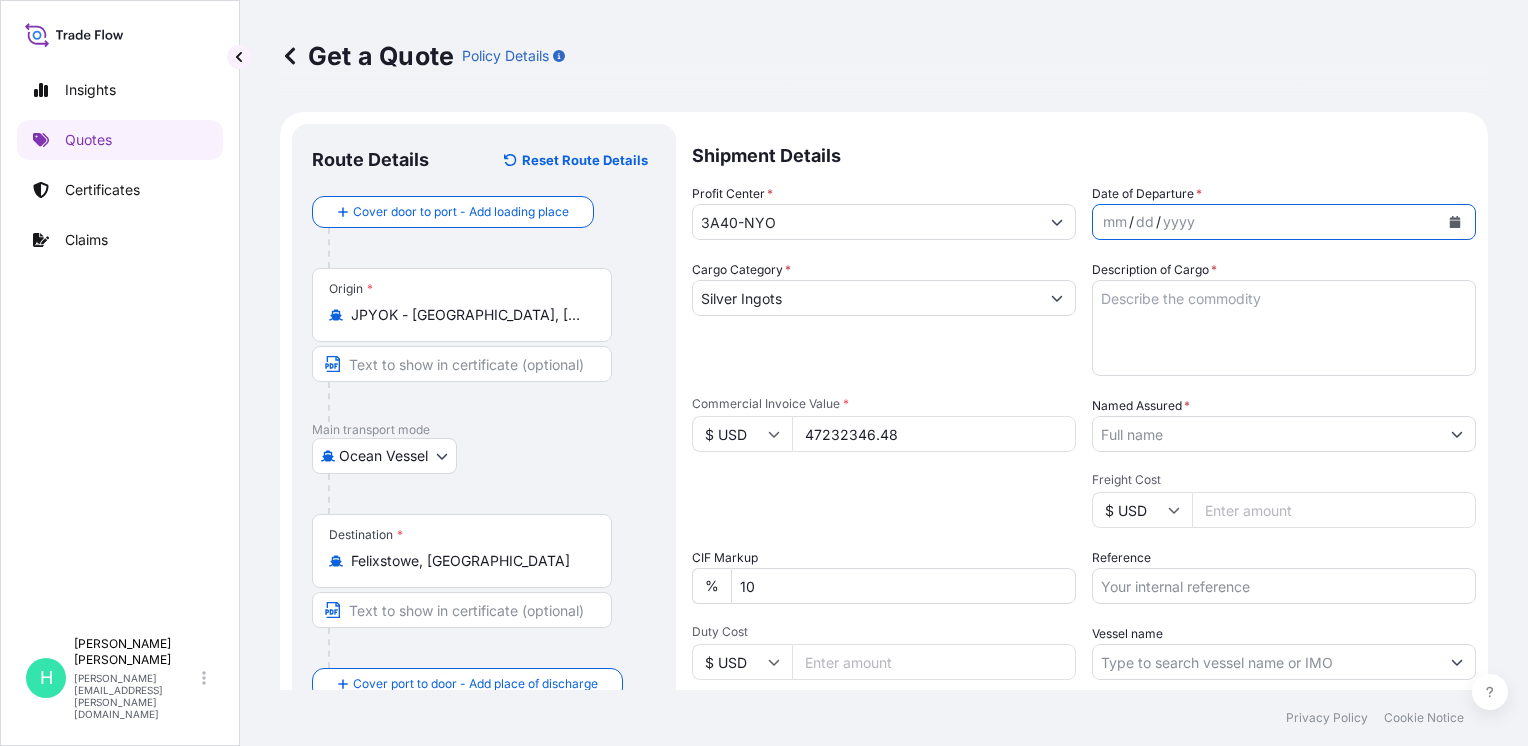 click at bounding box center [1455, 222] 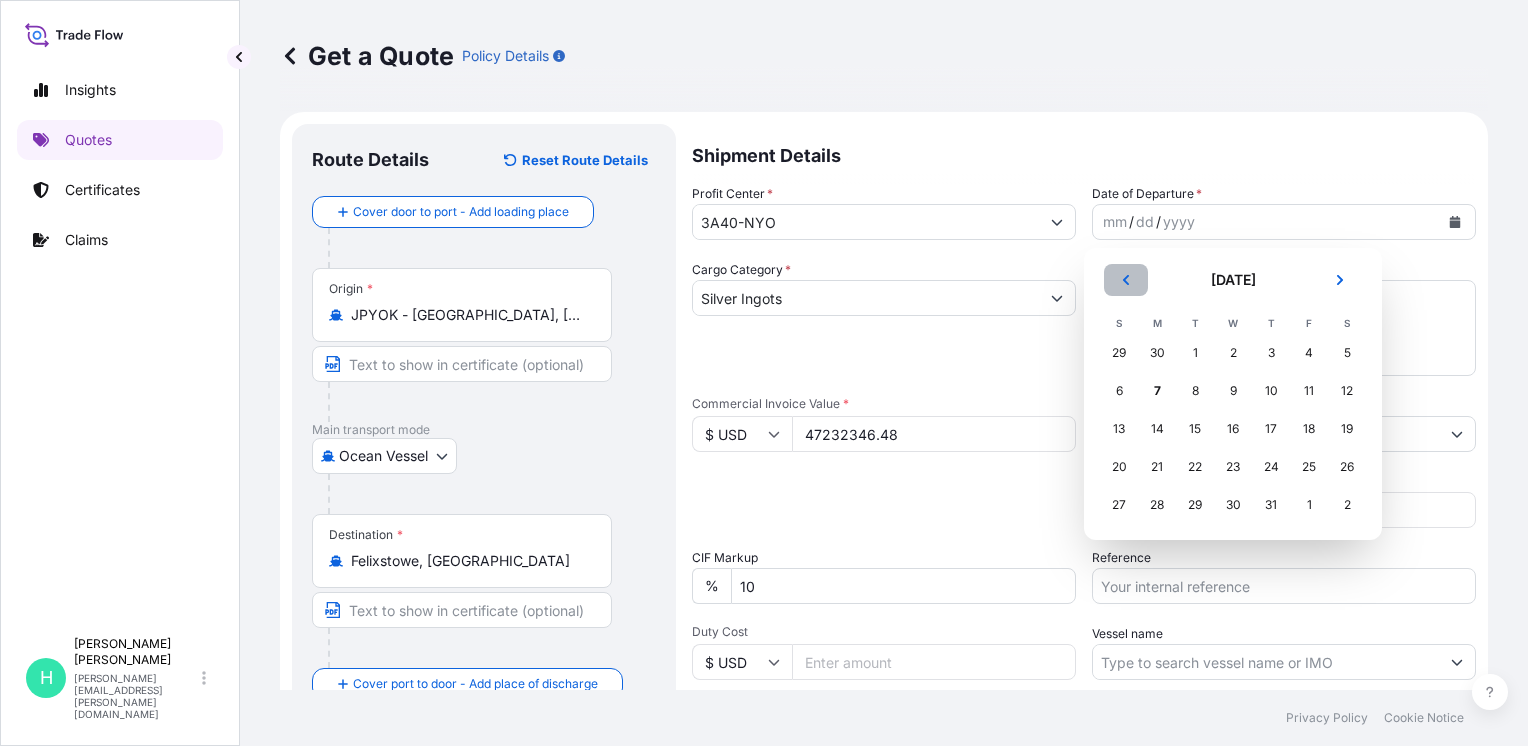 click at bounding box center [1126, 280] 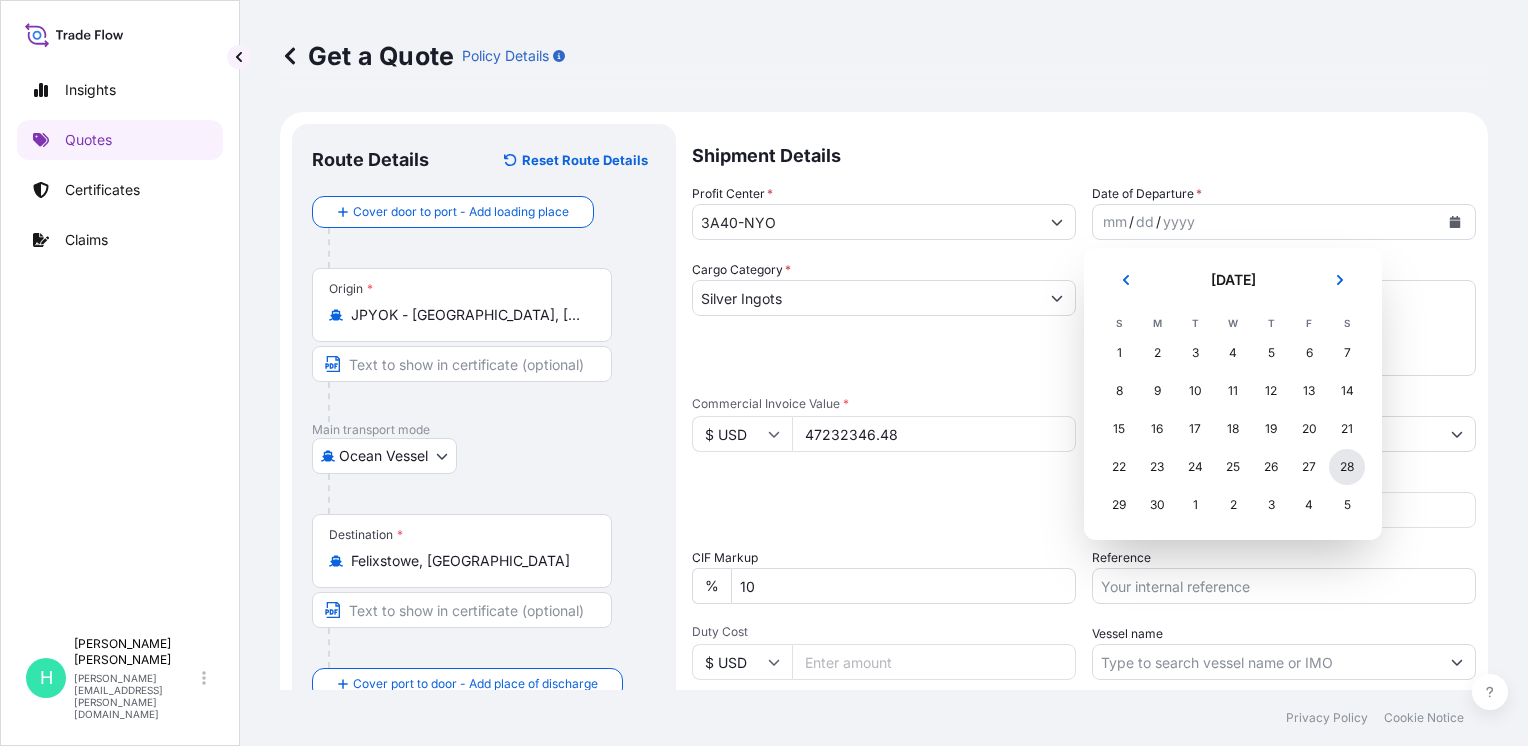 click on "28" at bounding box center [1347, 467] 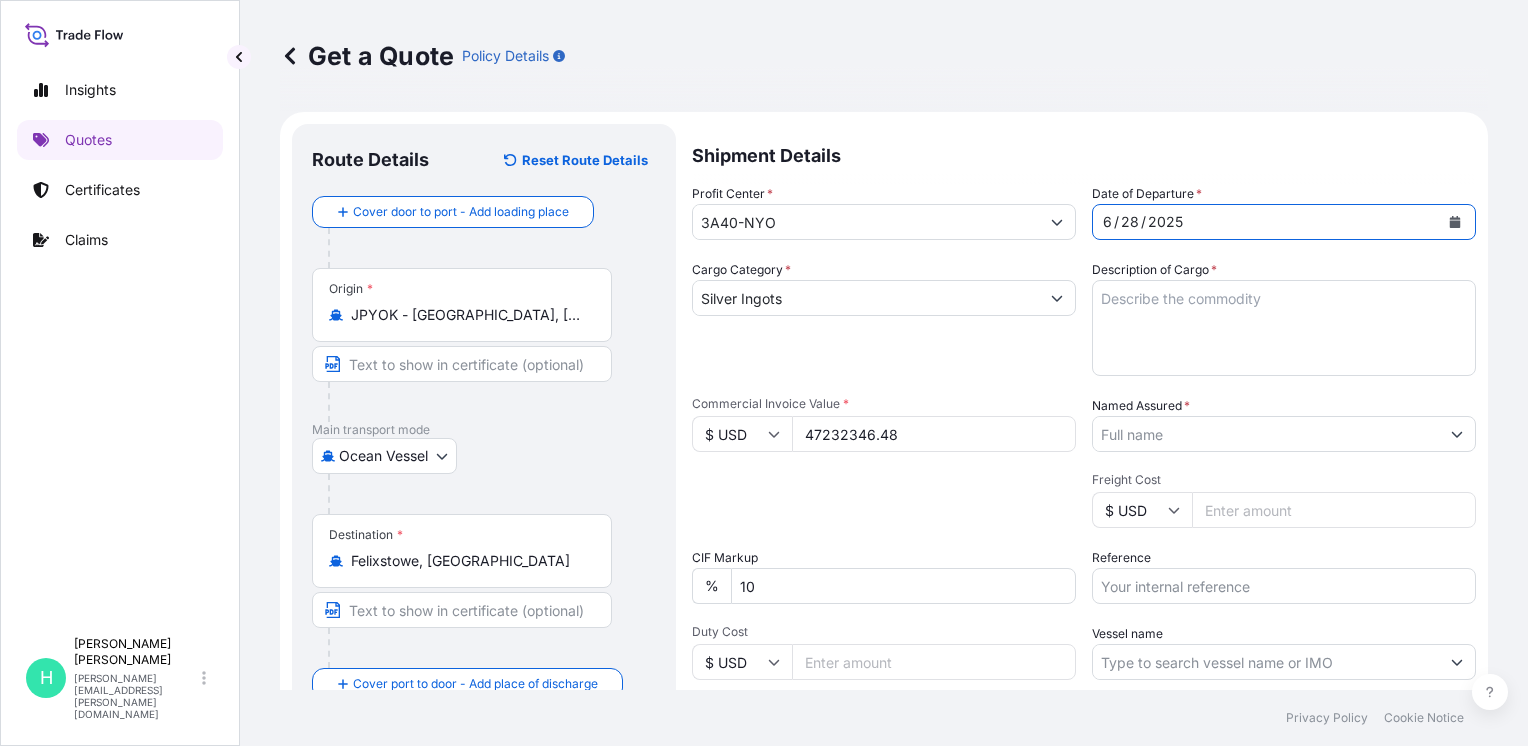 click on "Description of Cargo *" at bounding box center (1284, 328) 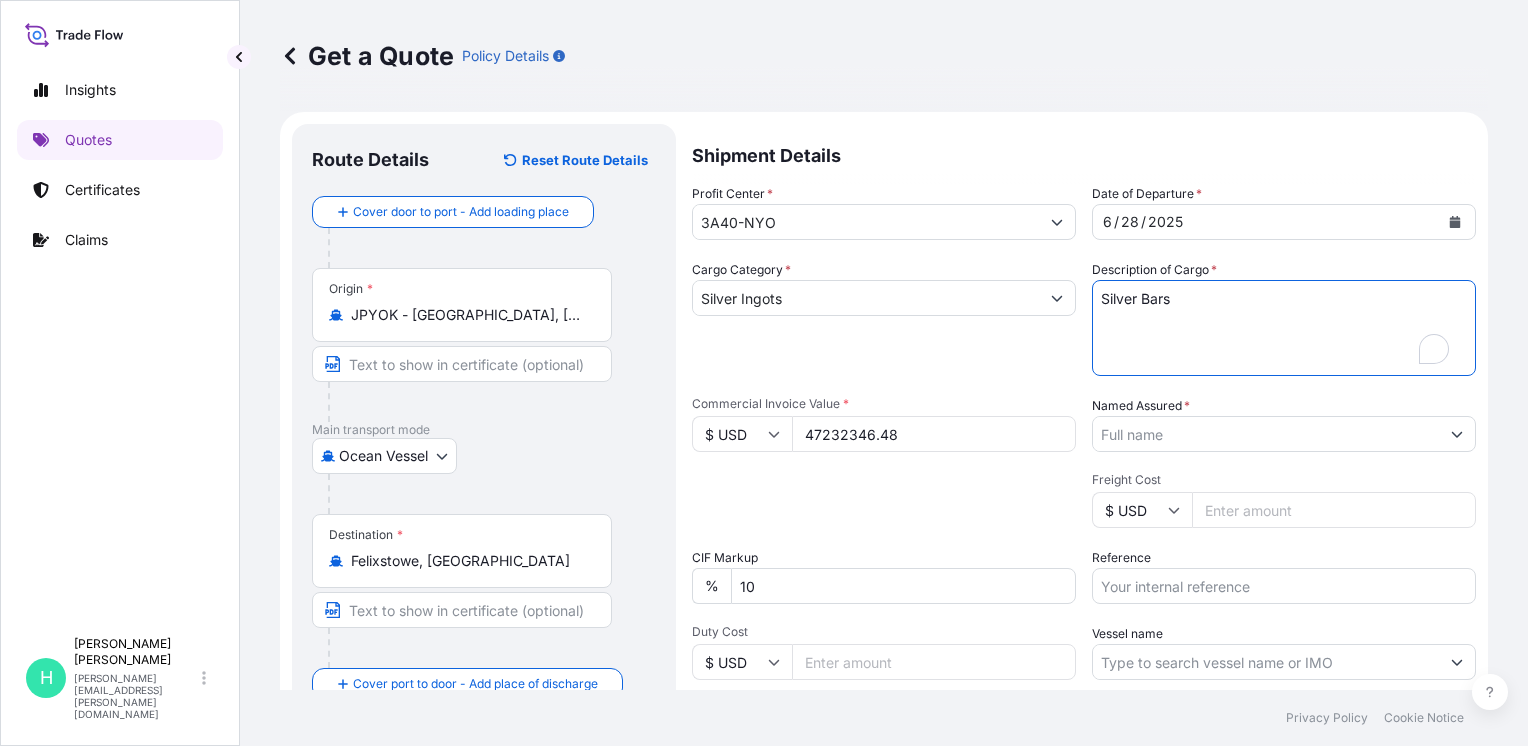 click on "Silver Bars" at bounding box center (1284, 328) 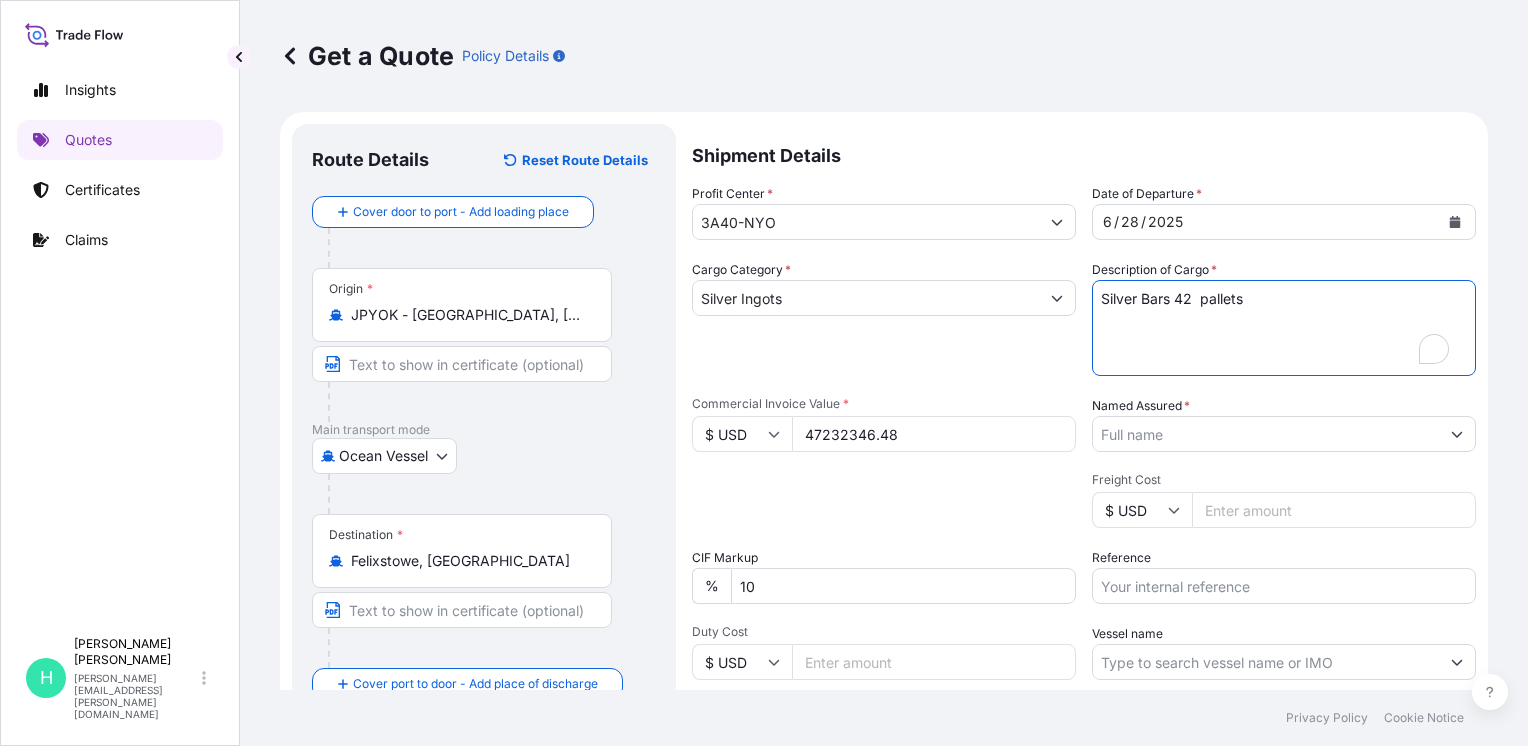 drag, startPoint x: 1312, startPoint y: 350, endPoint x: 1320, endPoint y: 251, distance: 99.32271 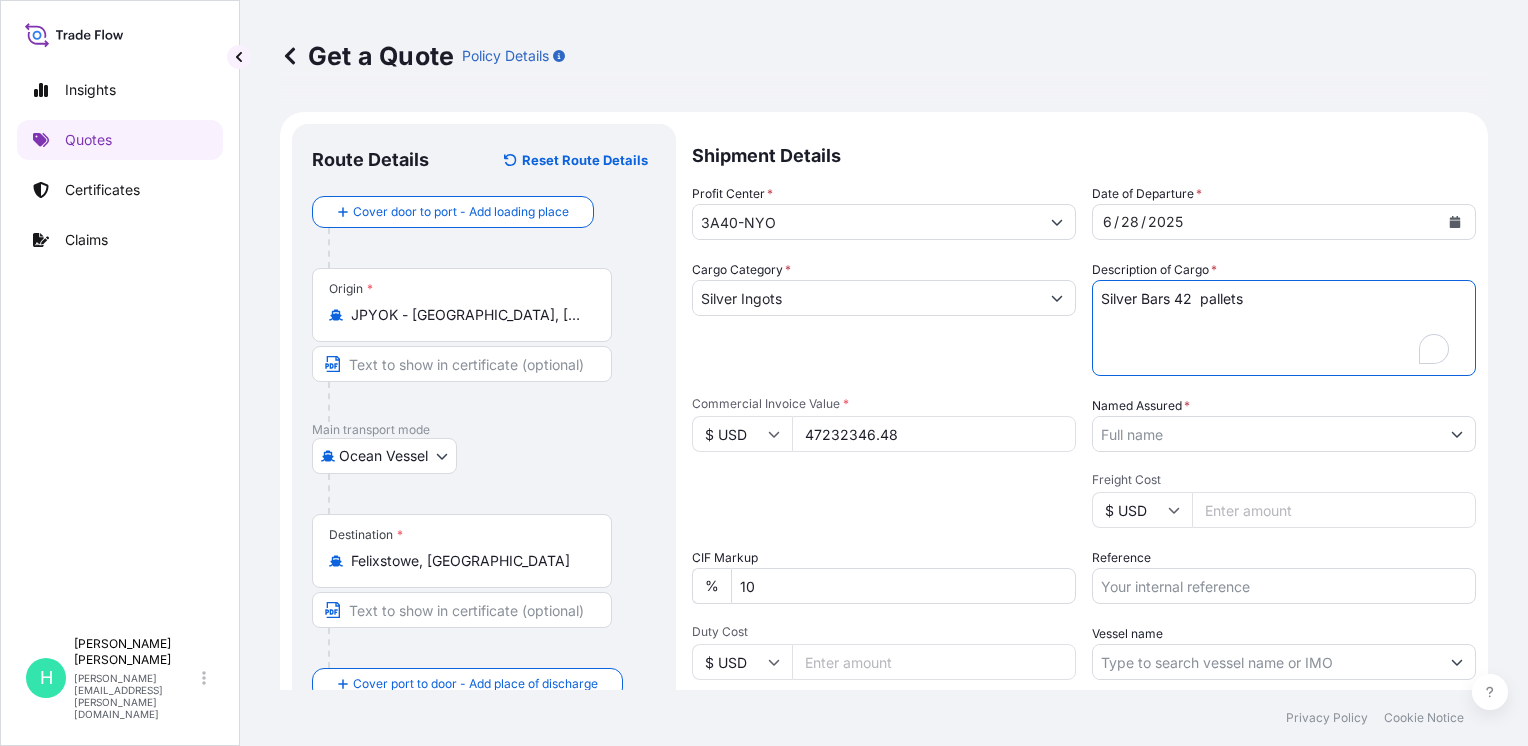click on "Profit Center * 3A40-NYO Date of Departure * [DATE] Cargo Category * Silver Ingots Description of Cargo * Silver Bars 42  pallets Commercial Invoice Value   * $ USD 47232346.48 Named Assured * Packing Category Select a packing category Please select a primary mode of transportation first. Freight Cost   $ USD CIF Markup % 10 Reference Duty Cost   $ USD Vessel name Marks & Numbers" at bounding box center (1084, 470) 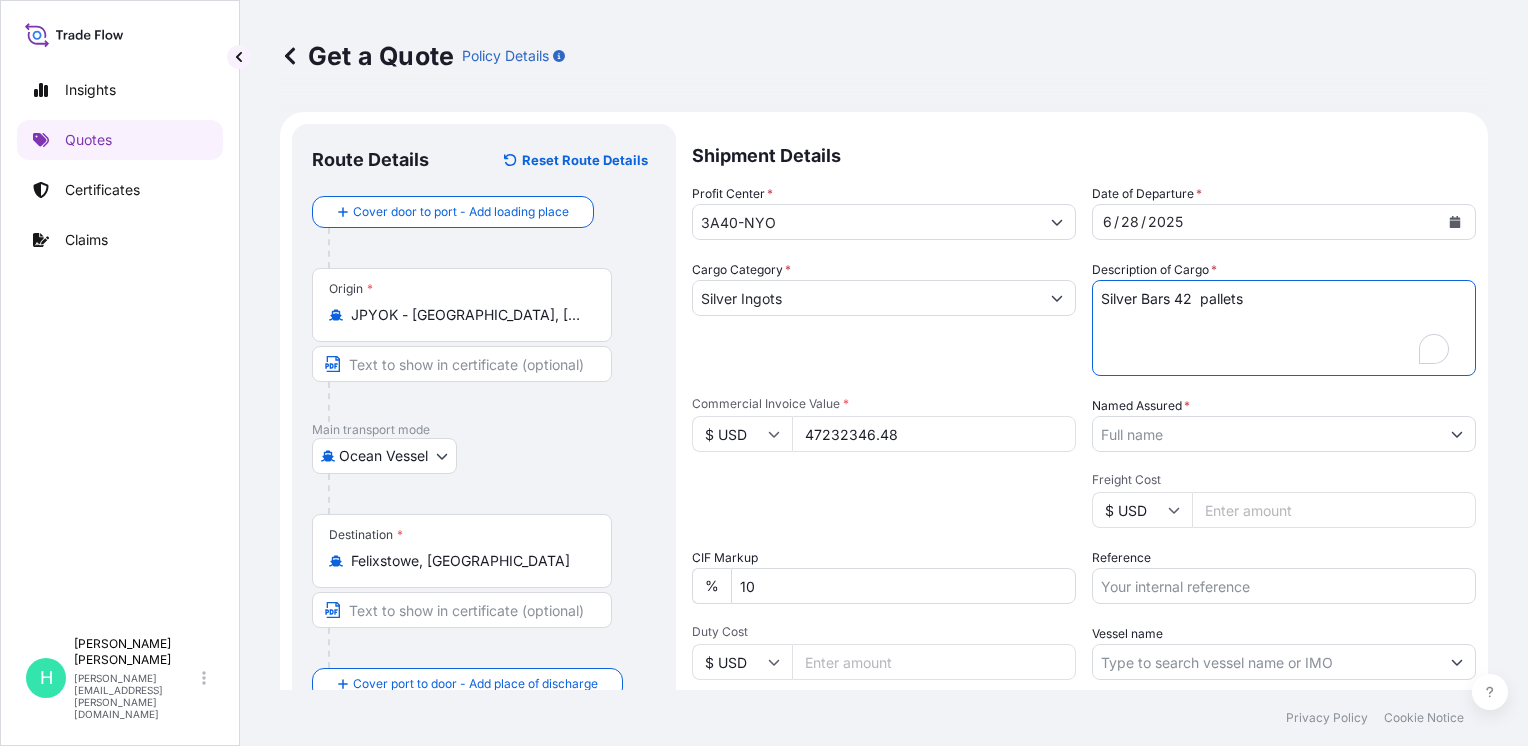 type on "Silver Bars 42  pallets" 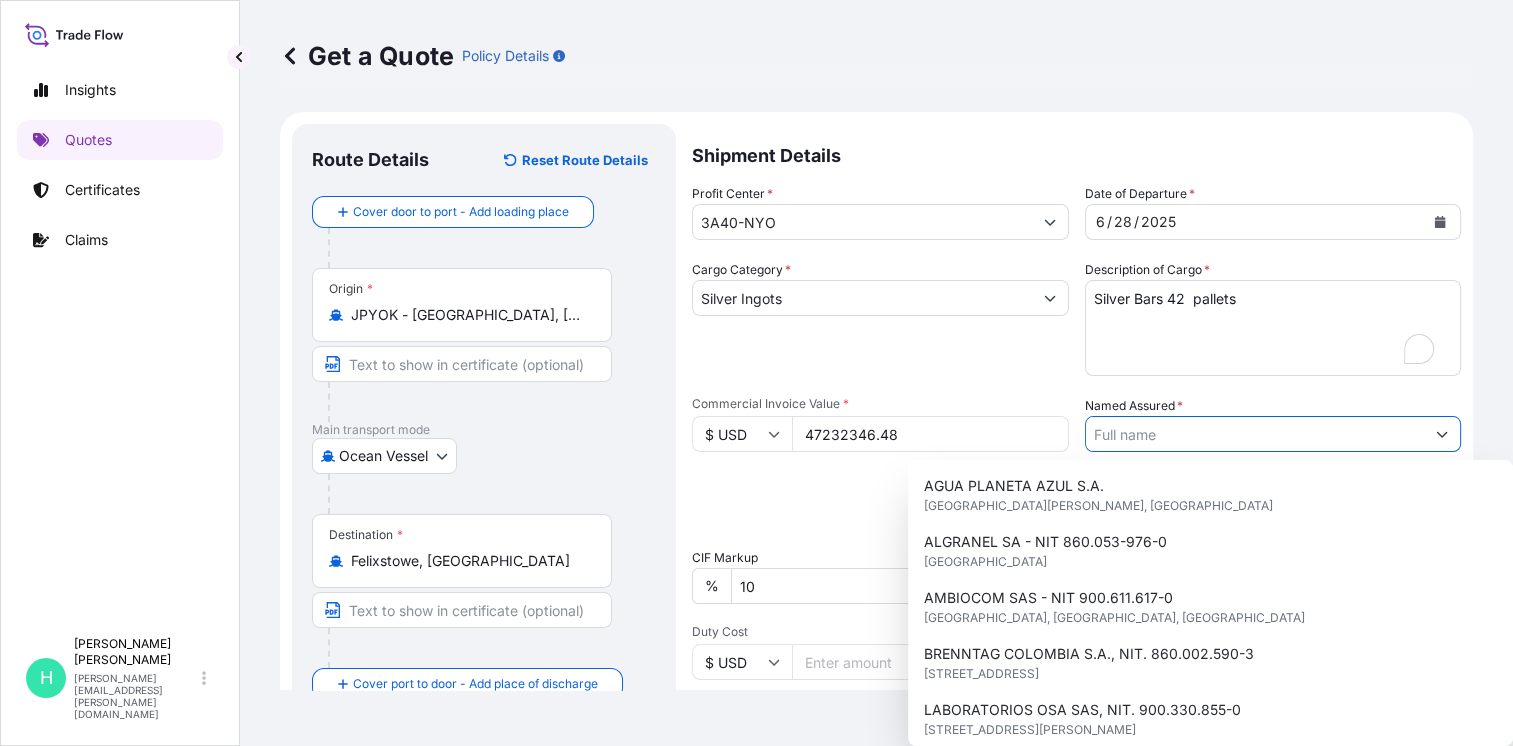click at bounding box center [1442, 434] 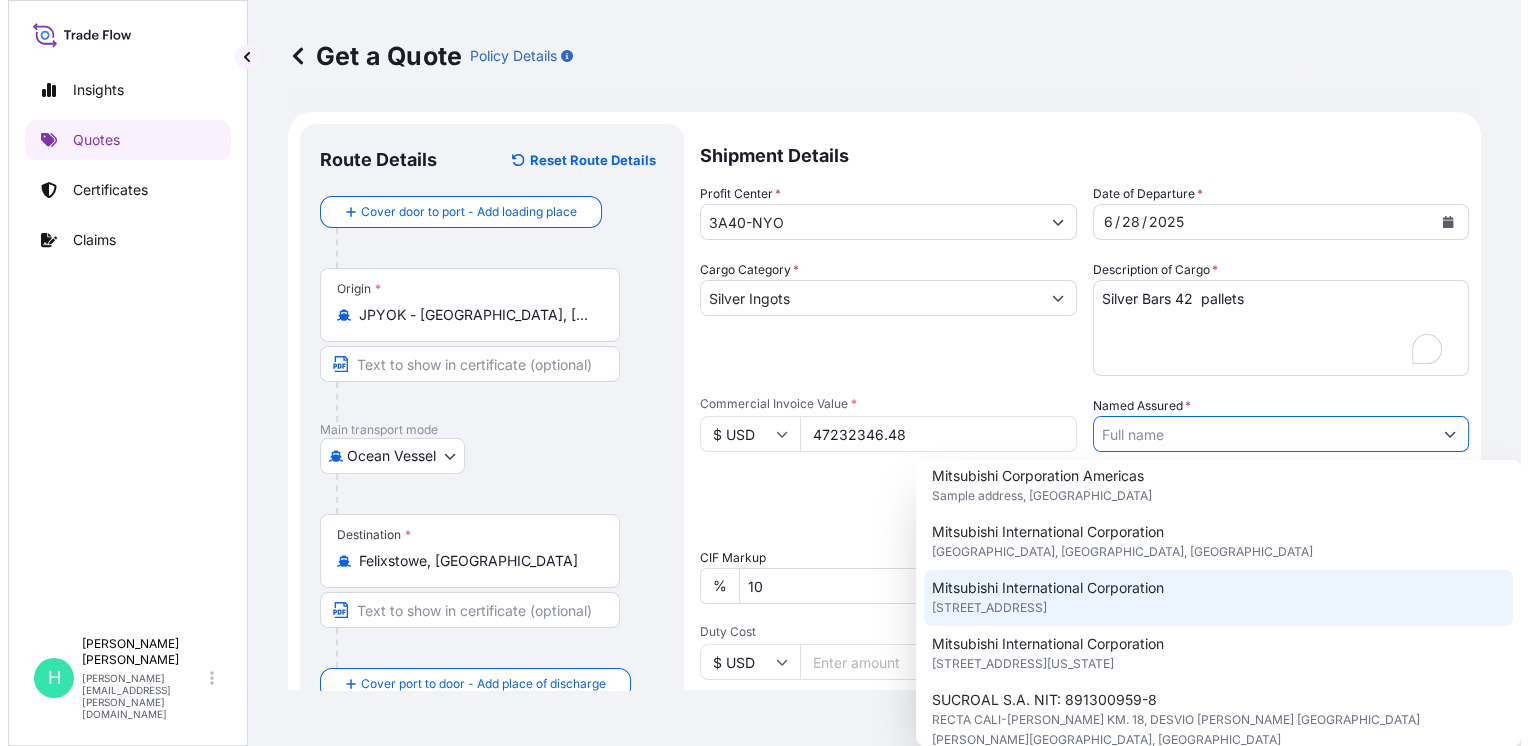 scroll, scrollTop: 364, scrollLeft: 0, axis: vertical 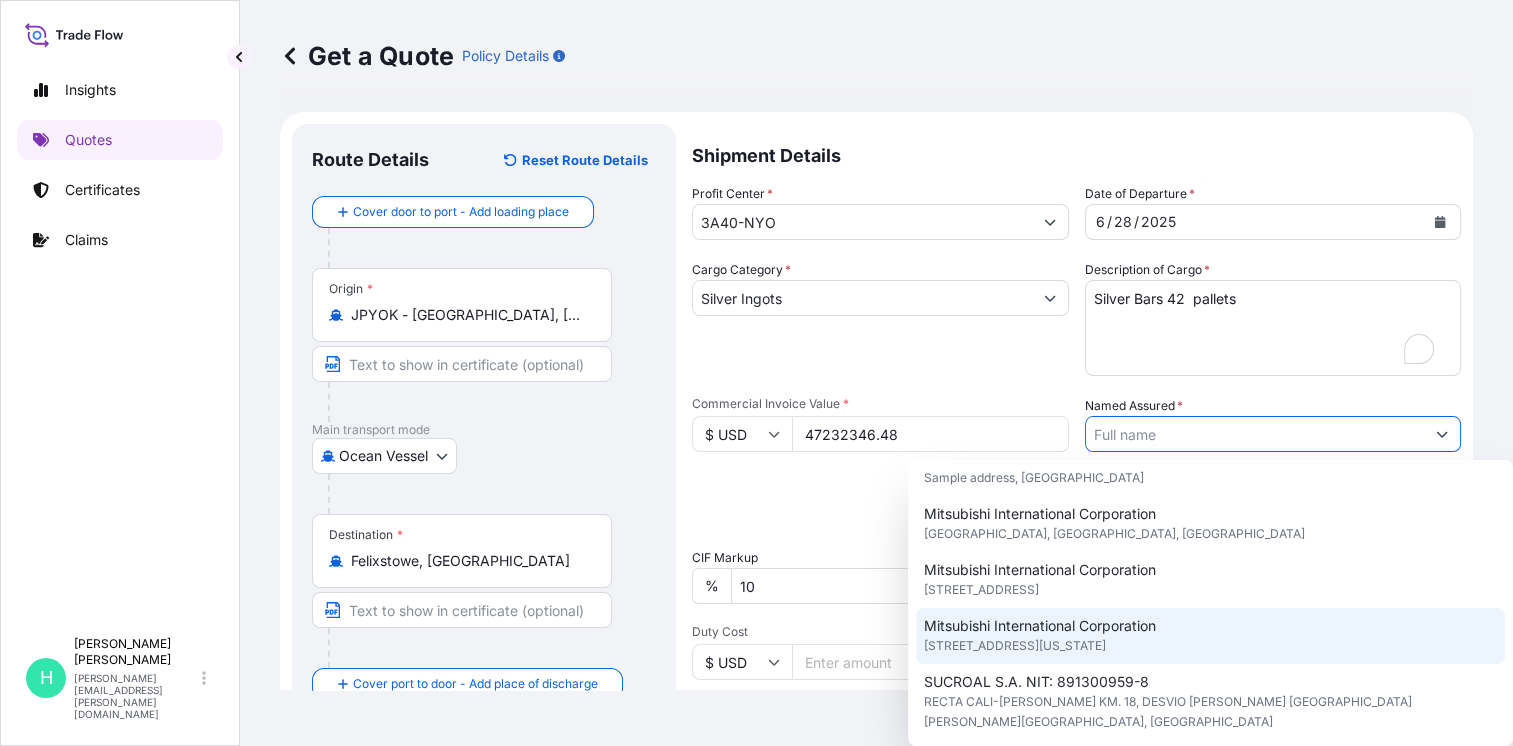 click on "[STREET_ADDRESS][US_STATE]" at bounding box center (1015, 646) 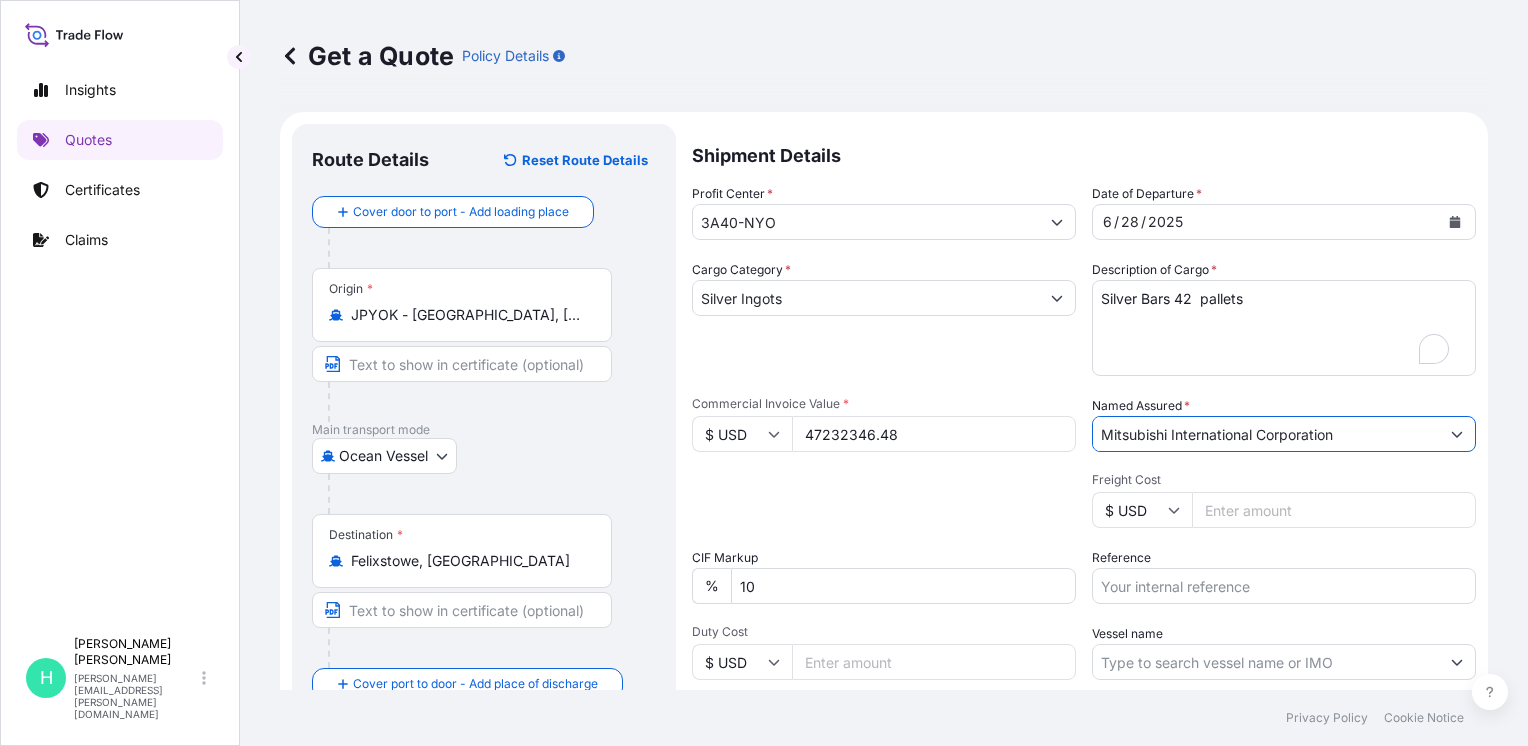scroll, scrollTop: 20, scrollLeft: 0, axis: vertical 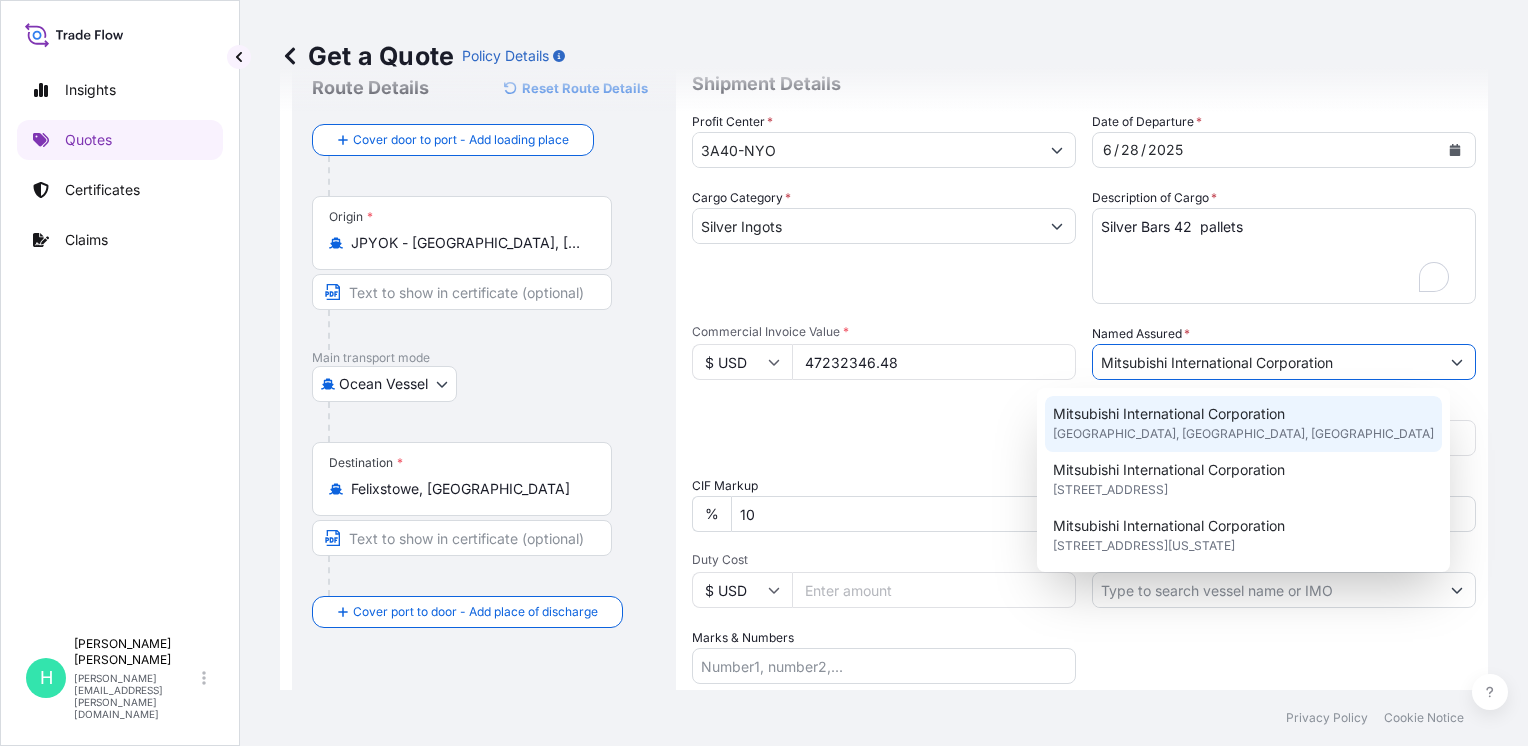 click on "Mitsubishi International Corporation" at bounding box center (1266, 362) 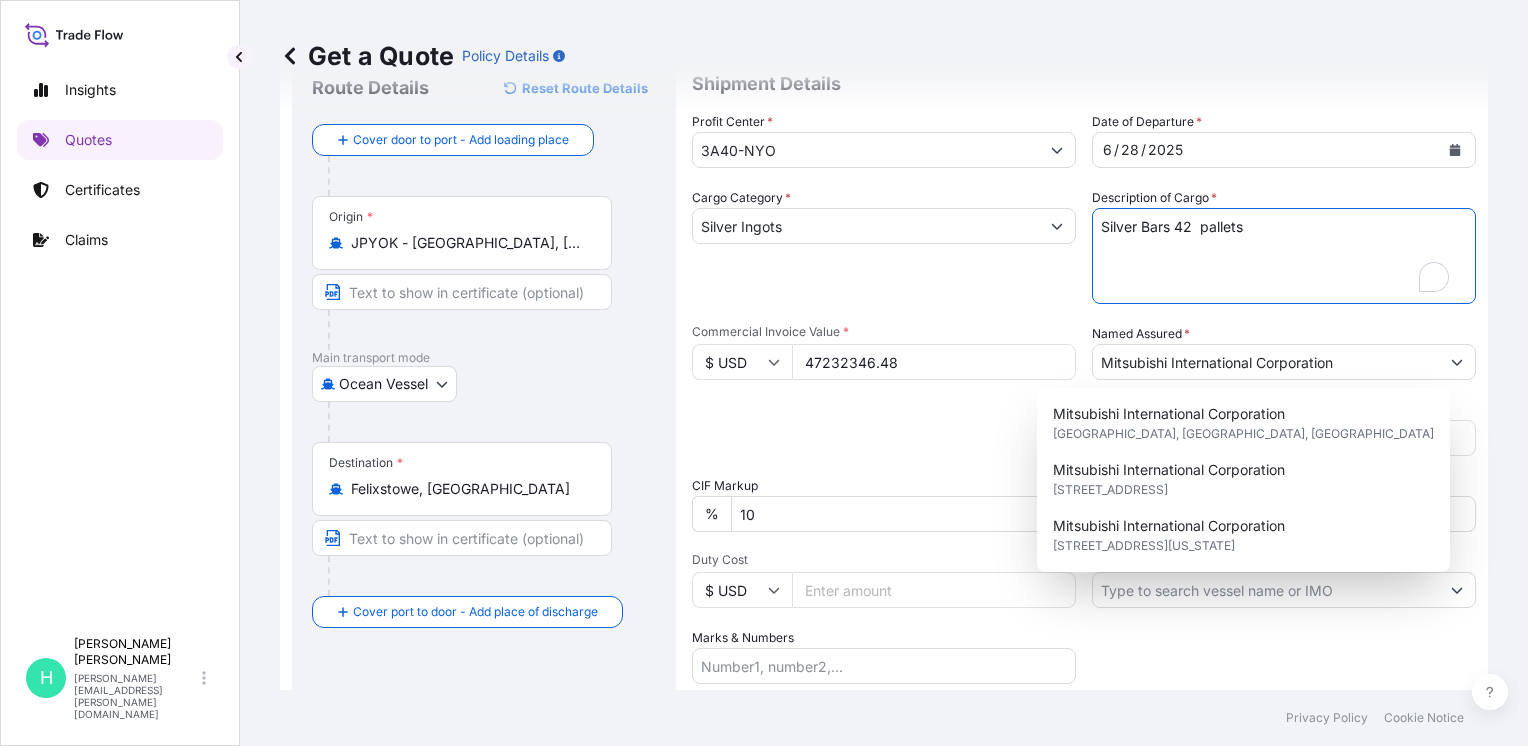 click on "Silver Bars 42  pallets" at bounding box center (1284, 256) 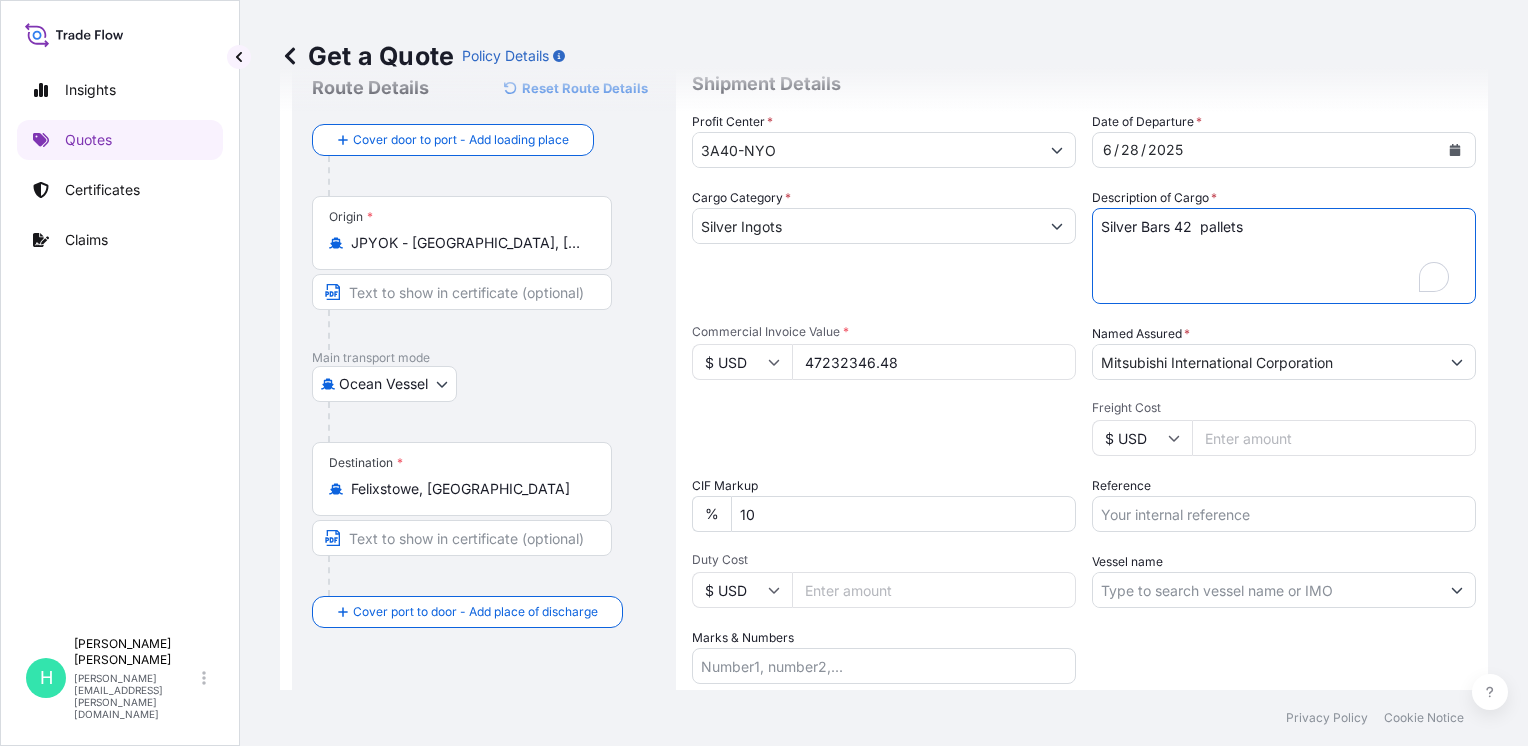 click on "Freight Cost" at bounding box center (1334, 438) 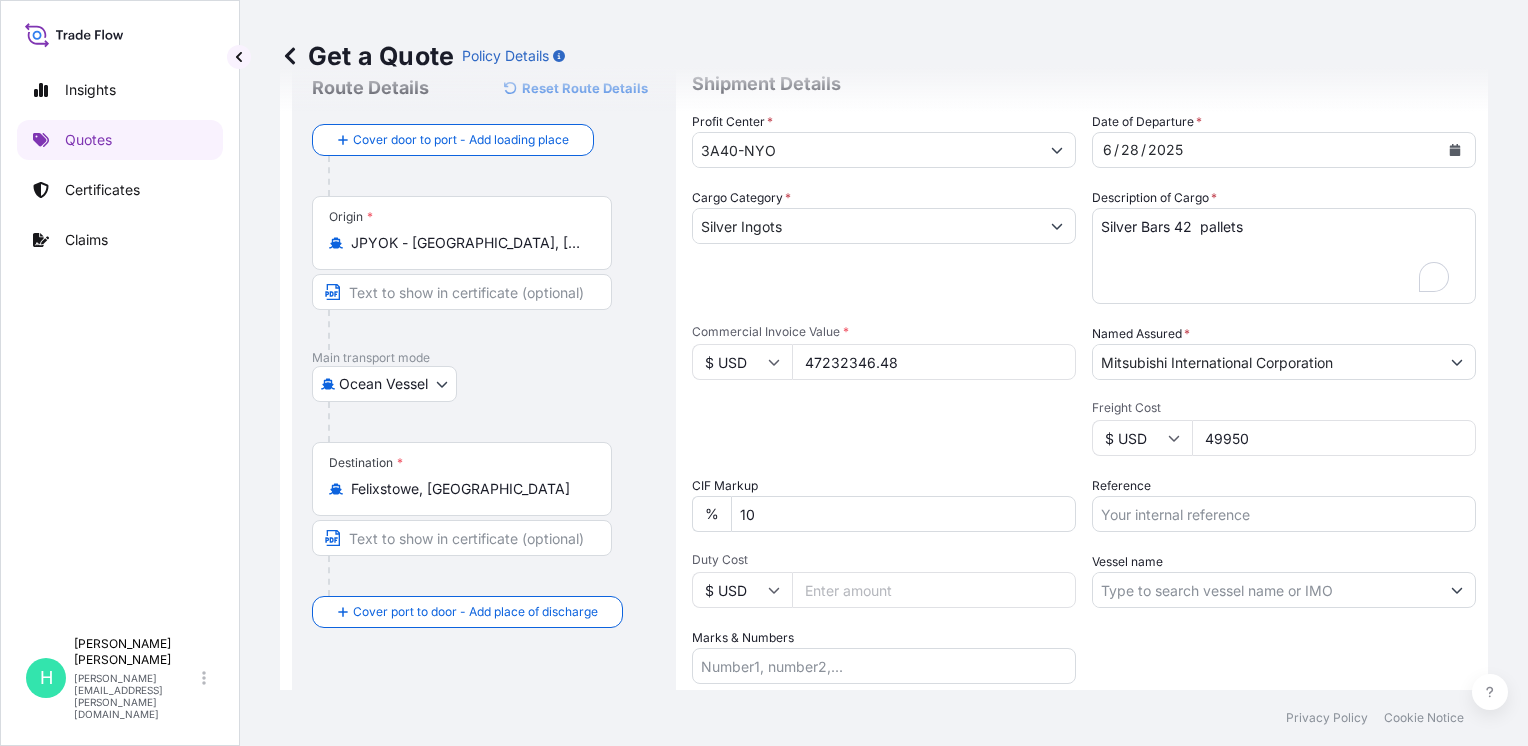 type on "49950" 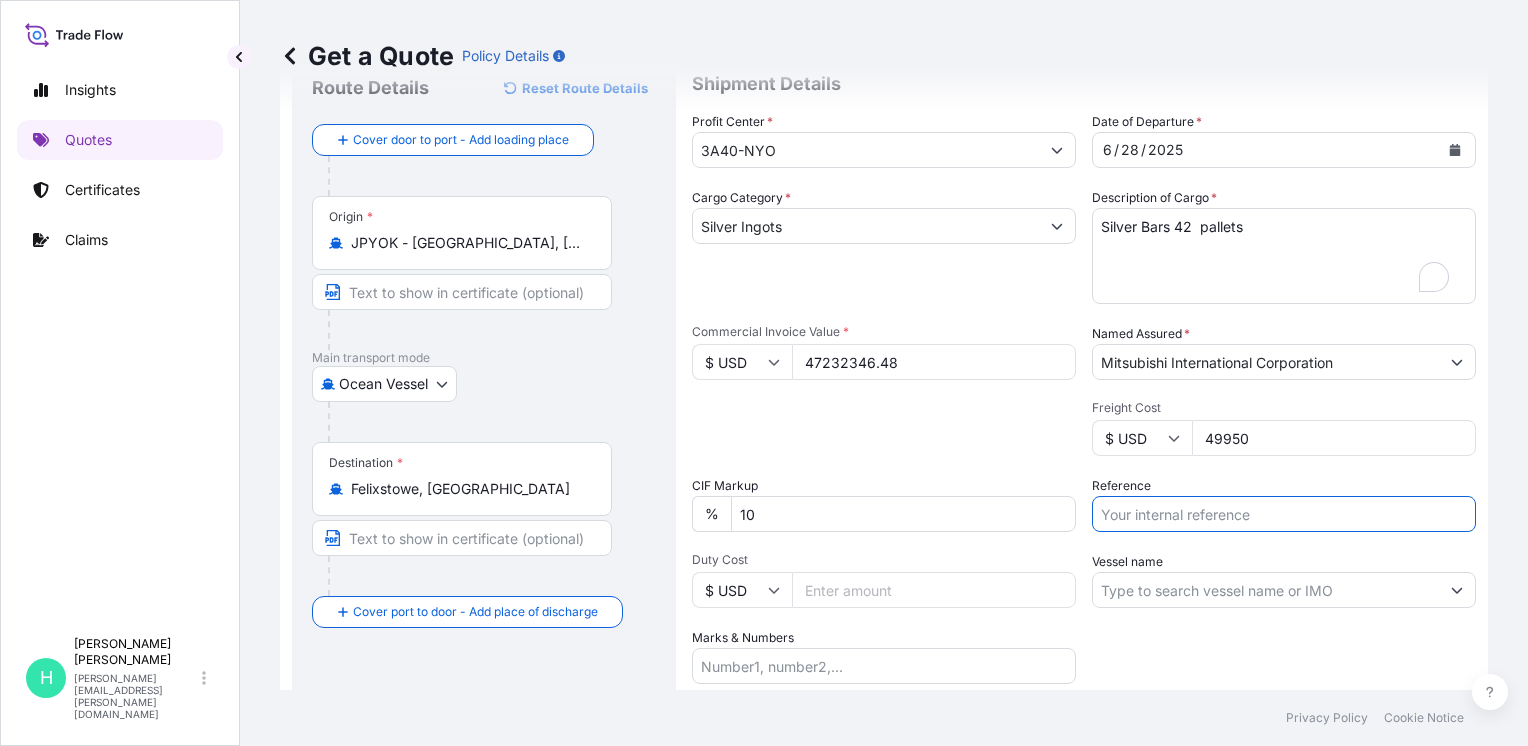 paste on "AP25092" 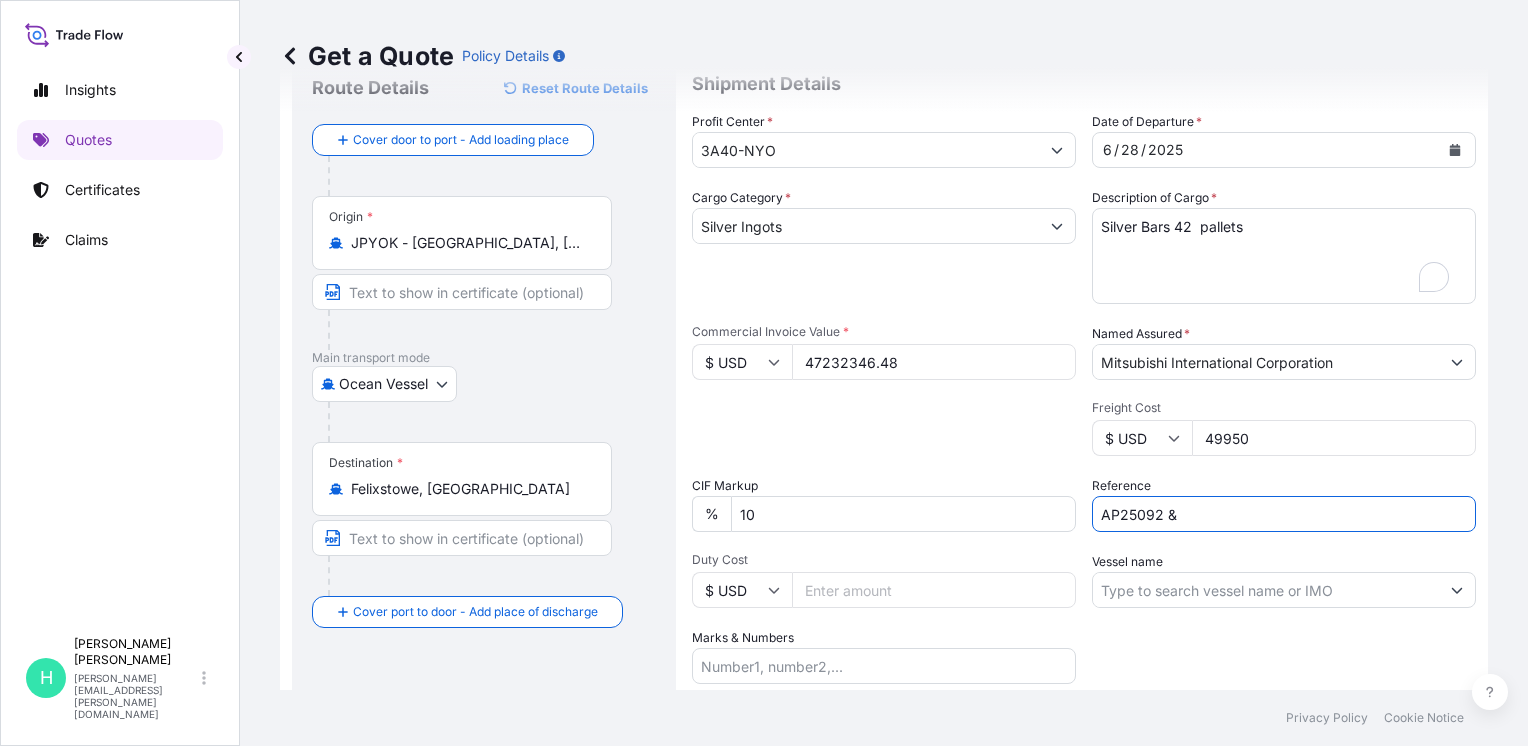 paste on "AP25092" 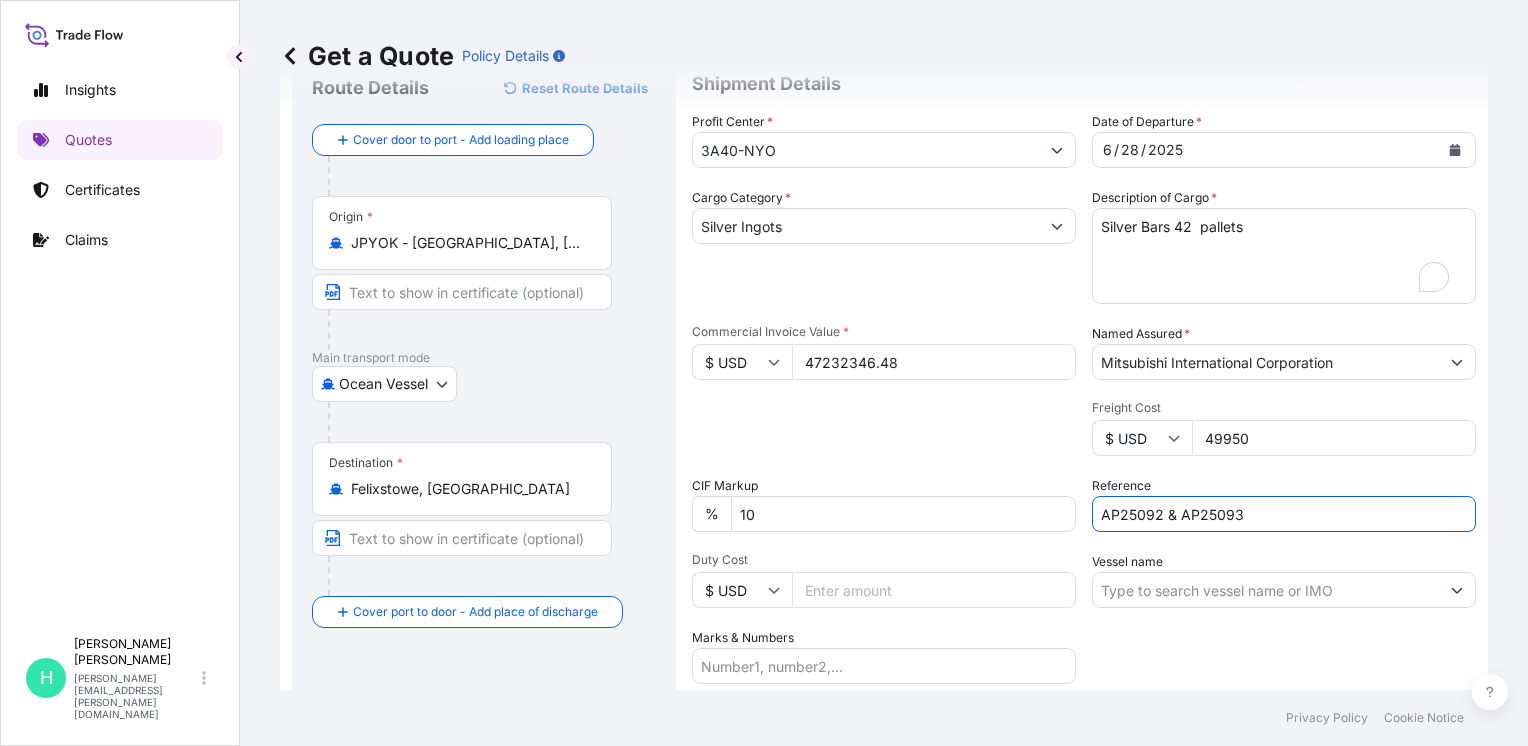 type on "AP25092 & AP25093" 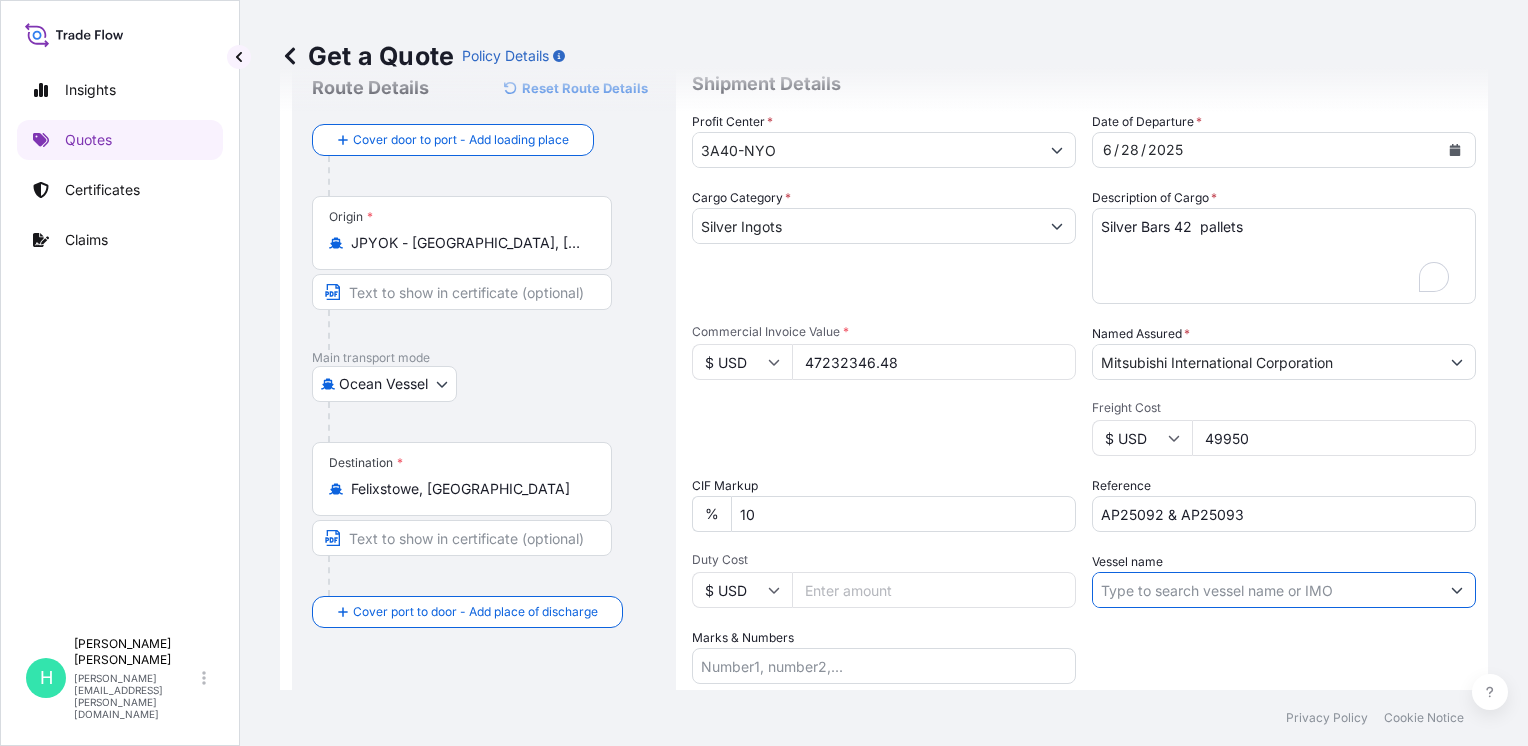 click on "Vessel name" at bounding box center (1266, 590) 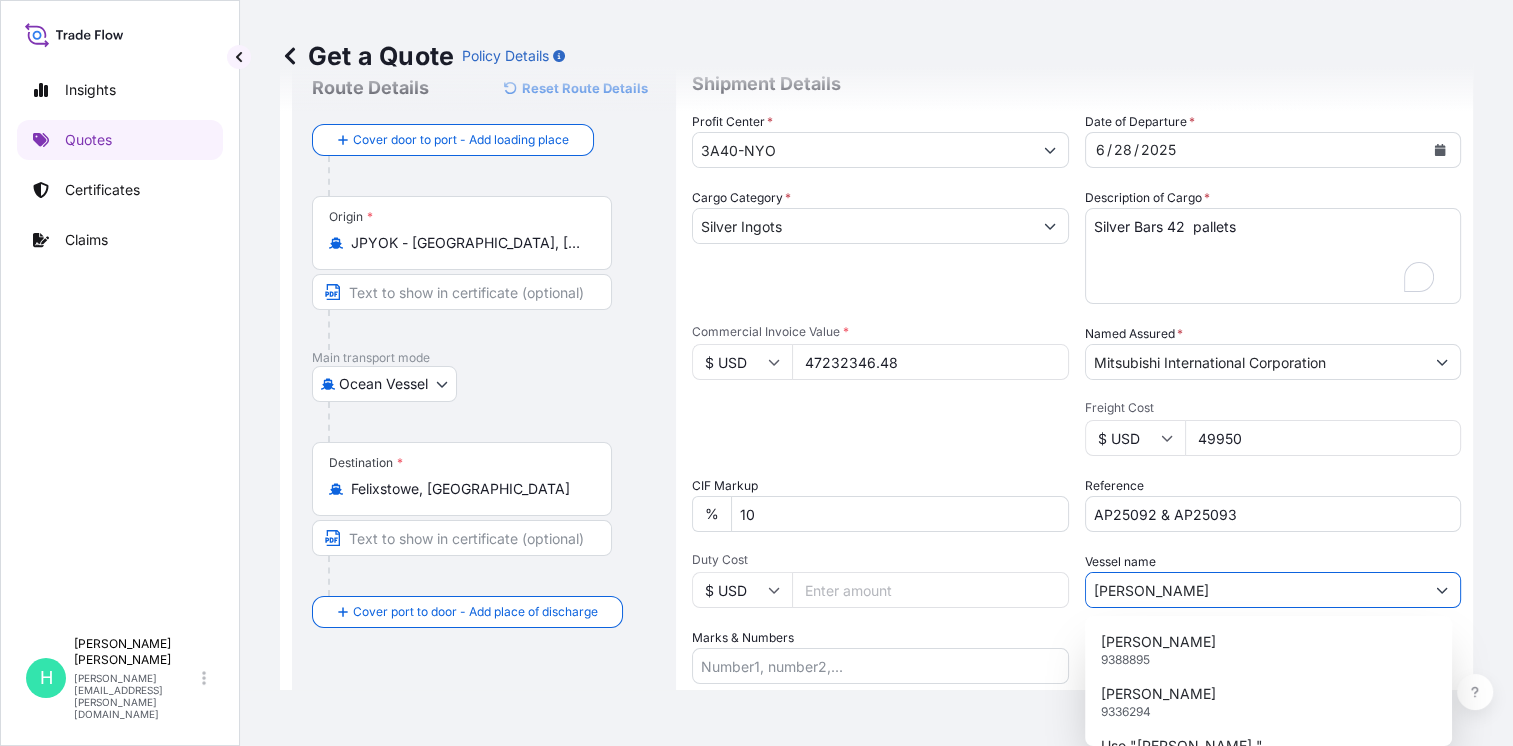 scroll, scrollTop: 76, scrollLeft: 0, axis: vertical 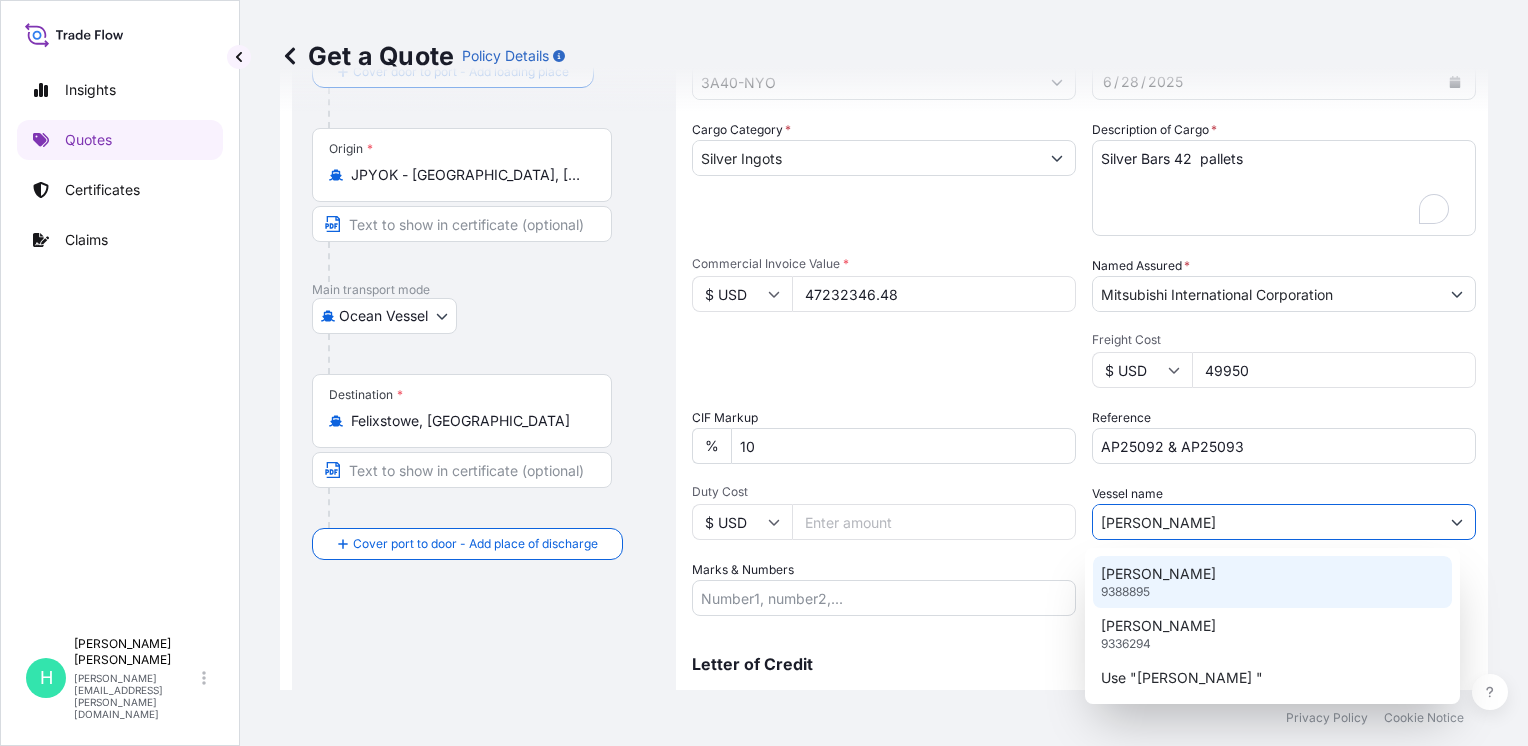 click on "[PERSON_NAME]" at bounding box center (1266, 522) 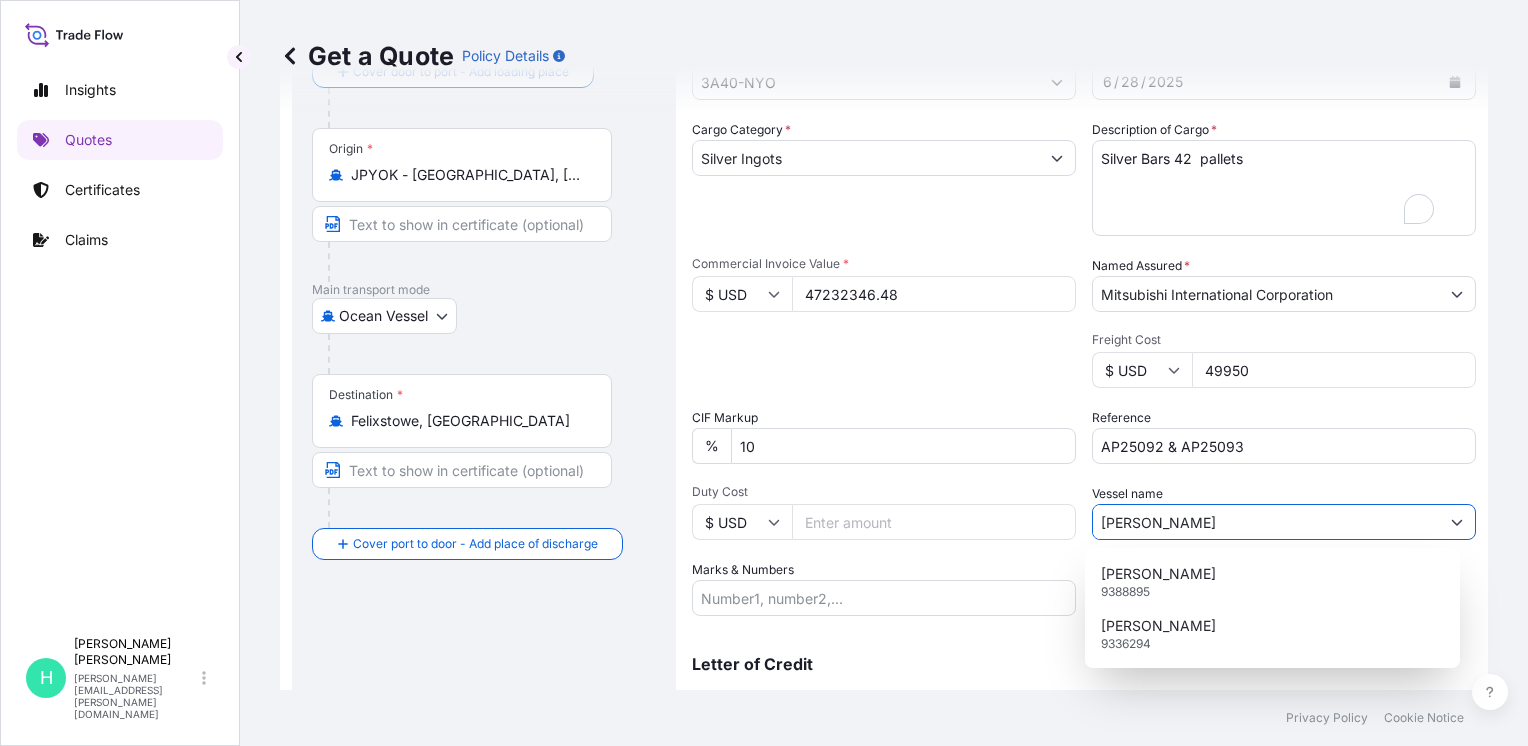 scroll, scrollTop: 0, scrollLeft: 0, axis: both 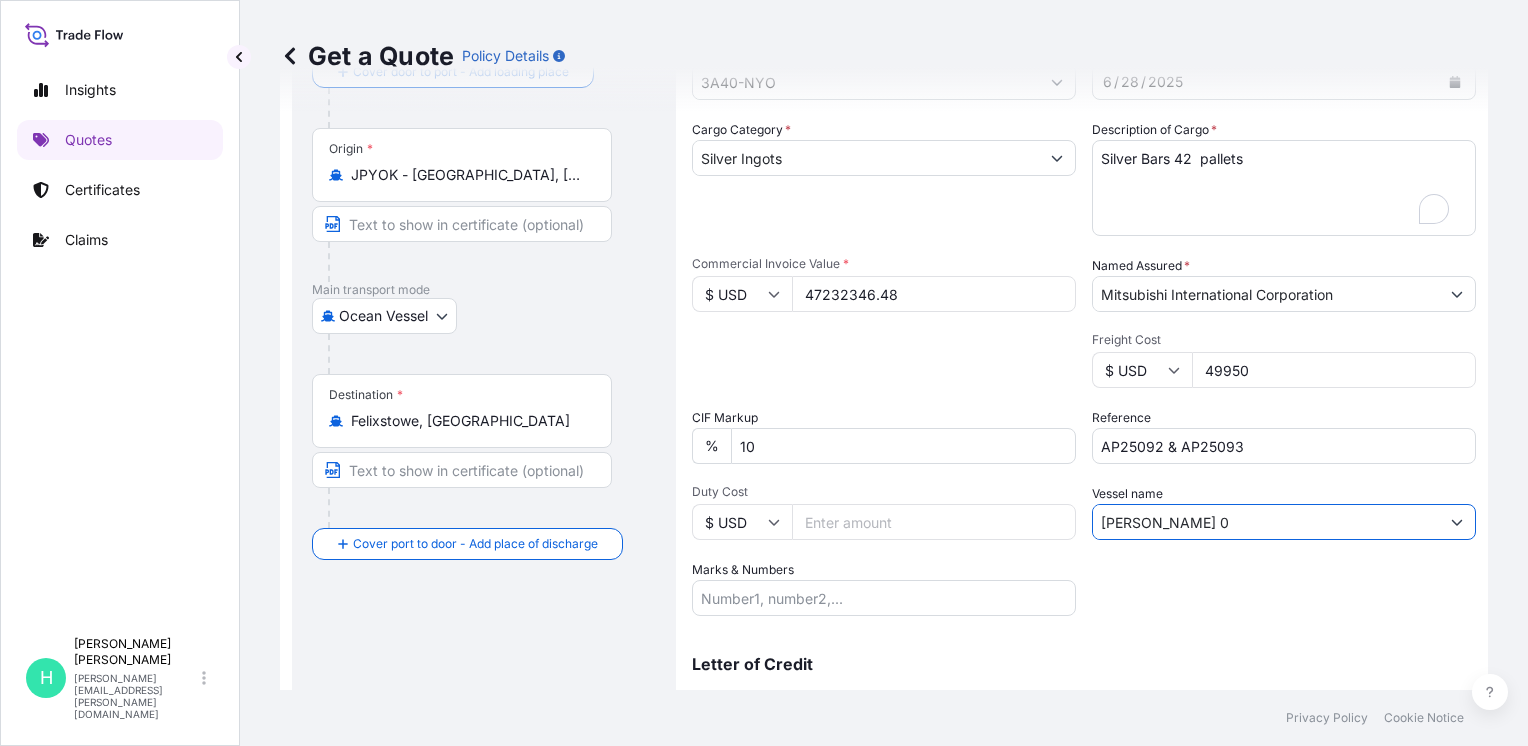 click on "[PERSON_NAME] 0" at bounding box center [1266, 522] 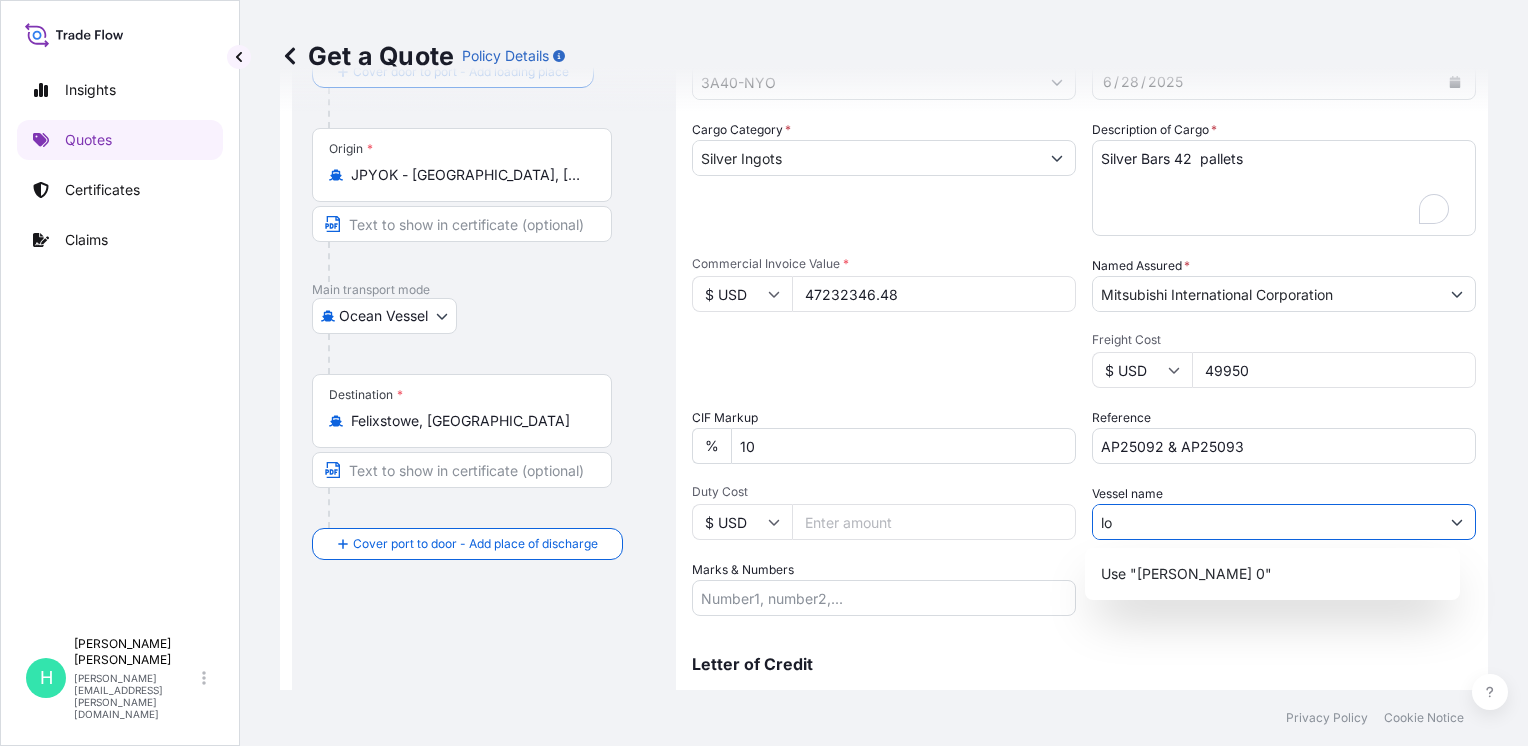 type on "l" 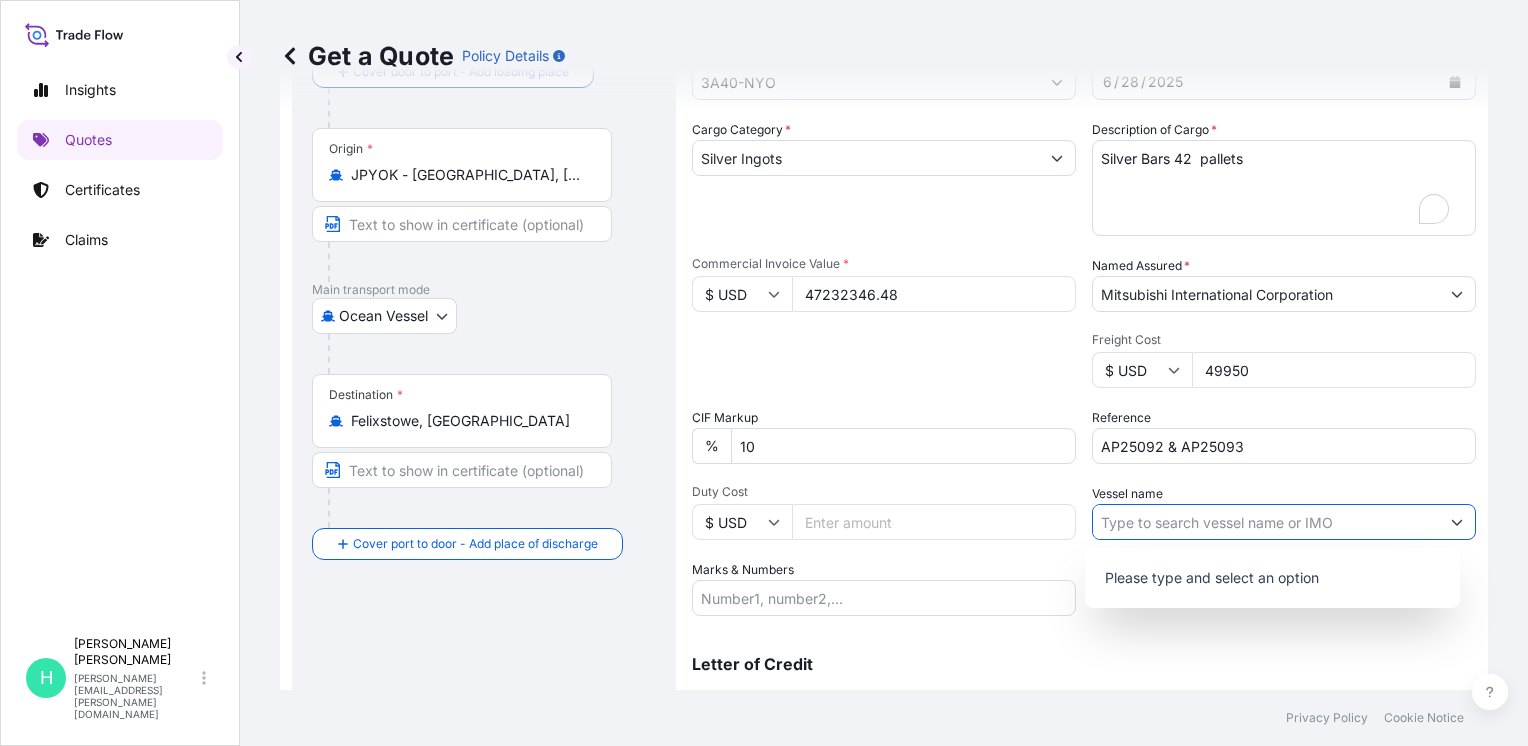 paste on "0IZKBS1NC" 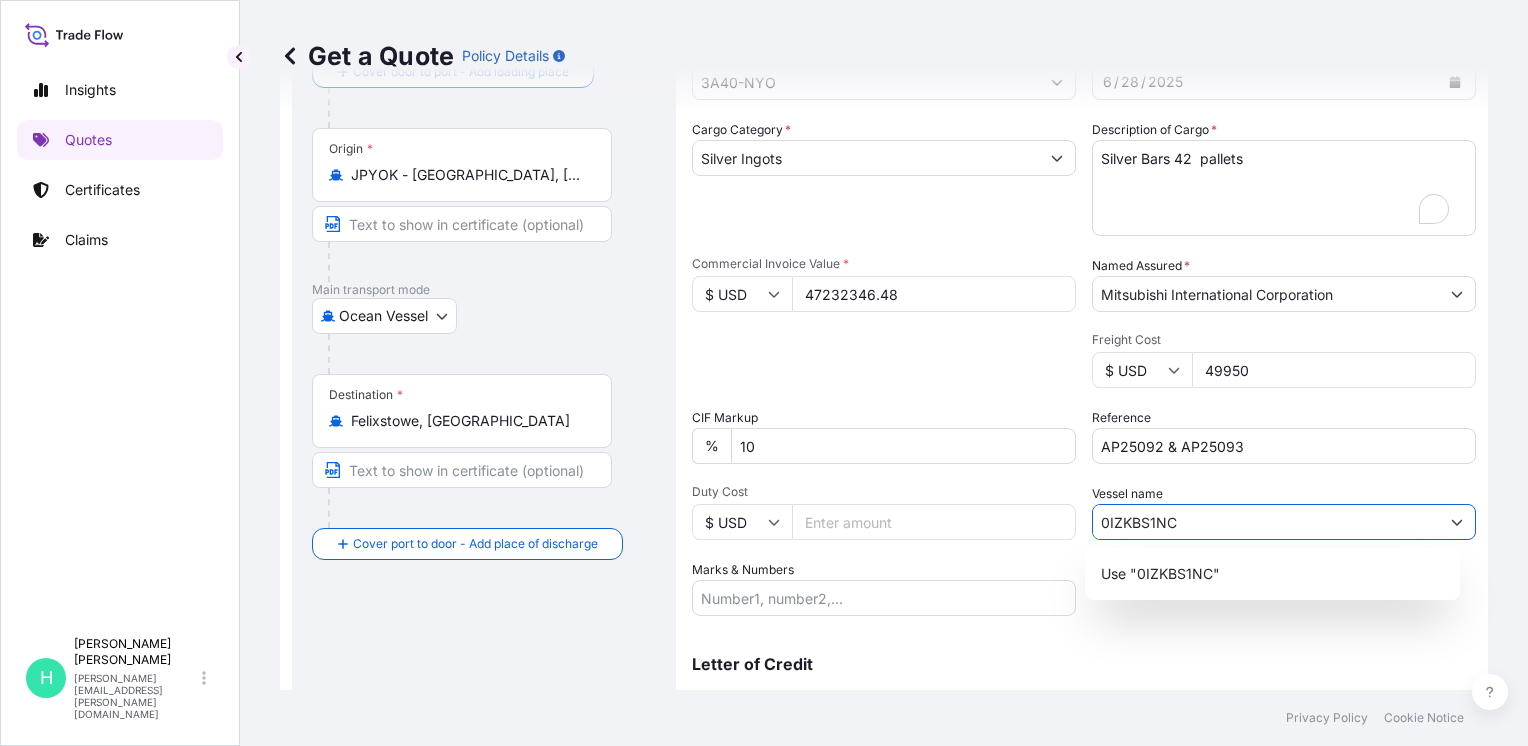 type on "0IZKBS1NC" 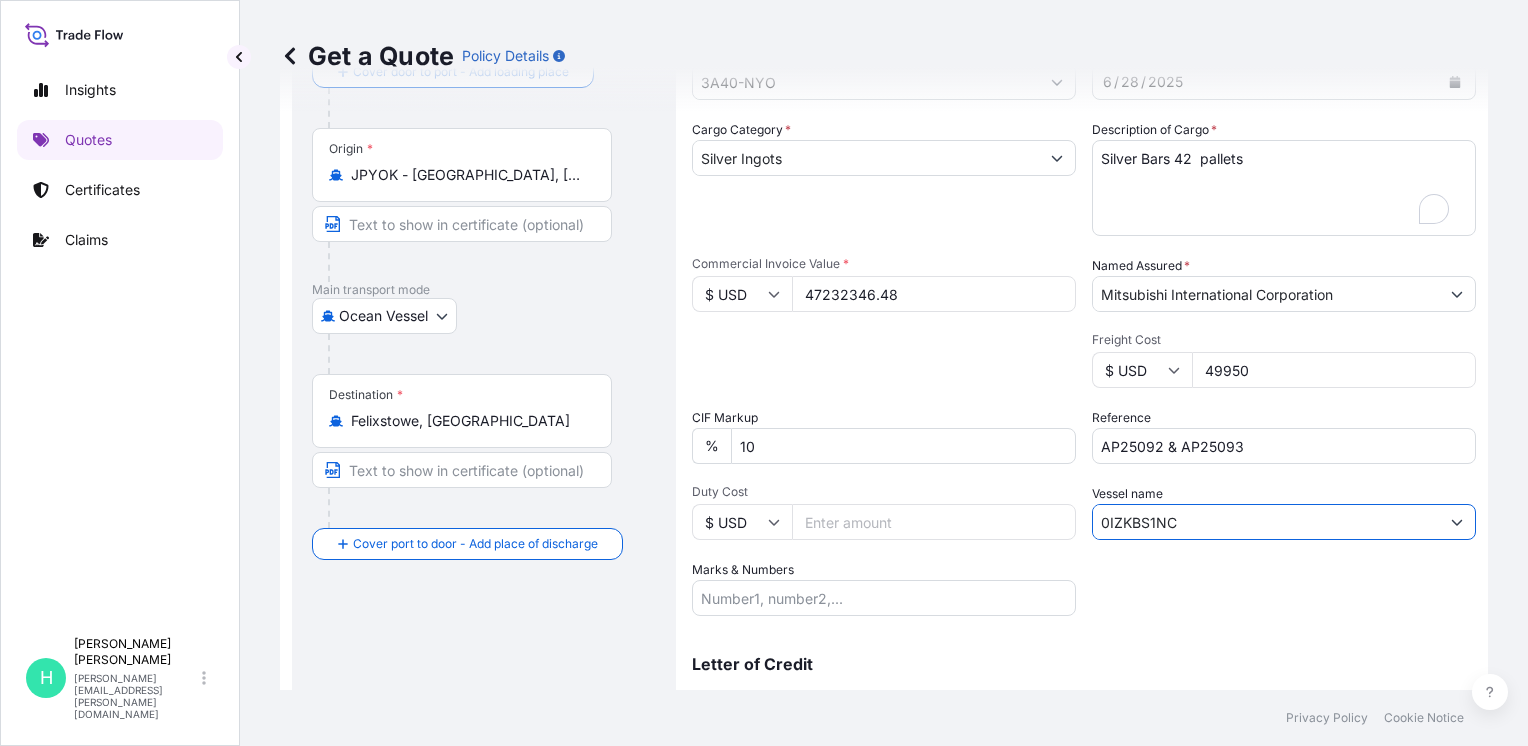click on "0IZKBS1NC" at bounding box center (1266, 522) 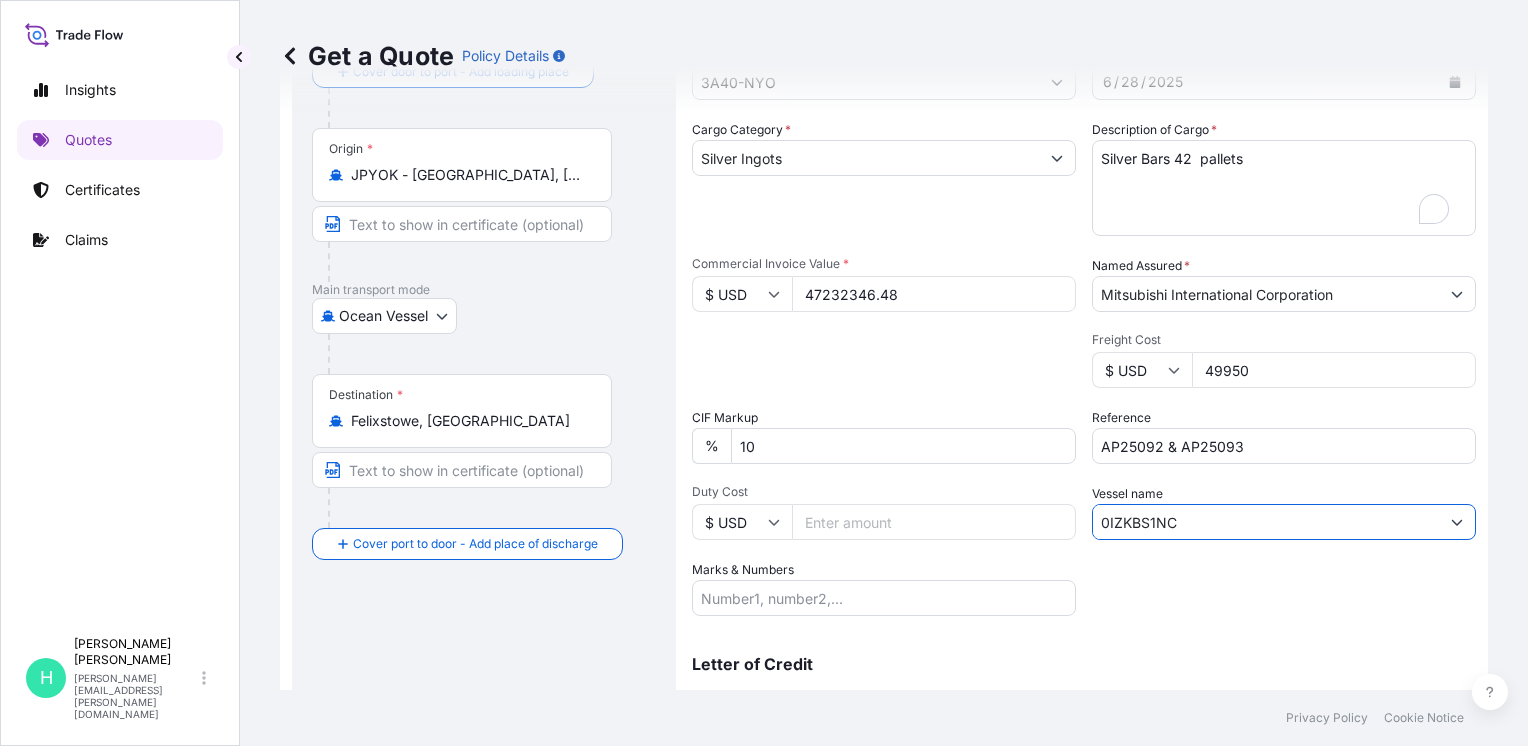 click on "0IZKBS1NC" at bounding box center [1266, 522] 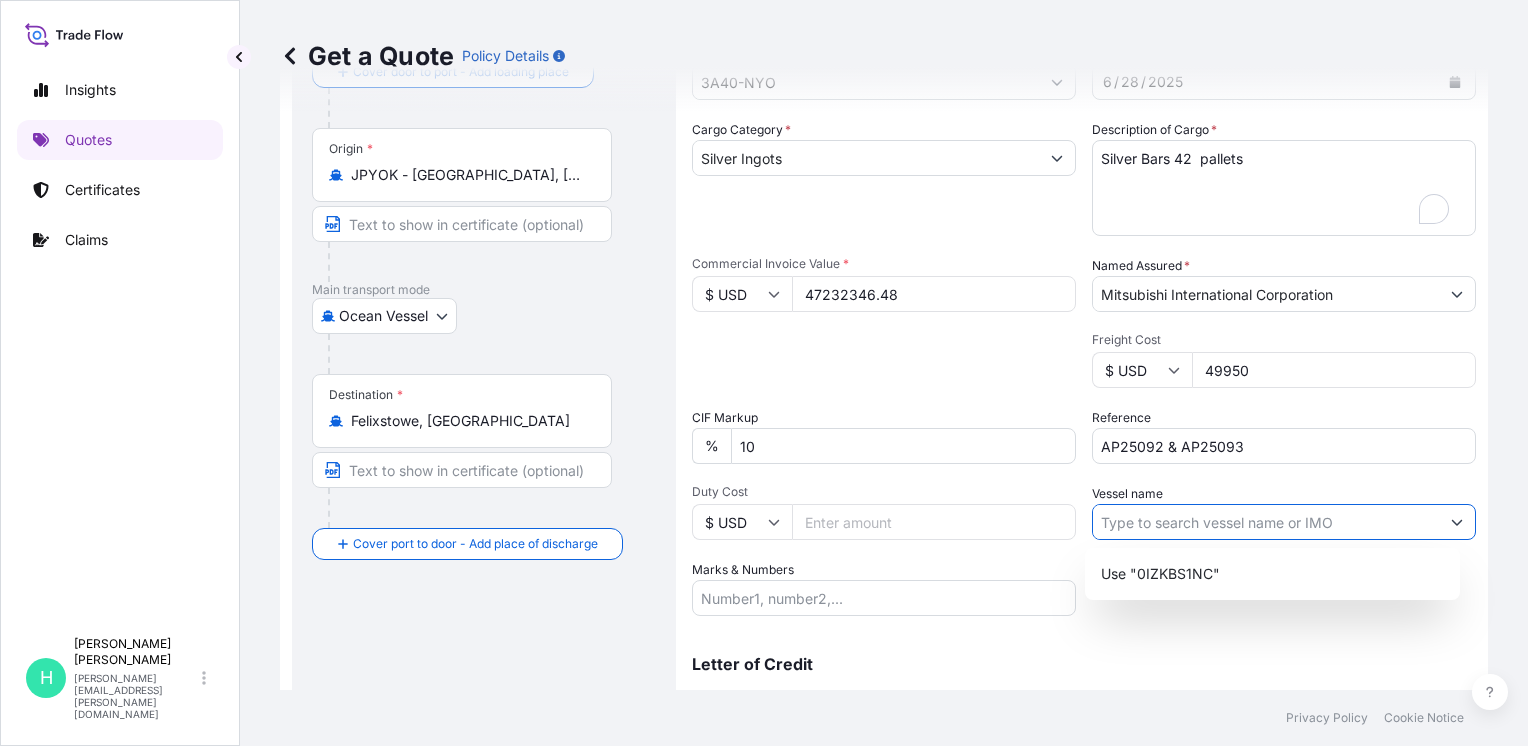 paste on "[PERSON_NAME] 0IZKBS1NC" 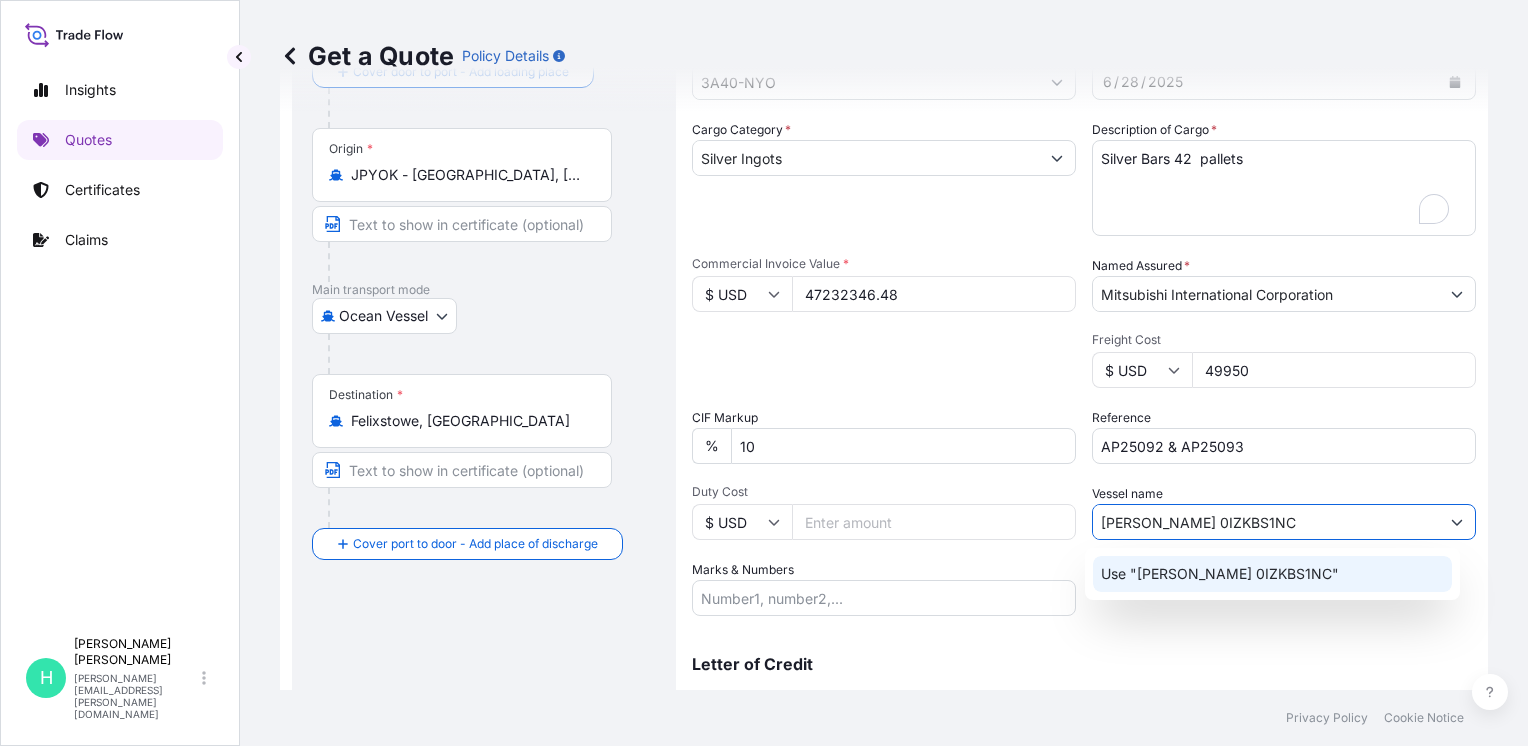 type on "[PERSON_NAME] 0IZKBS1NC" 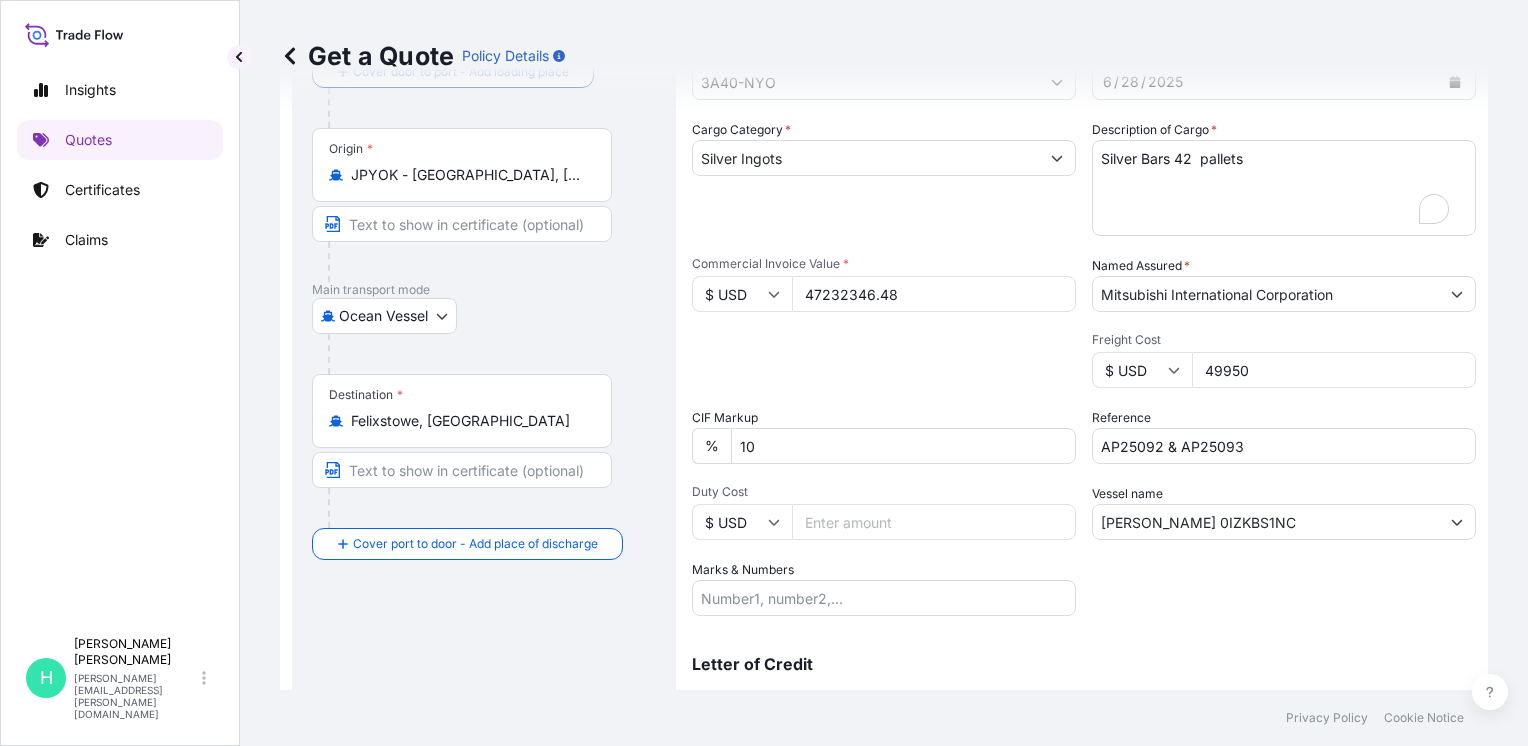 click on "Marks & Numbers" at bounding box center [884, 598] 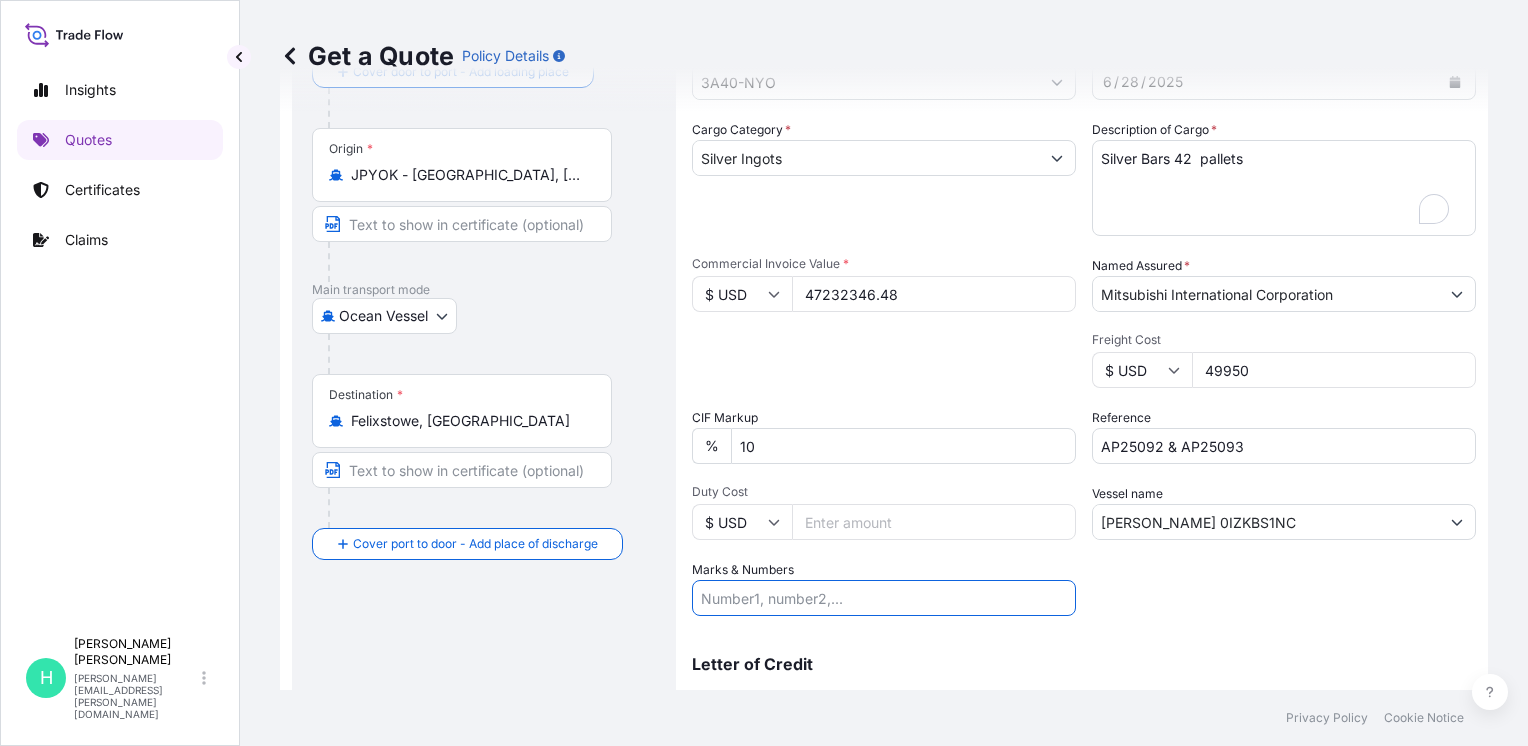 paste on "OOLU0681827 /27709736" 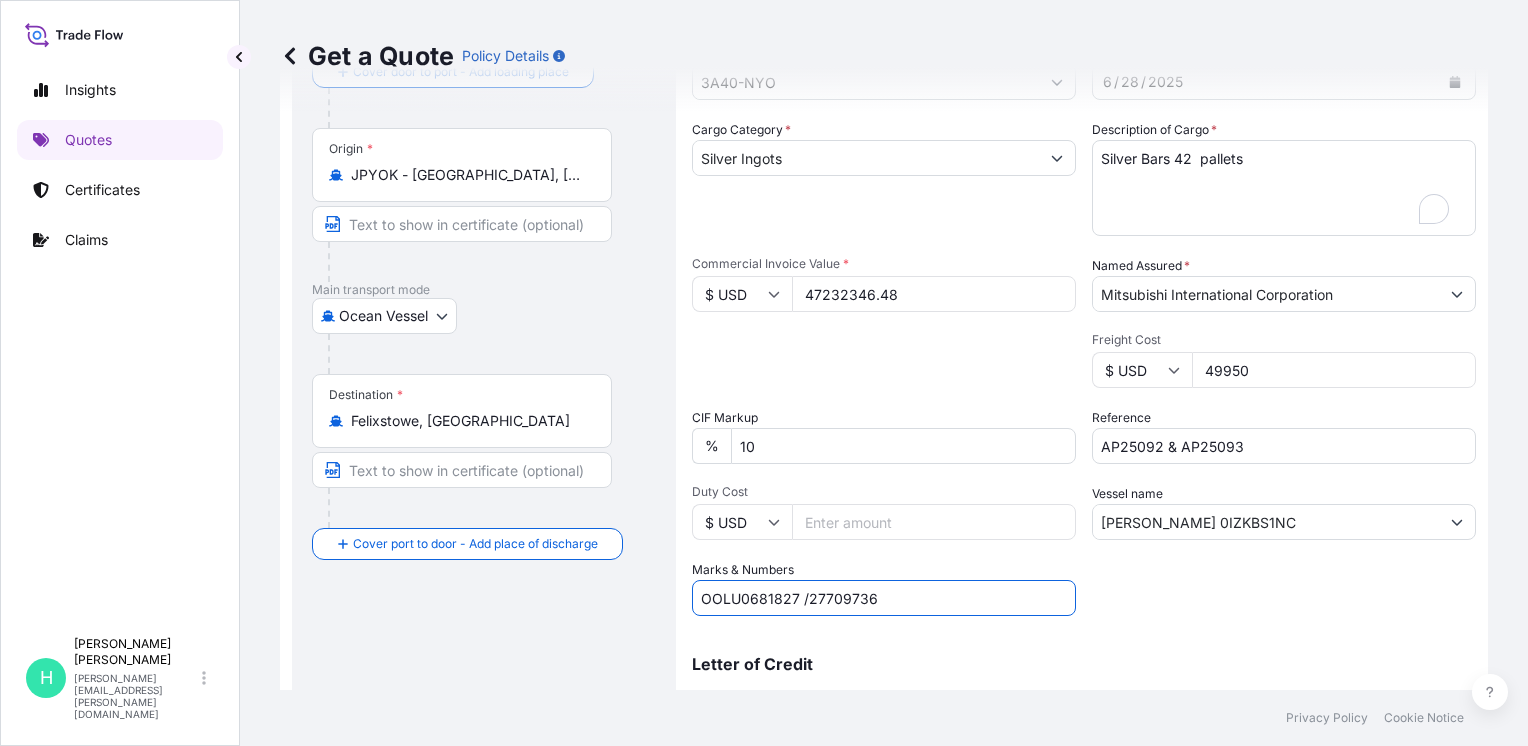 type on "OOLU0681827 /27709736" 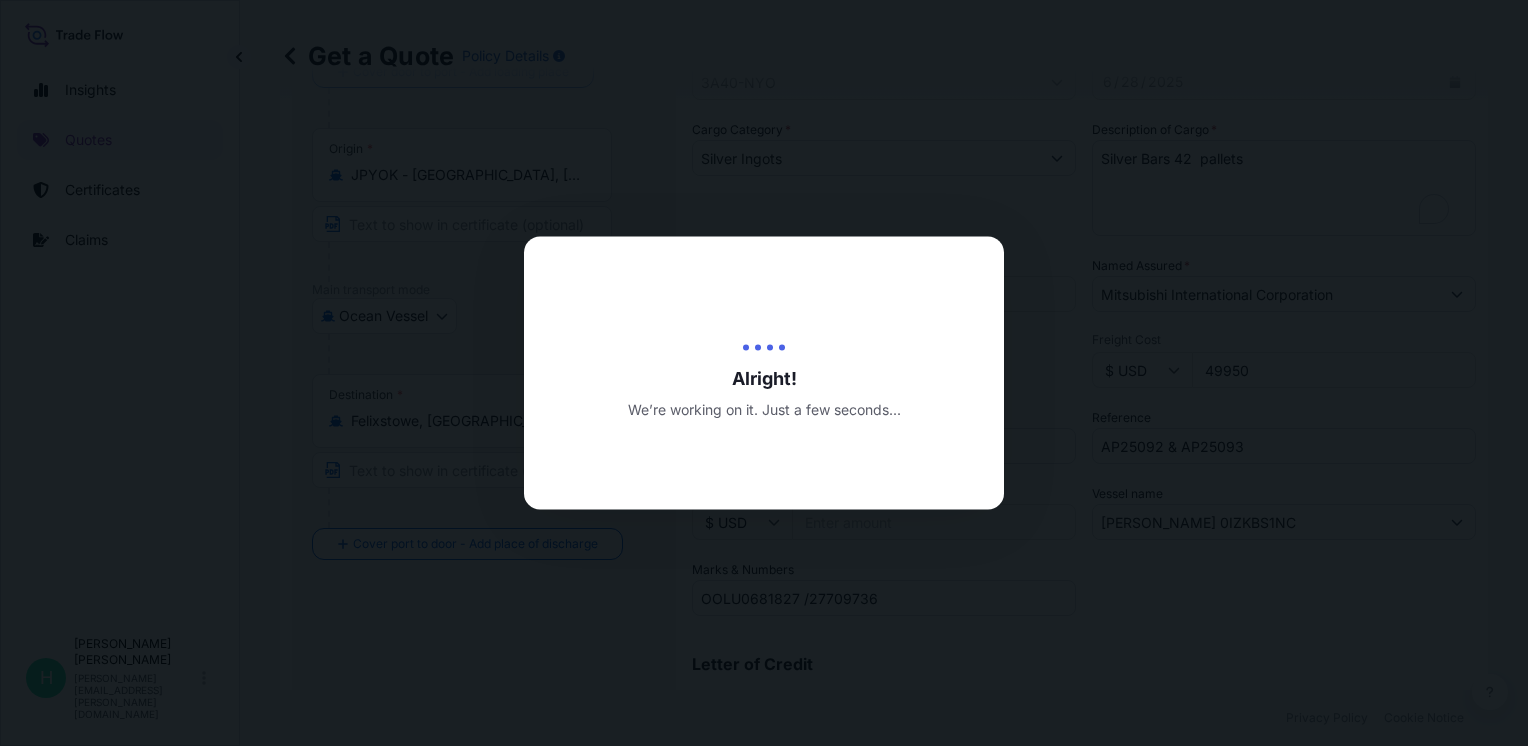 scroll, scrollTop: 0, scrollLeft: 0, axis: both 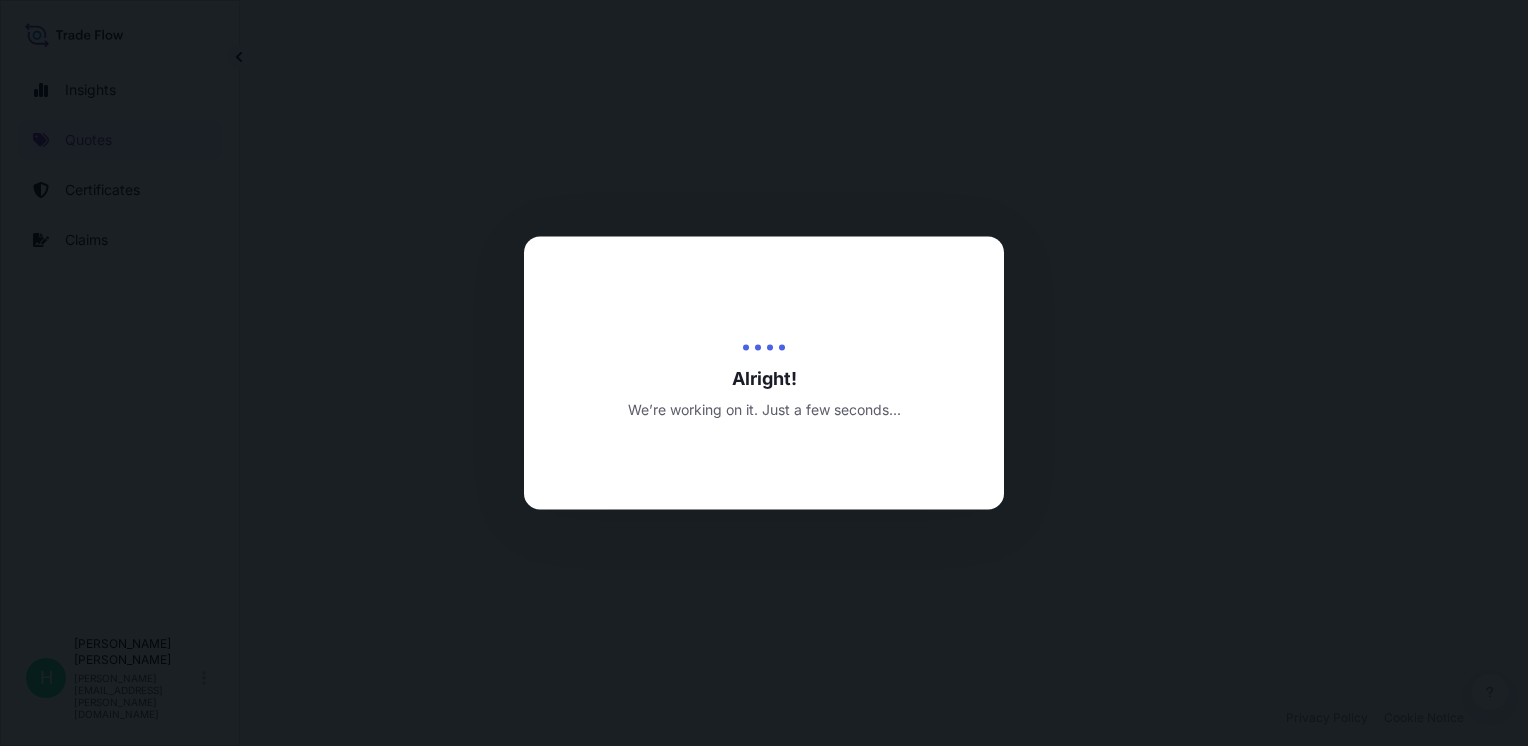 select on "Ocean Vessel" 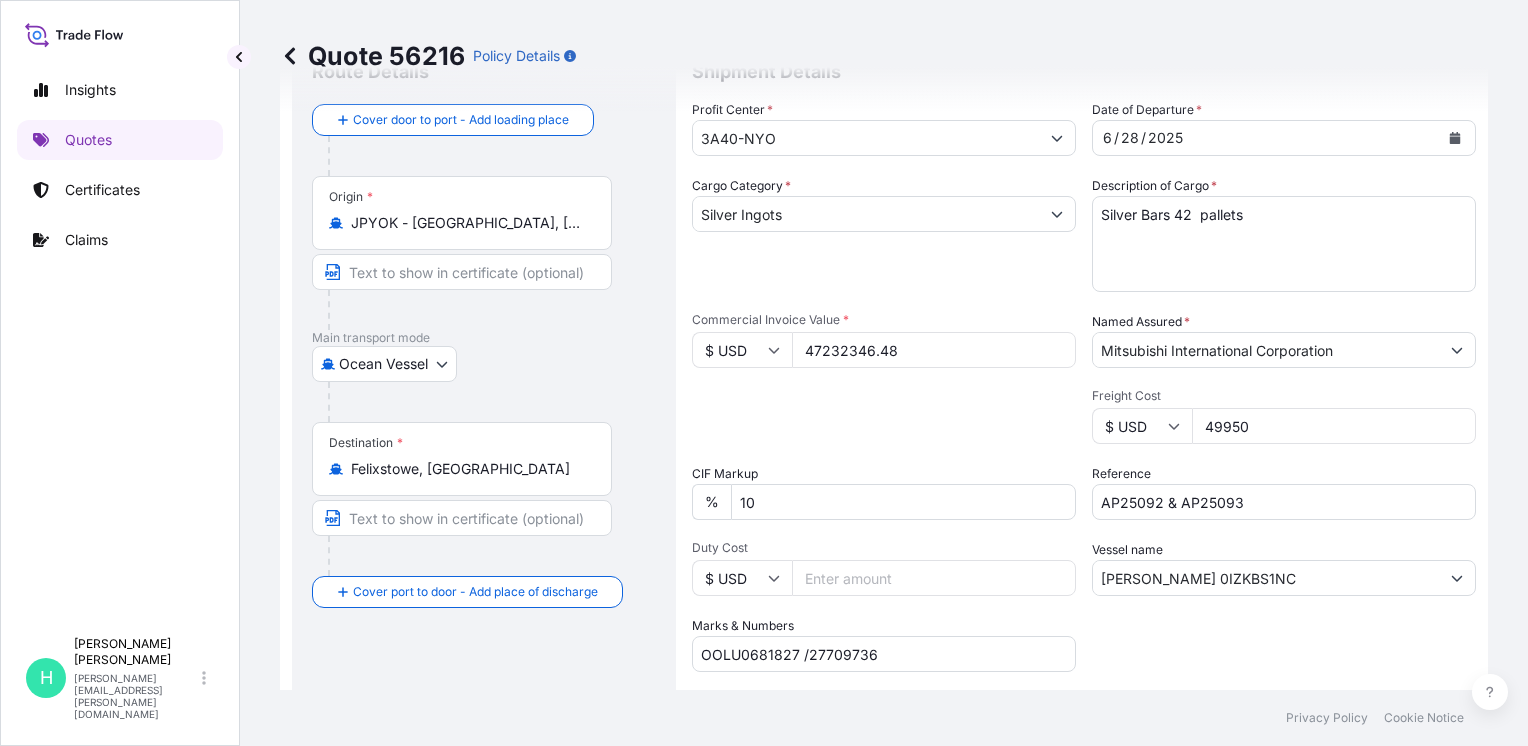 scroll, scrollTop: 0, scrollLeft: 0, axis: both 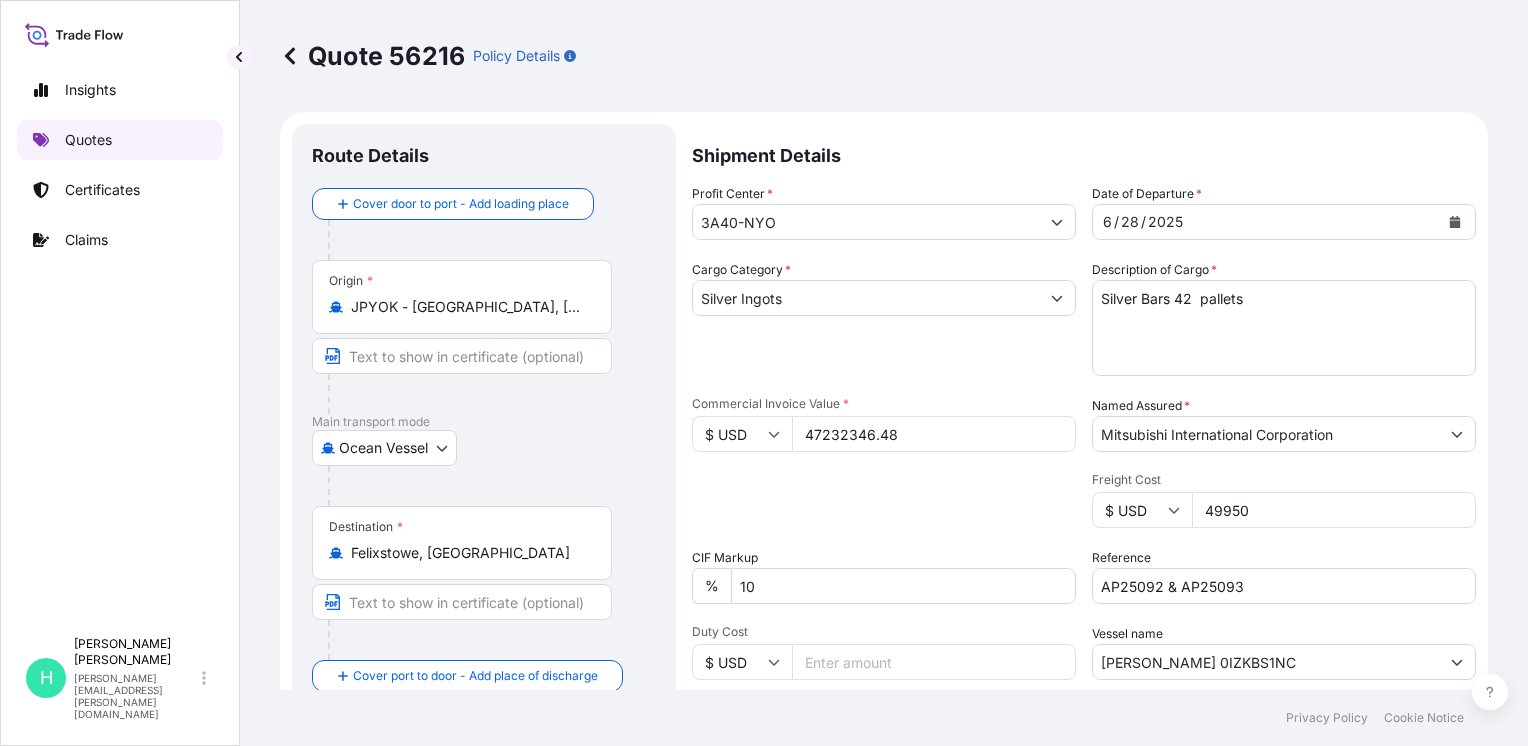 click on "Quotes" at bounding box center [120, 140] 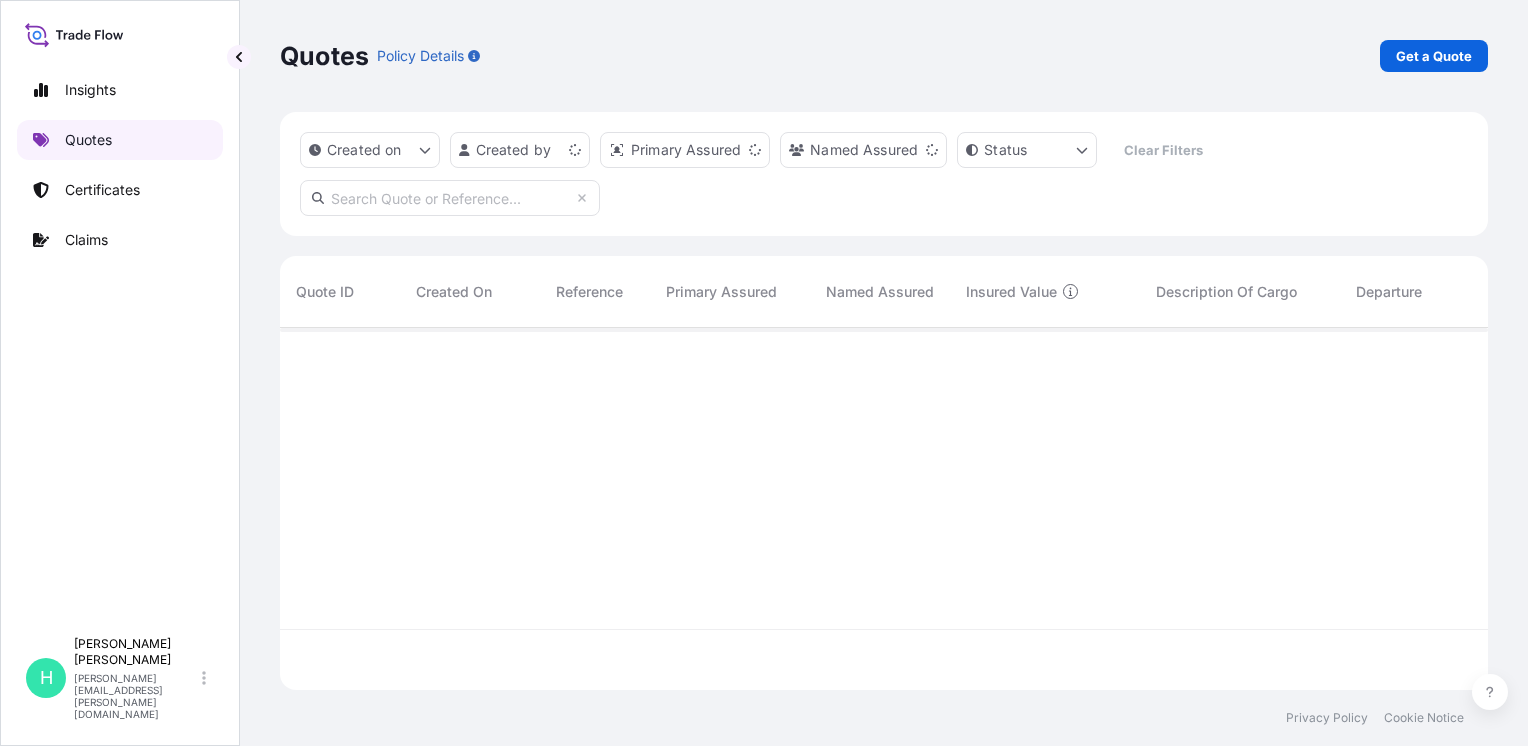 scroll, scrollTop: 16, scrollLeft: 16, axis: both 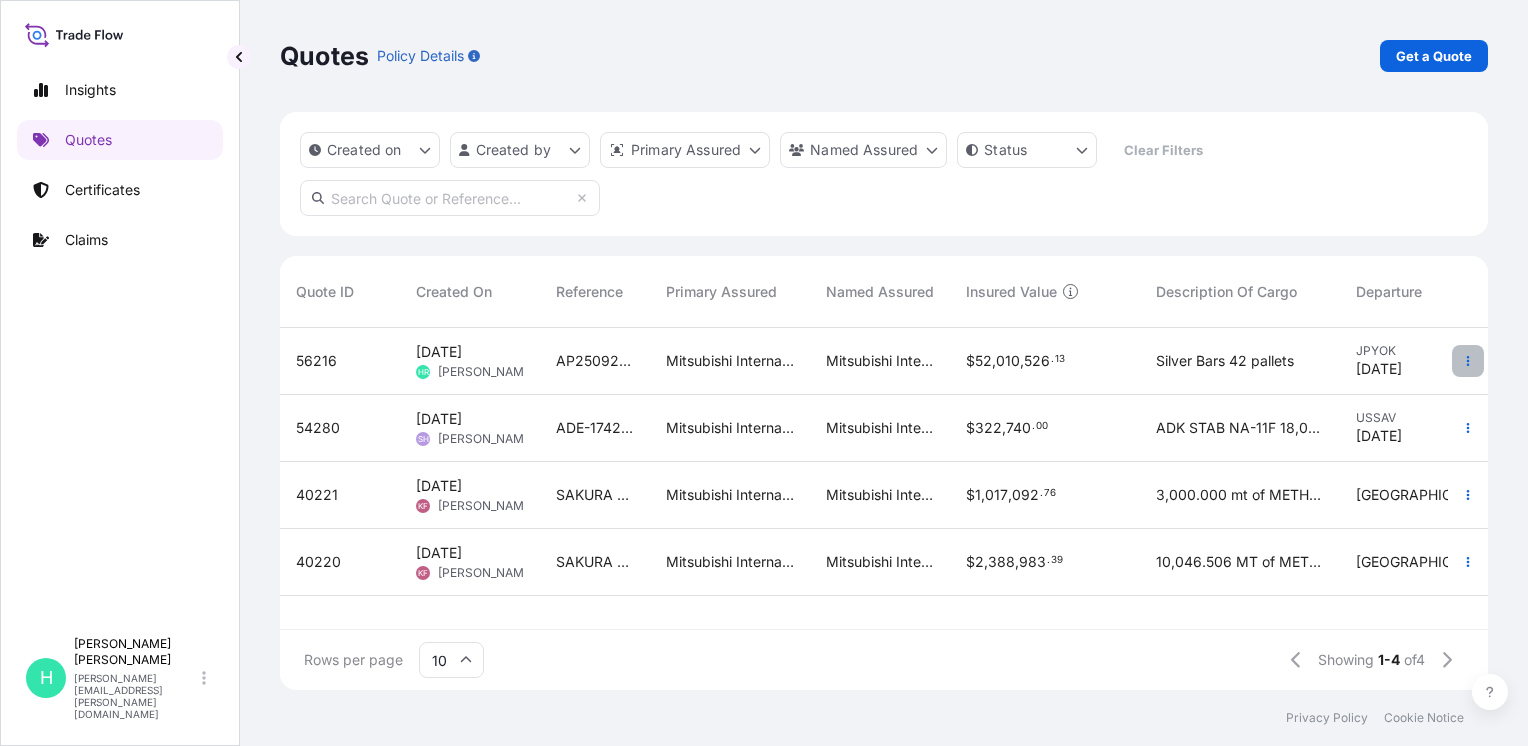 click 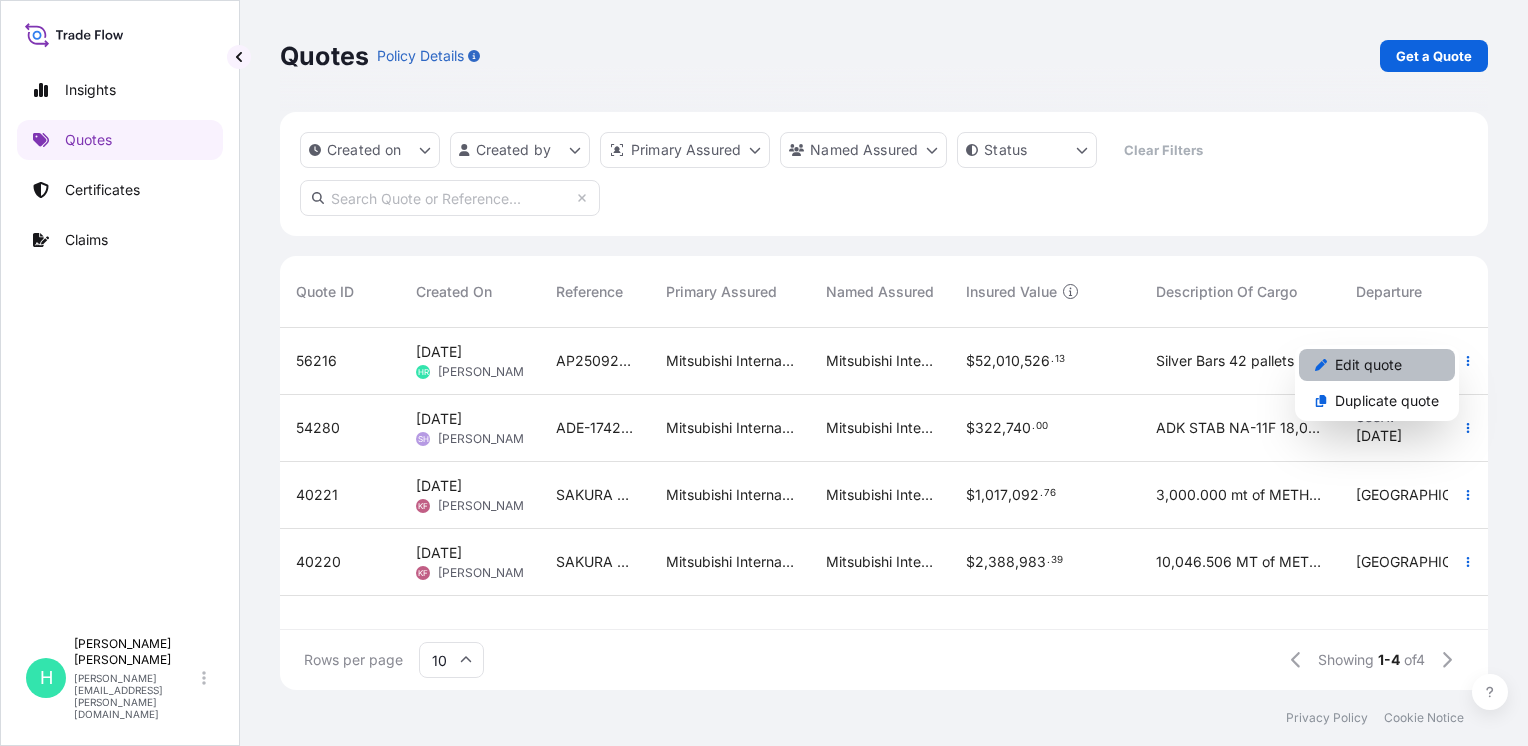 click on "Edit quote" at bounding box center [1377, 365] 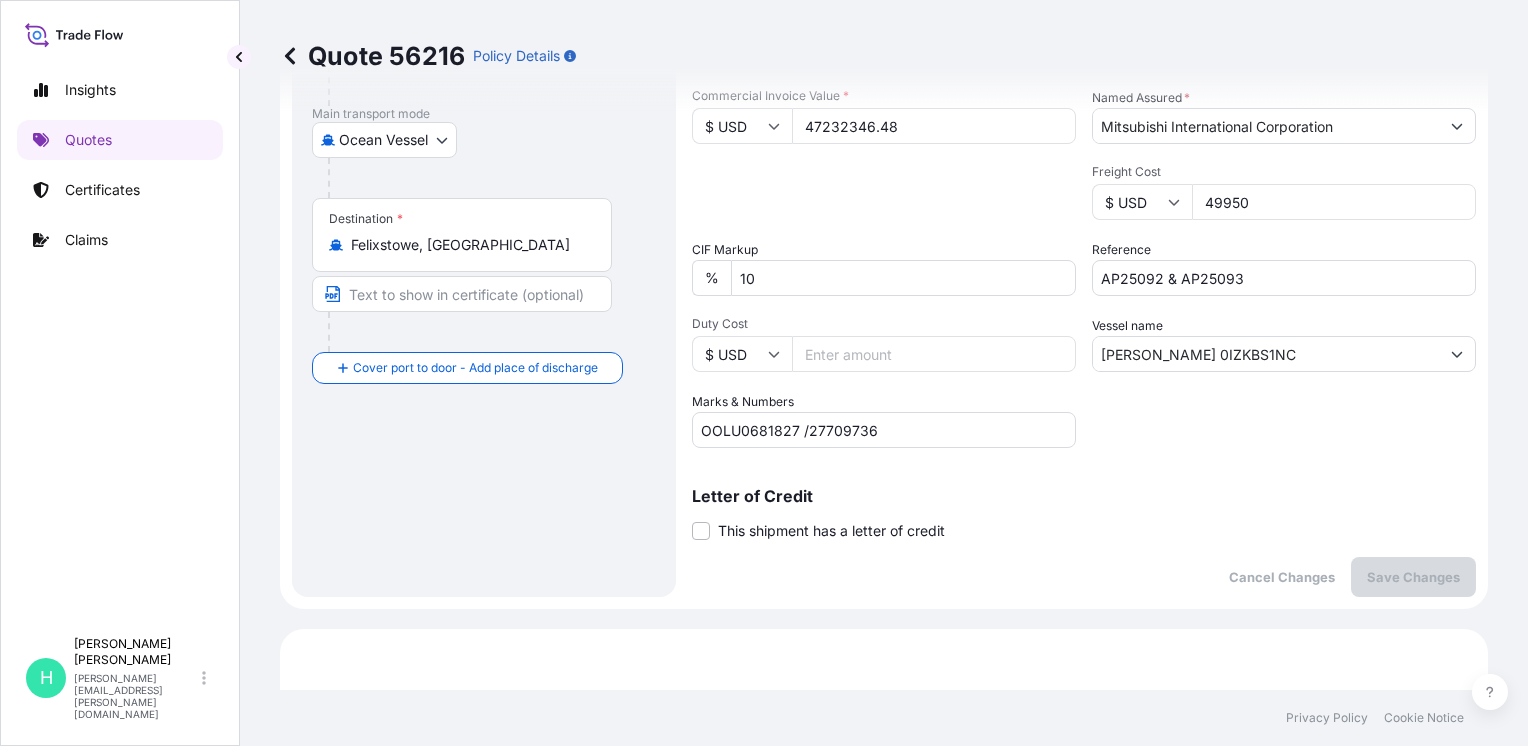 scroll, scrollTop: 0, scrollLeft: 0, axis: both 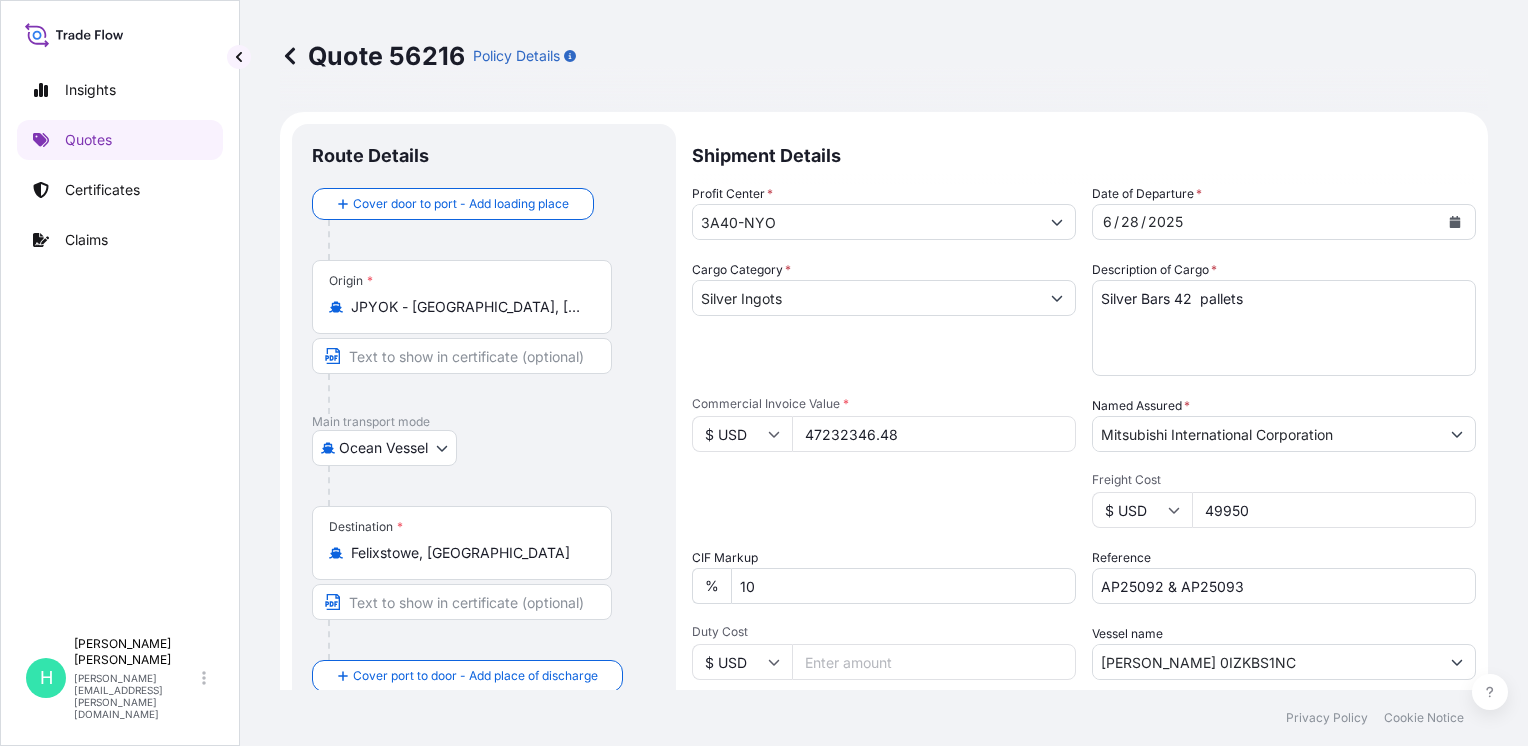 click 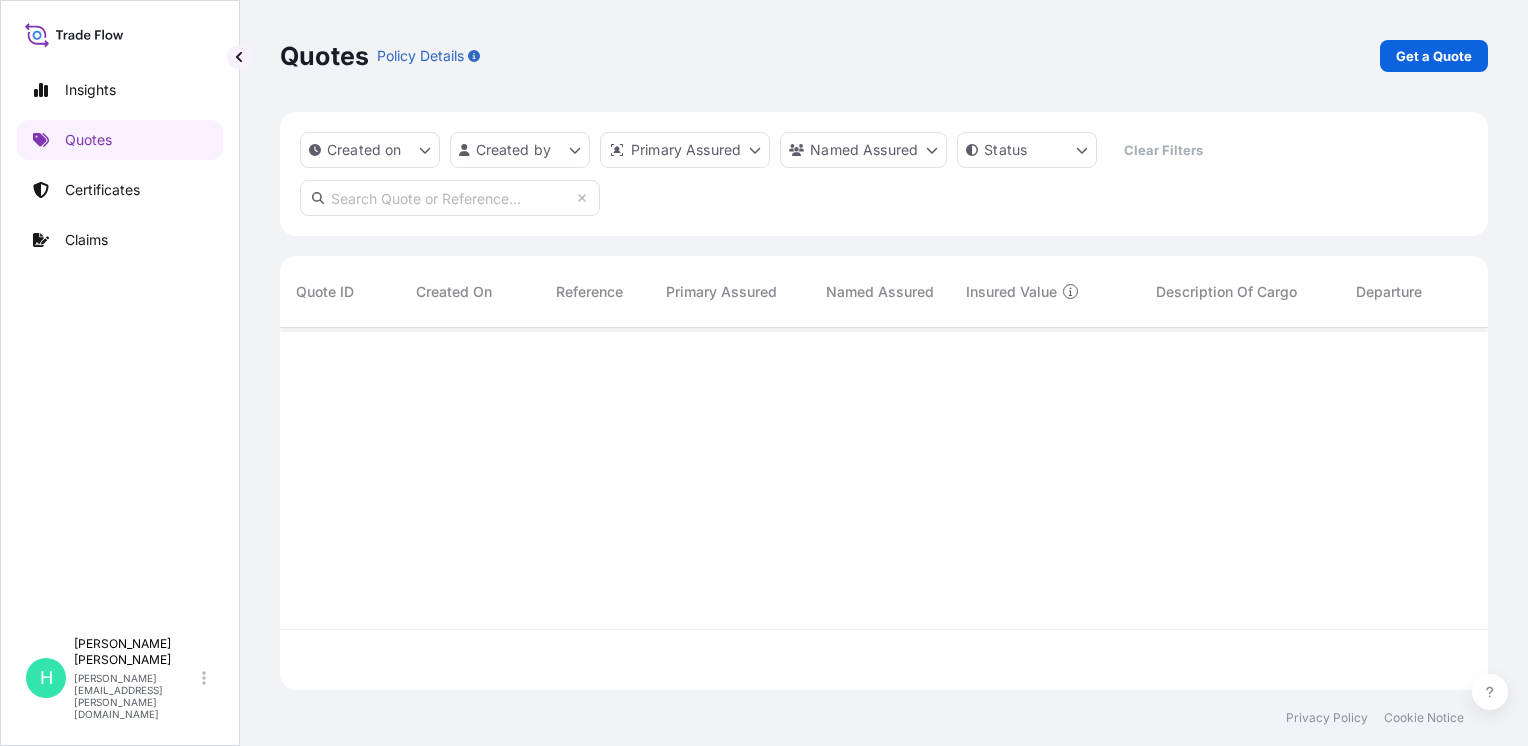 scroll, scrollTop: 16, scrollLeft: 16, axis: both 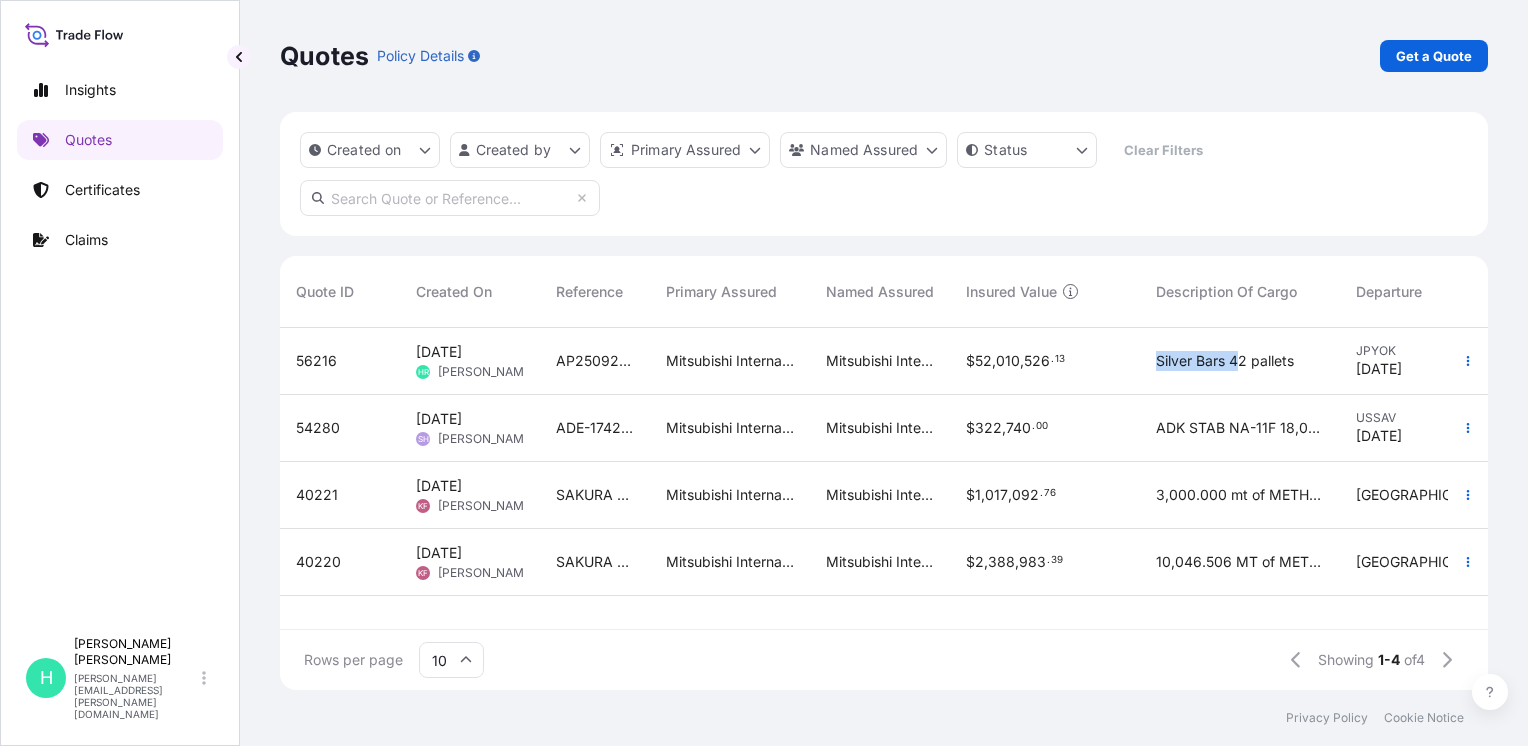 drag, startPoint x: 1069, startPoint y: 369, endPoint x: 1207, endPoint y: 369, distance: 138 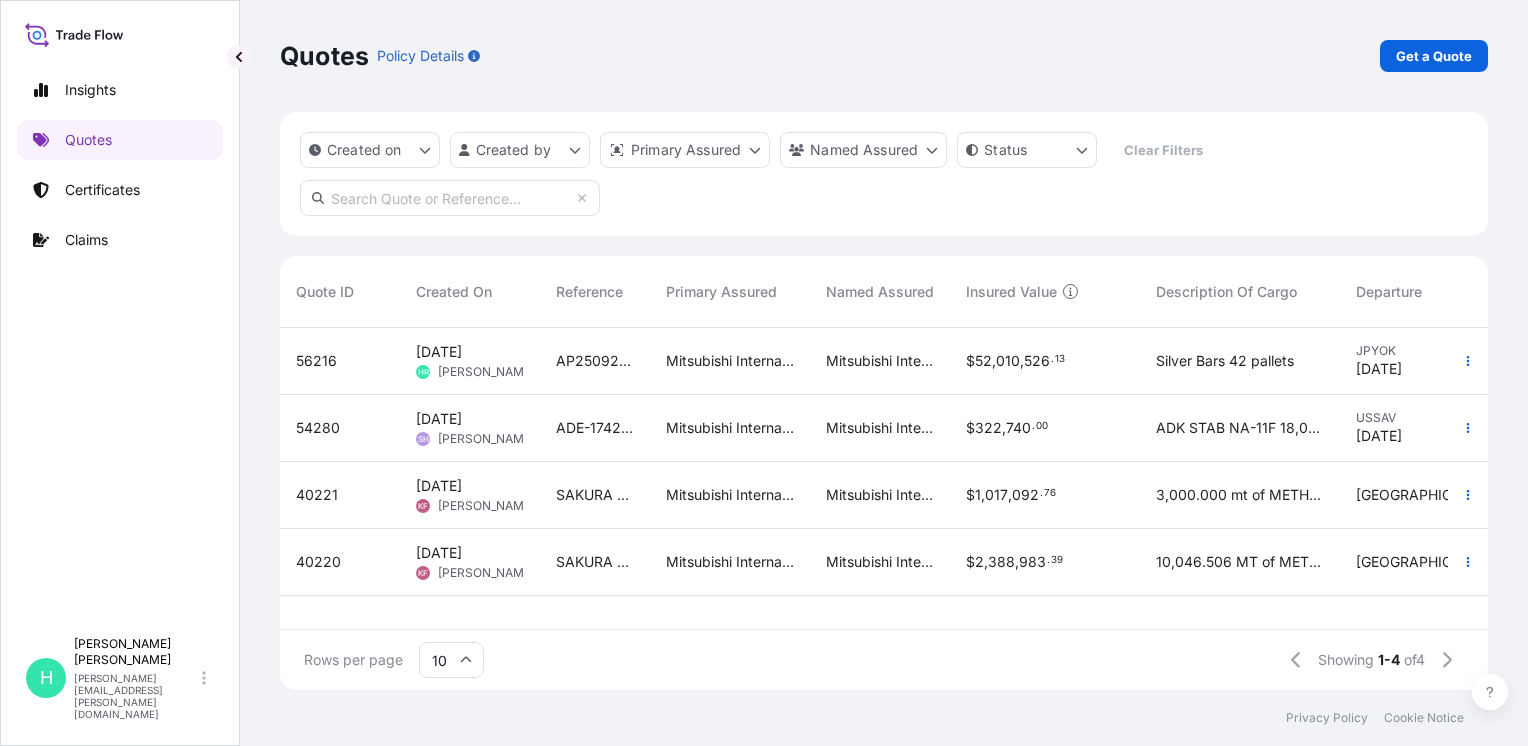 select on "Ocean Vessel" 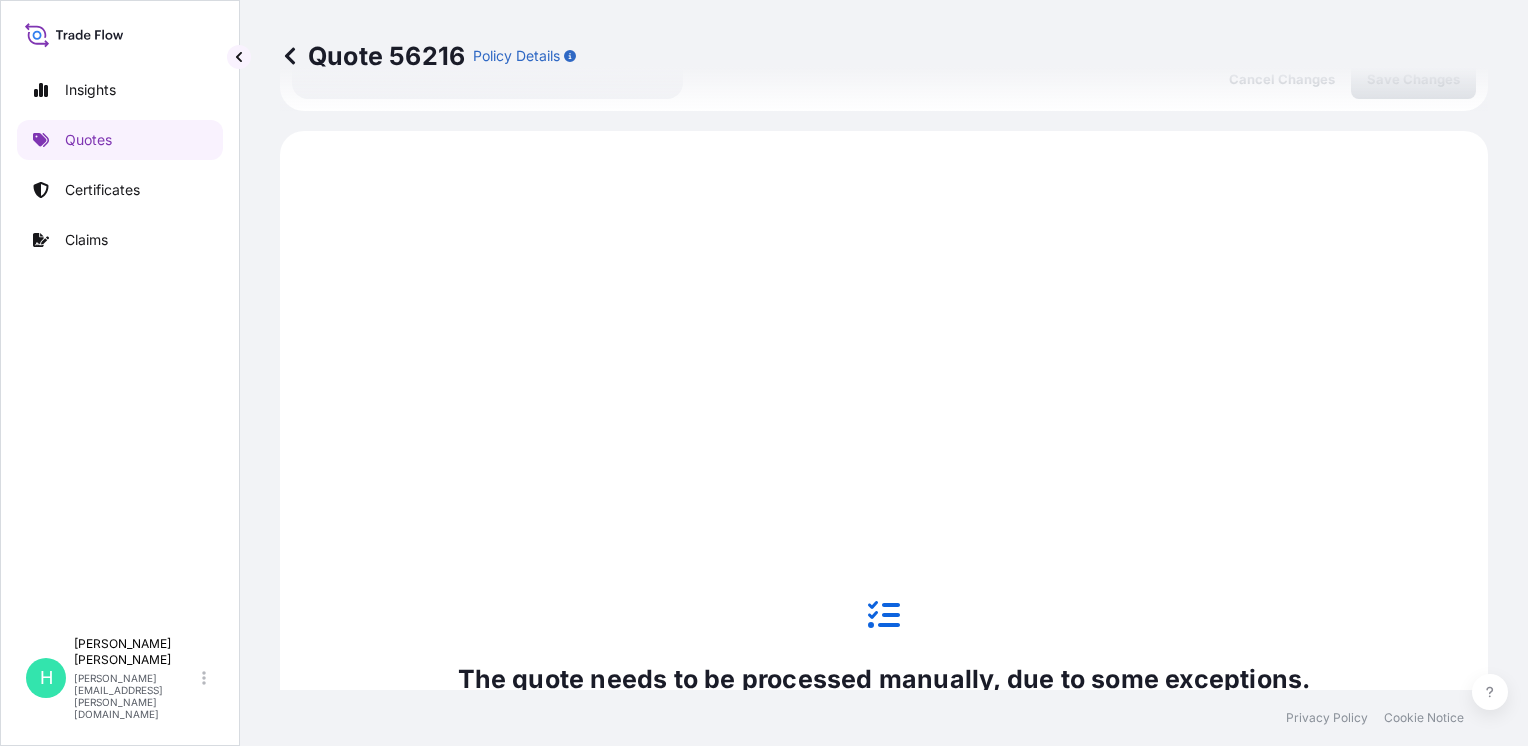 scroll, scrollTop: 836, scrollLeft: 0, axis: vertical 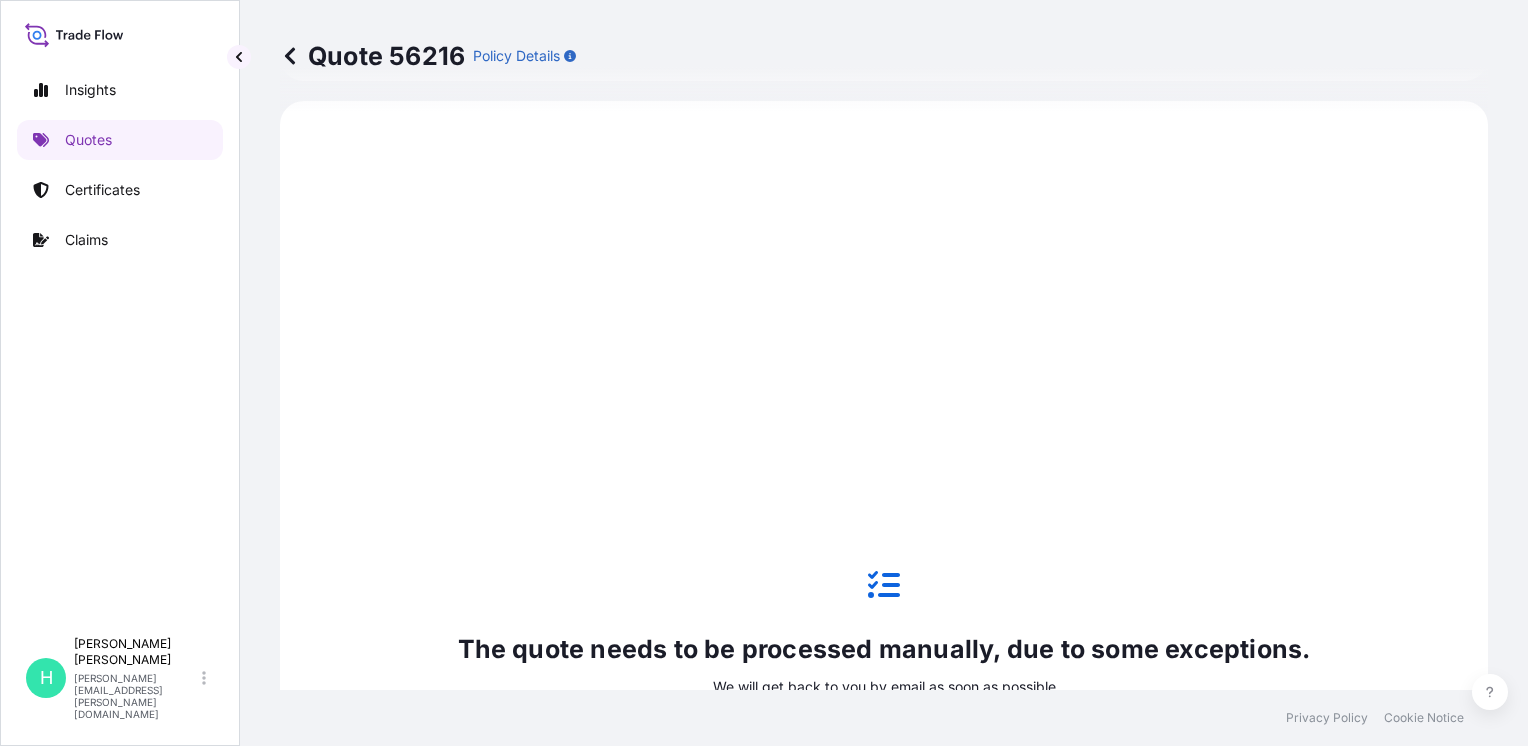 click 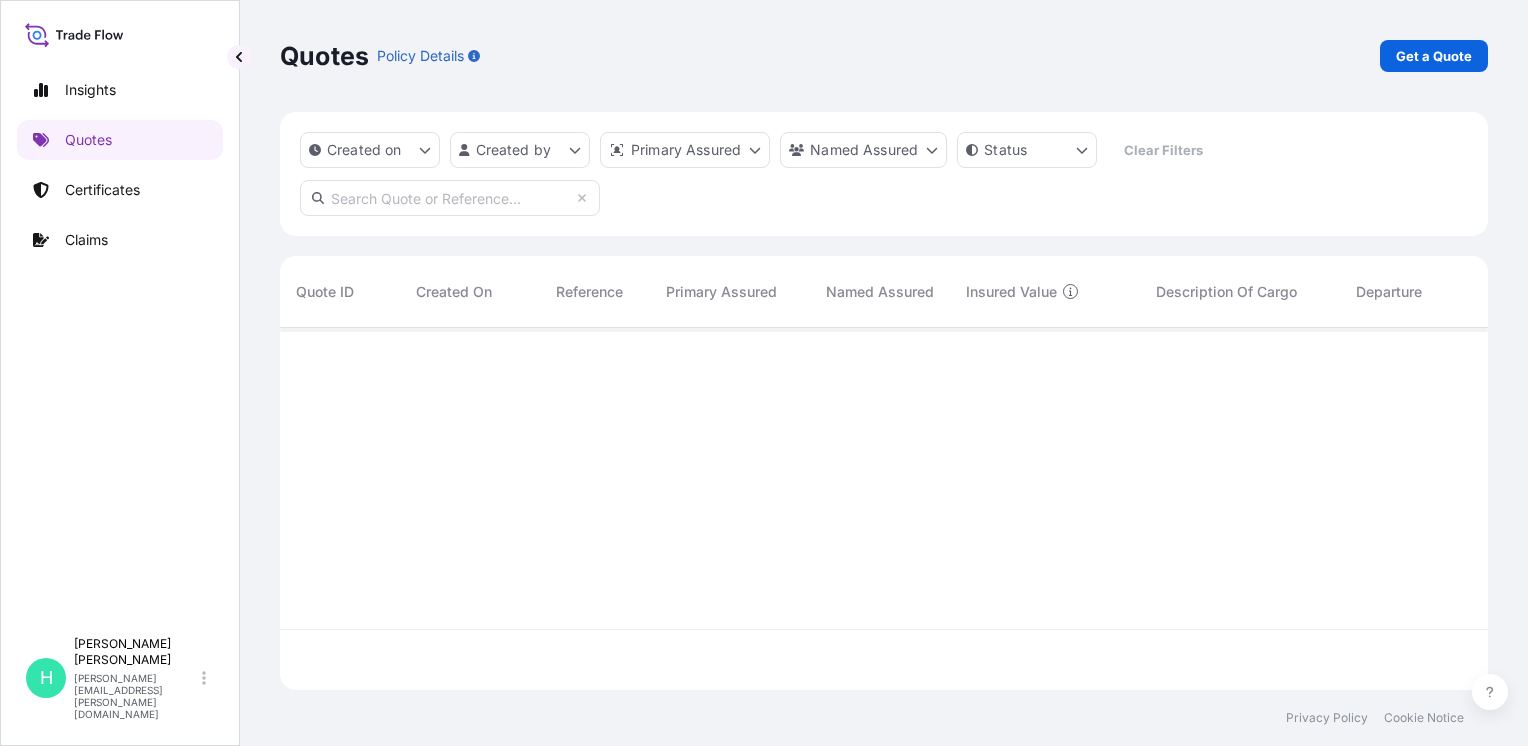 scroll, scrollTop: 16, scrollLeft: 16, axis: both 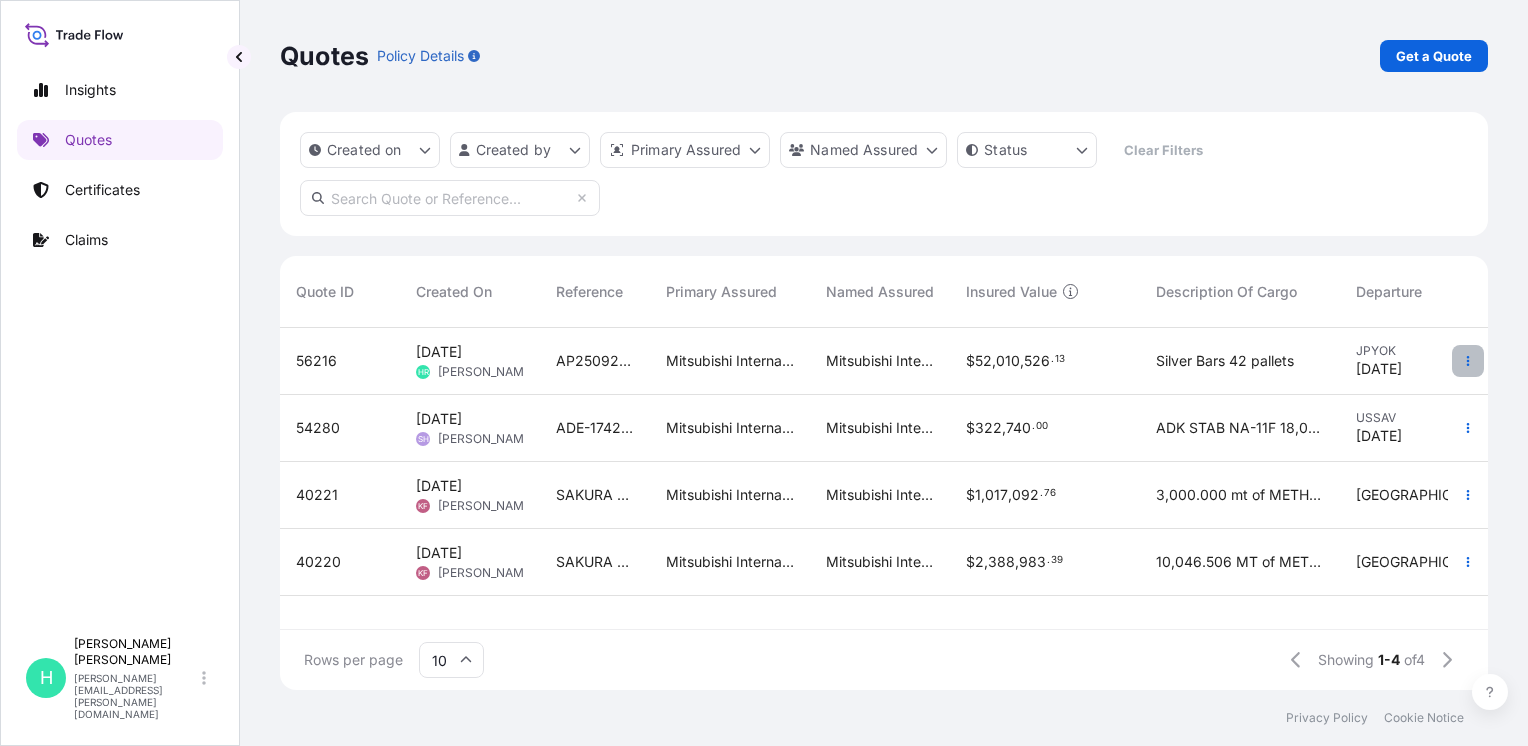 click 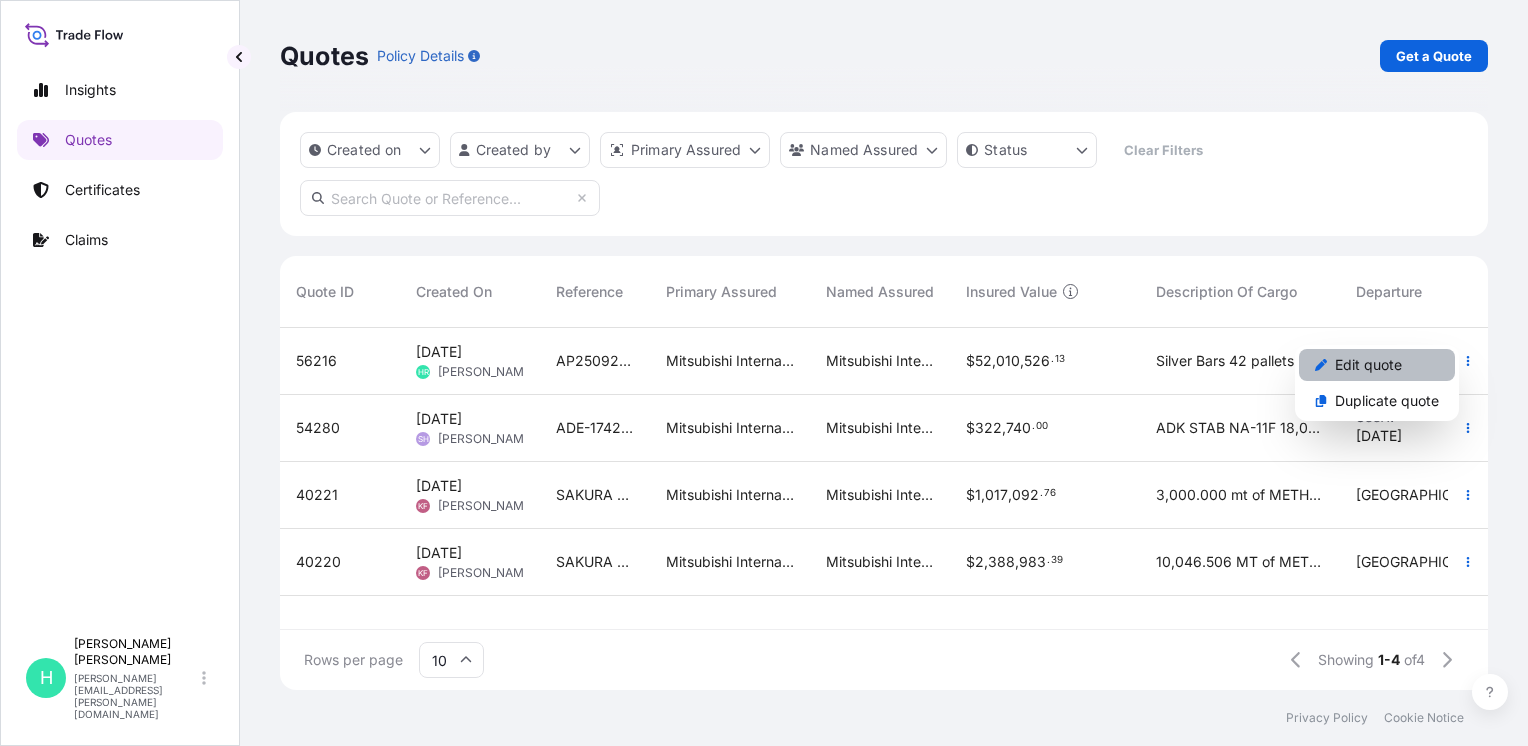 click on "Edit quote" at bounding box center [1368, 365] 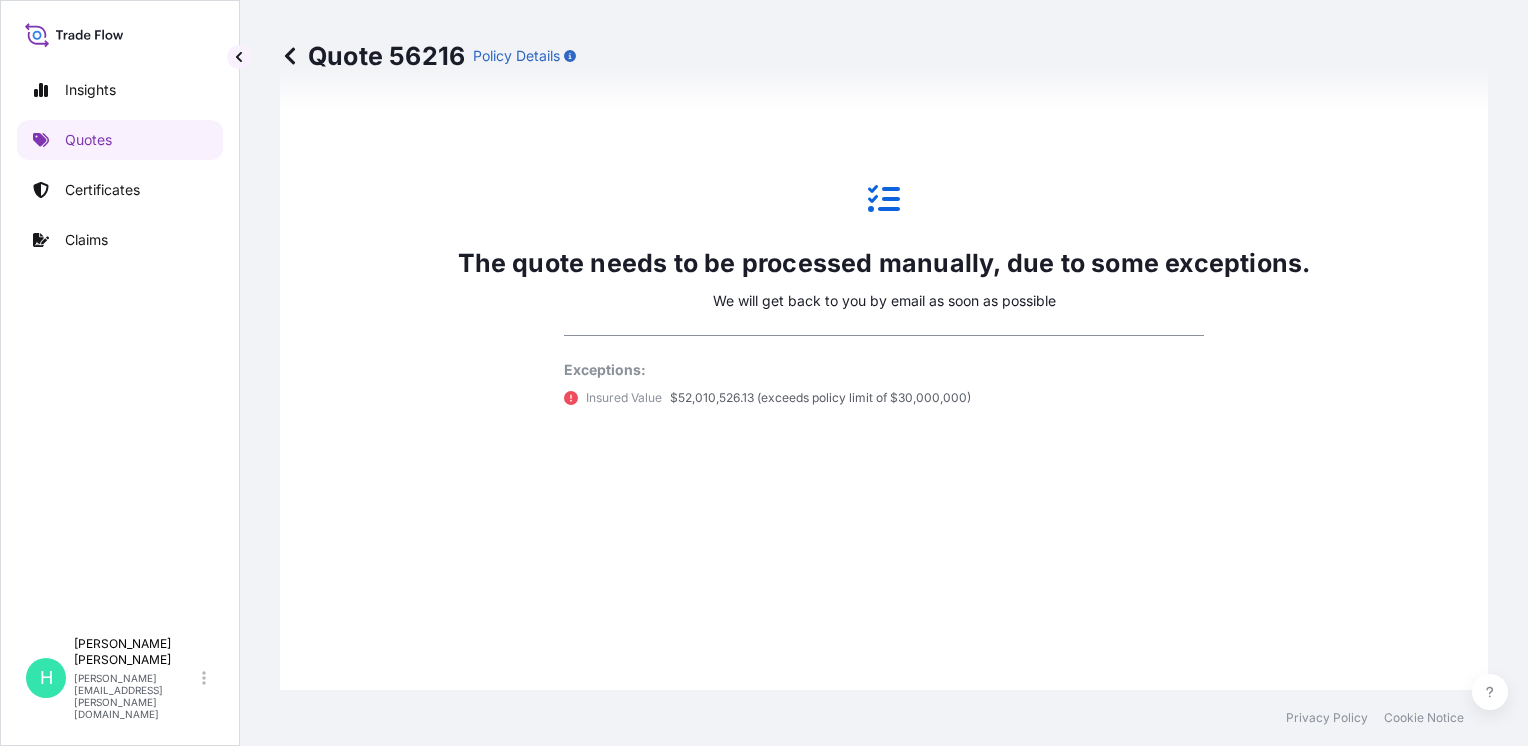 scroll, scrollTop: 1226, scrollLeft: 0, axis: vertical 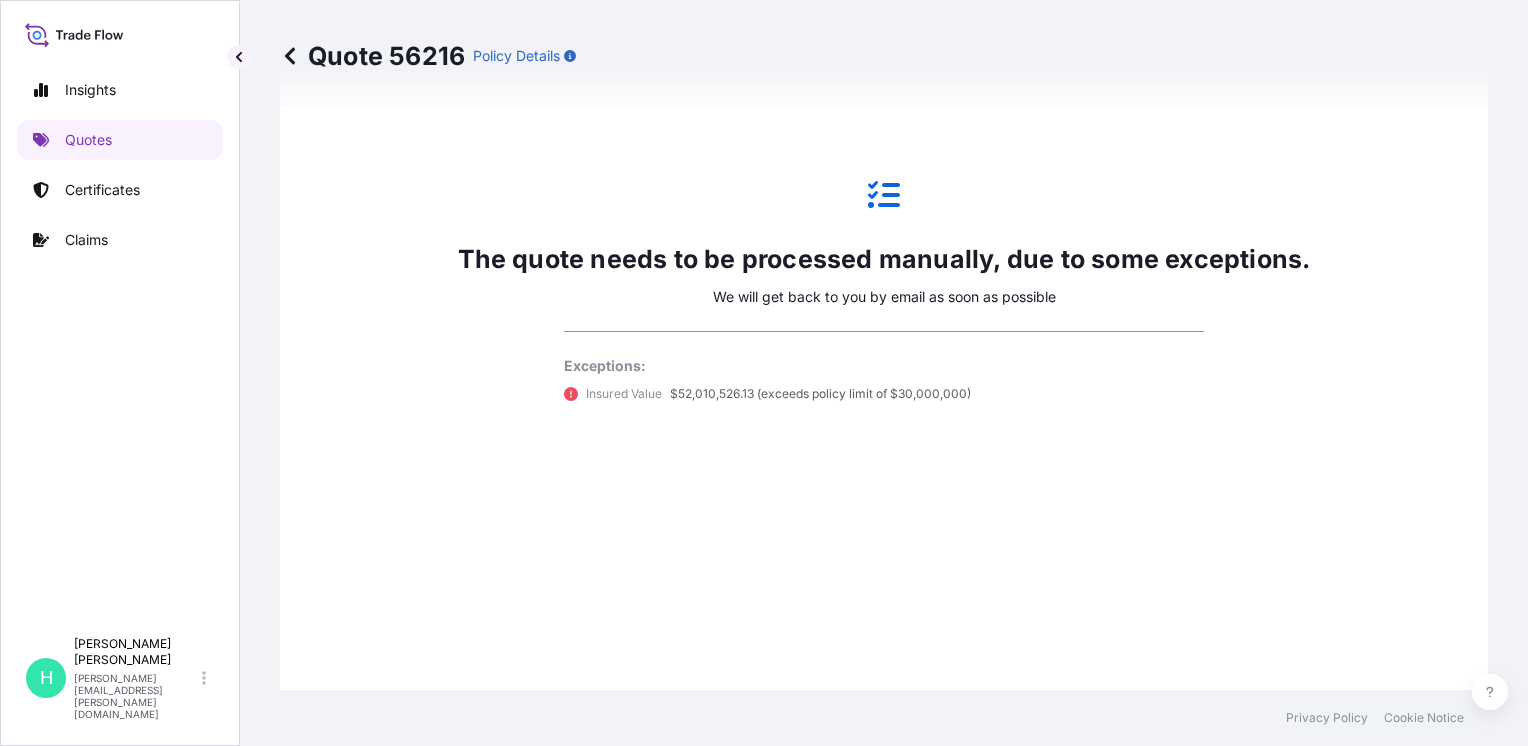 click on "The quote needs to be processed manually, due to some exceptions. We will get back to you by email as soon as possible Exceptions: Insured Value $52,010,526.13 (exceeds policy limit of $30,000,000)" at bounding box center (884, 292) 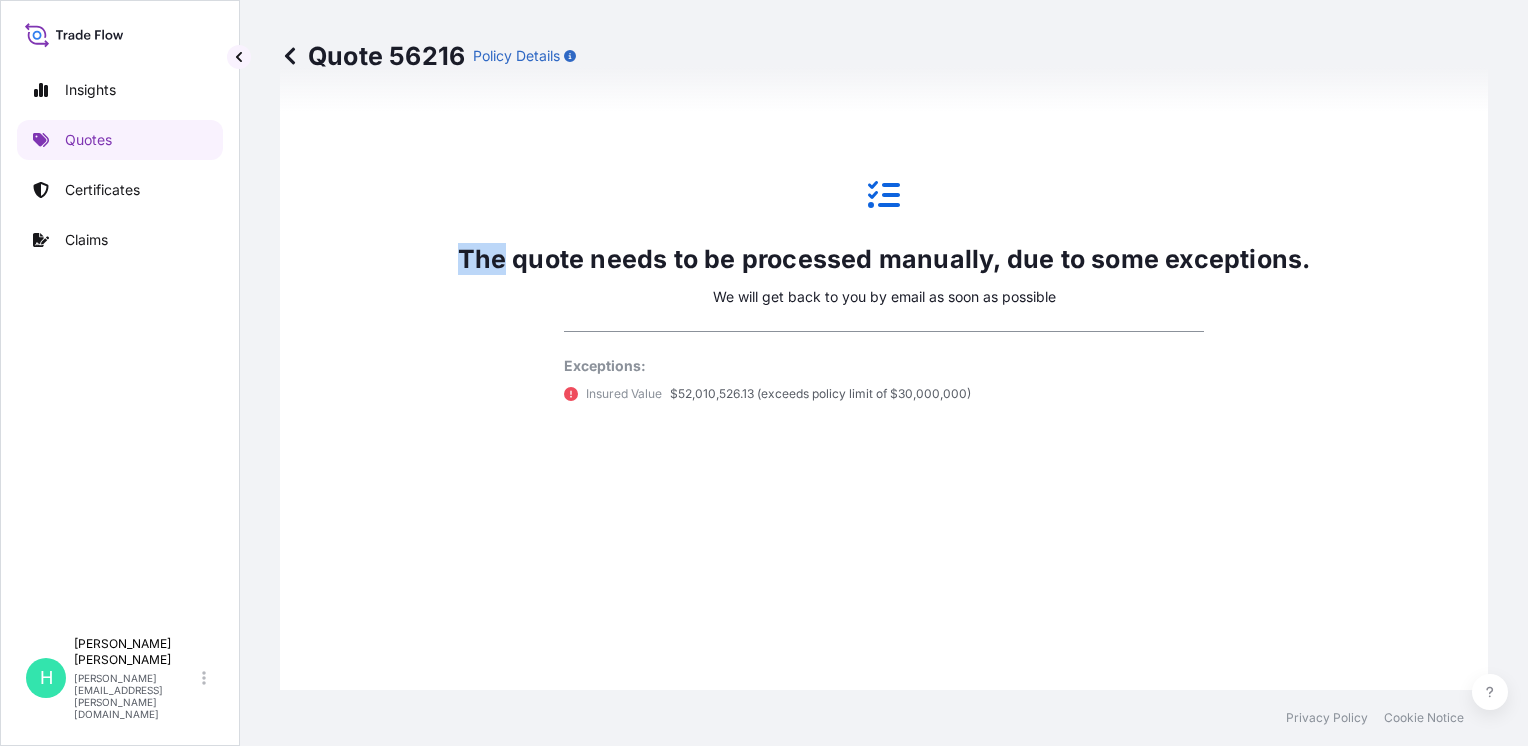click on "The quote needs to be processed manually, due to some exceptions. We will get back to you by email as soon as possible Exceptions: Insured Value $52,010,526.13 (exceeds policy limit of $30,000,000)" at bounding box center [884, 292] 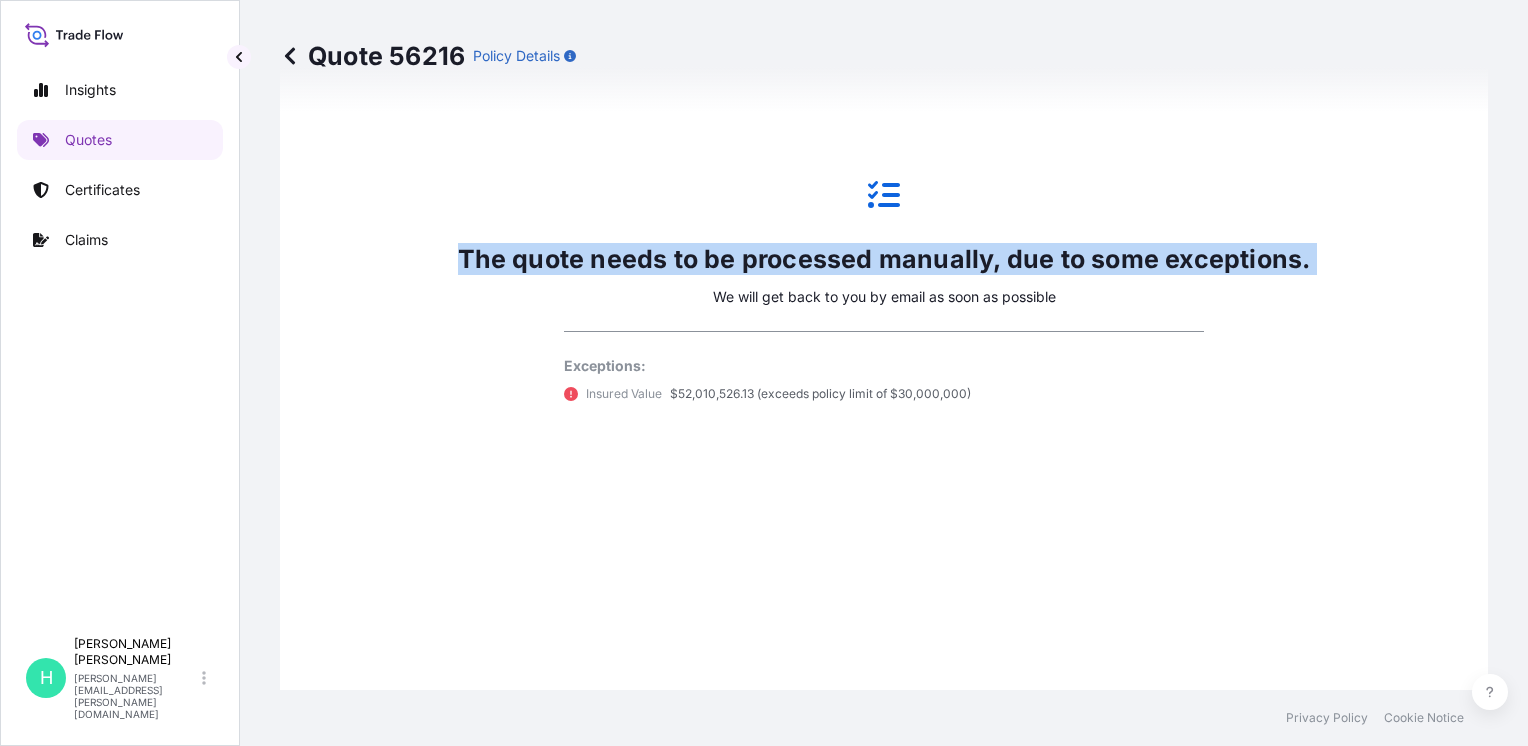 click on "The quote needs to be processed manually, due to some exceptions. We will get back to you by email as soon as possible Exceptions: Insured Value $52,010,526.13 (exceeds policy limit of $30,000,000)" at bounding box center [884, 292] 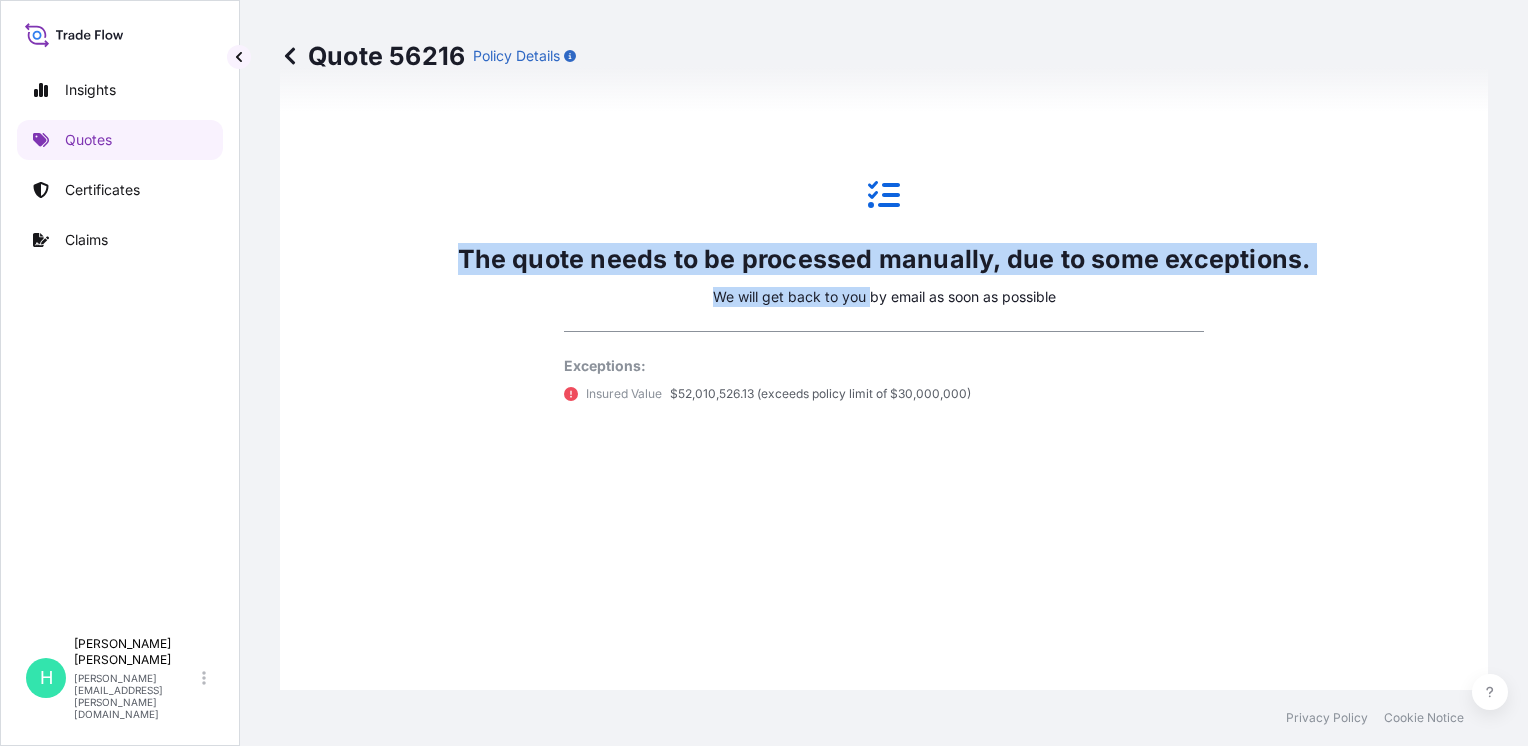 drag, startPoint x: 824, startPoint y: 170, endPoint x: 868, endPoint y: 281, distance: 119.40268 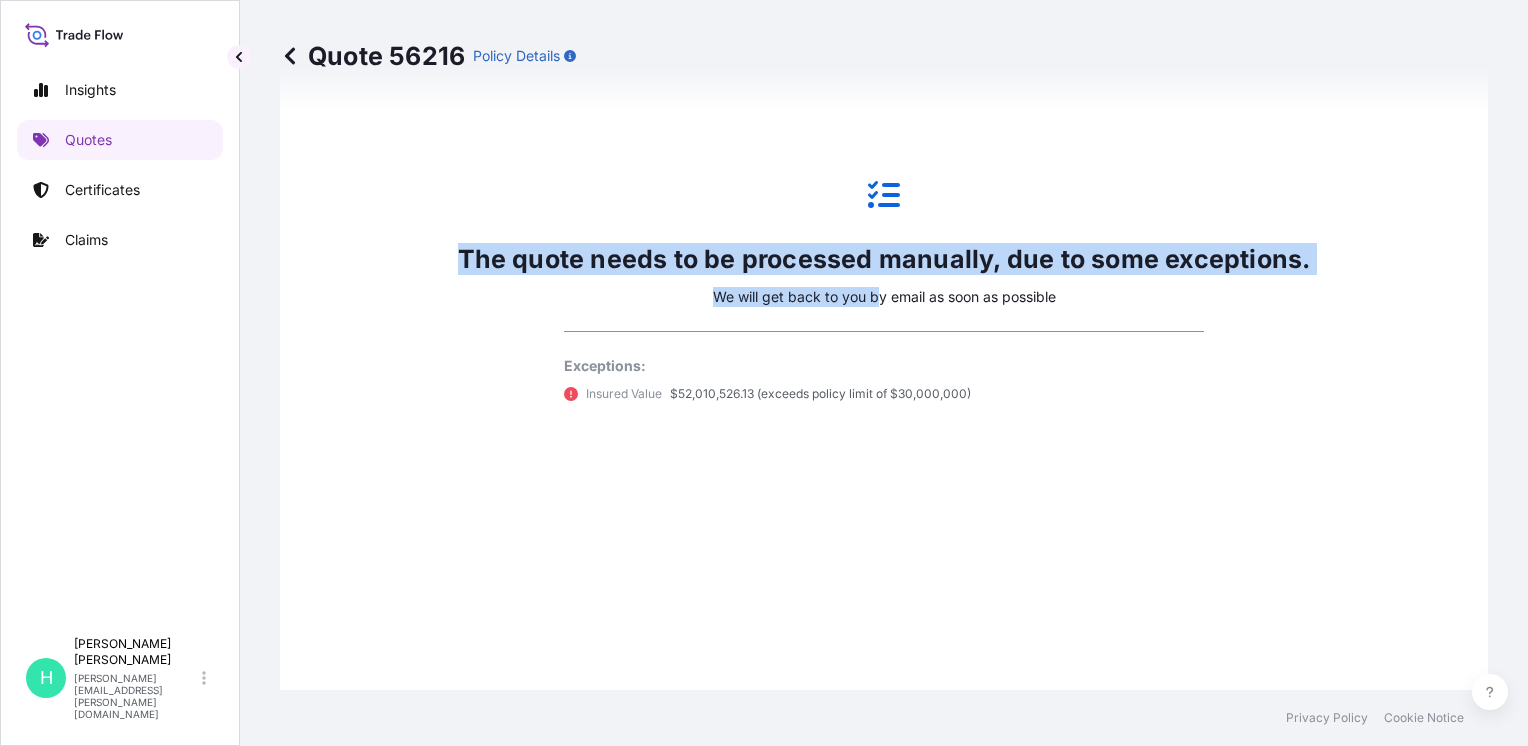 click on "The quote needs to be processed manually, due to some exceptions. We will get back to you by email as soon as possible Exceptions: Insured Value $52,010,526.13 (exceeds policy limit of $30,000,000)" at bounding box center (884, 292) 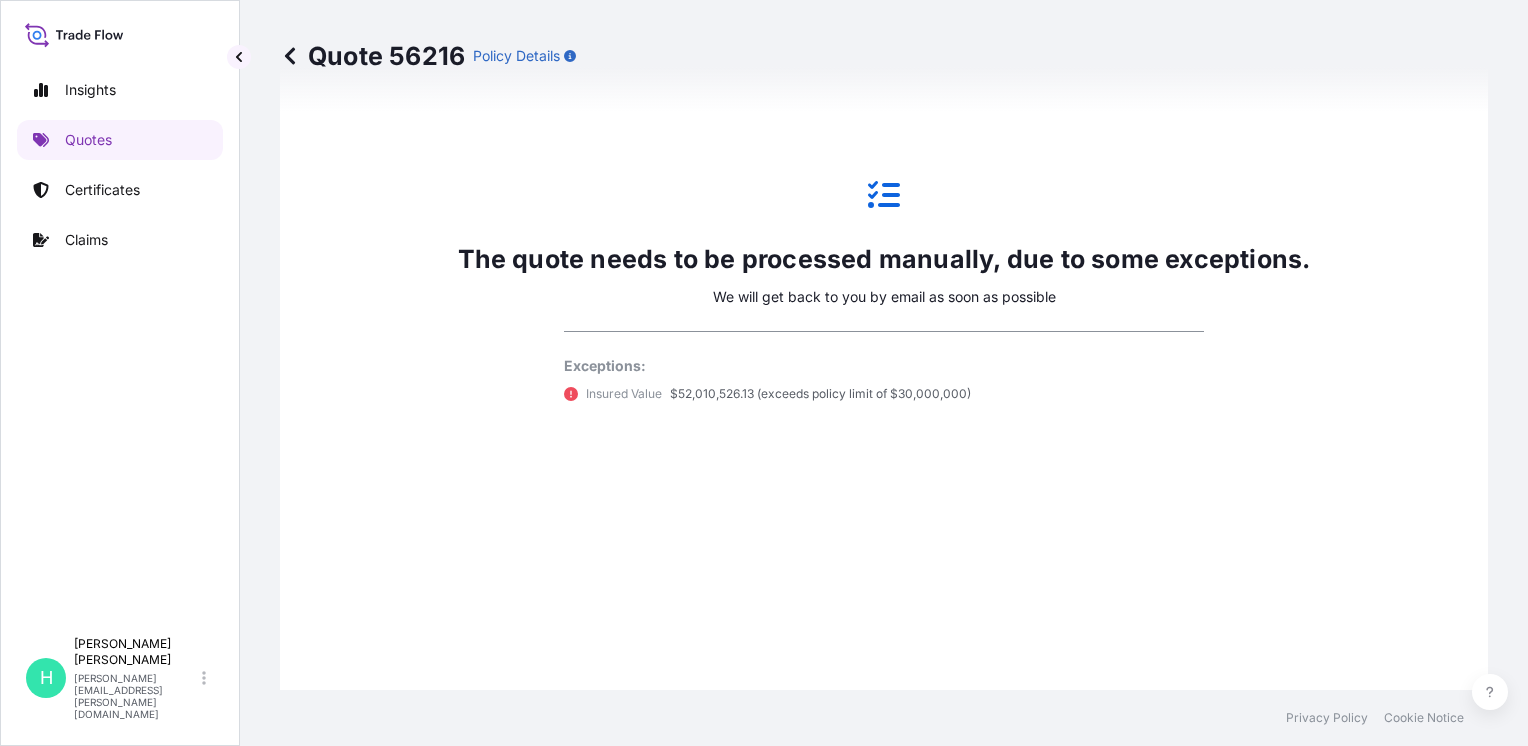 click 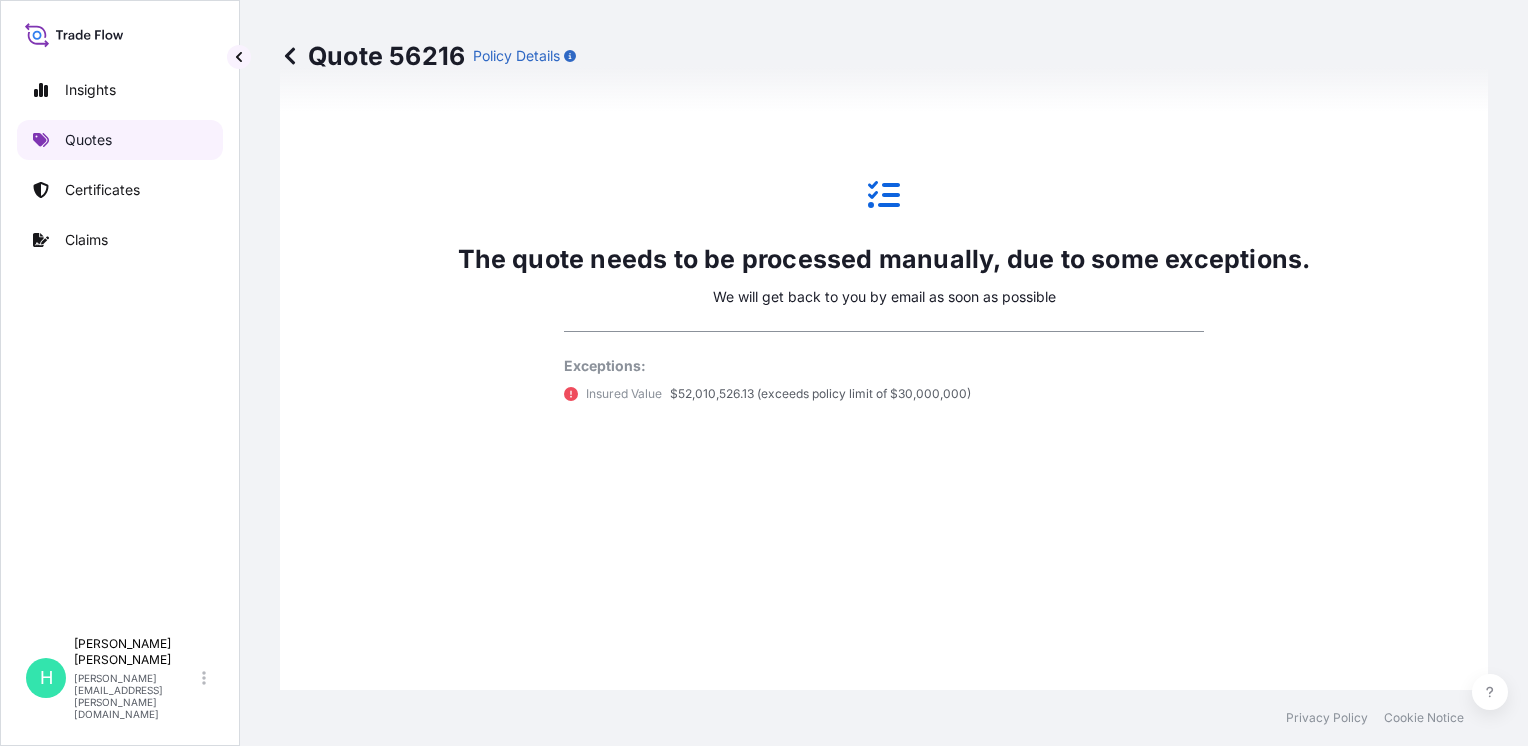 click on "Quotes" at bounding box center [88, 140] 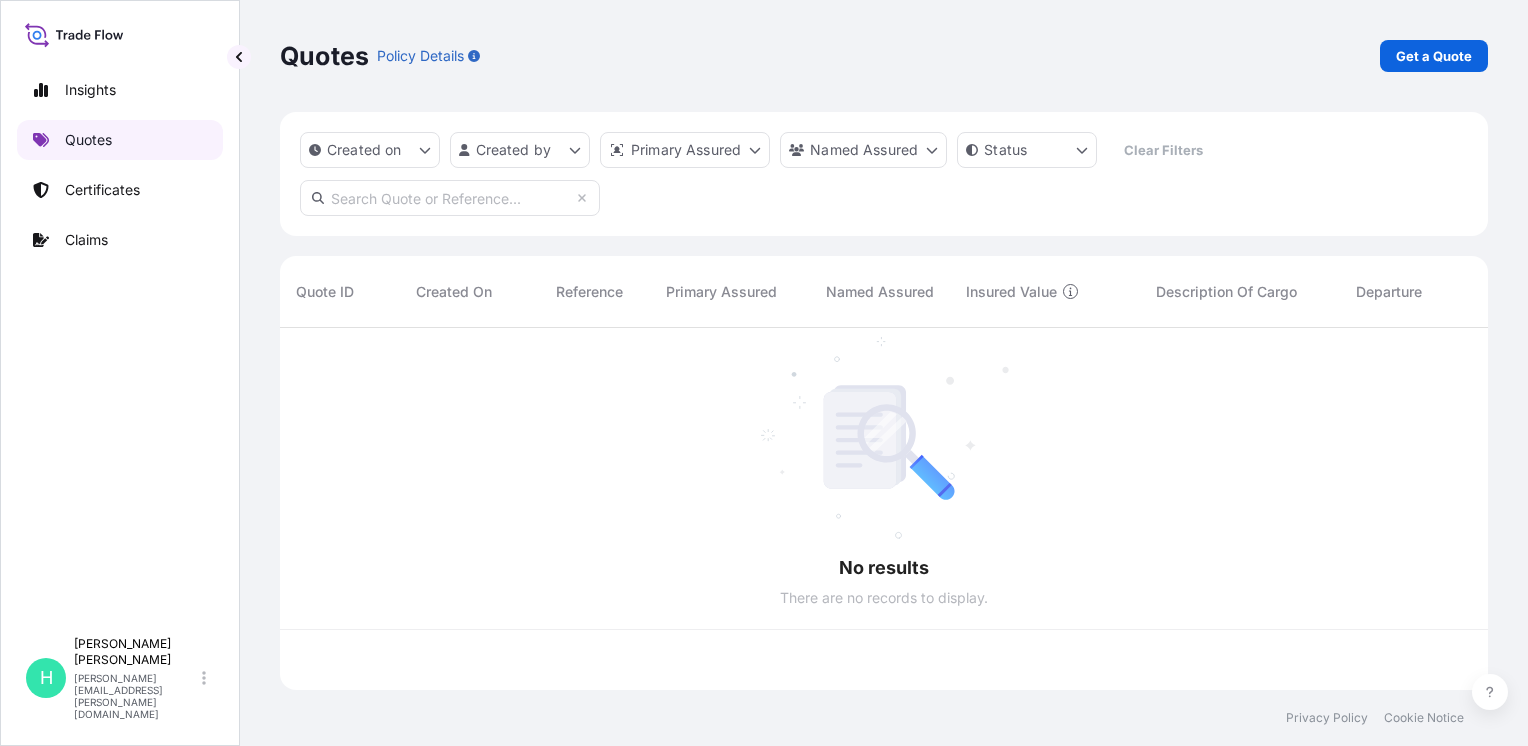 scroll, scrollTop: 0, scrollLeft: 0, axis: both 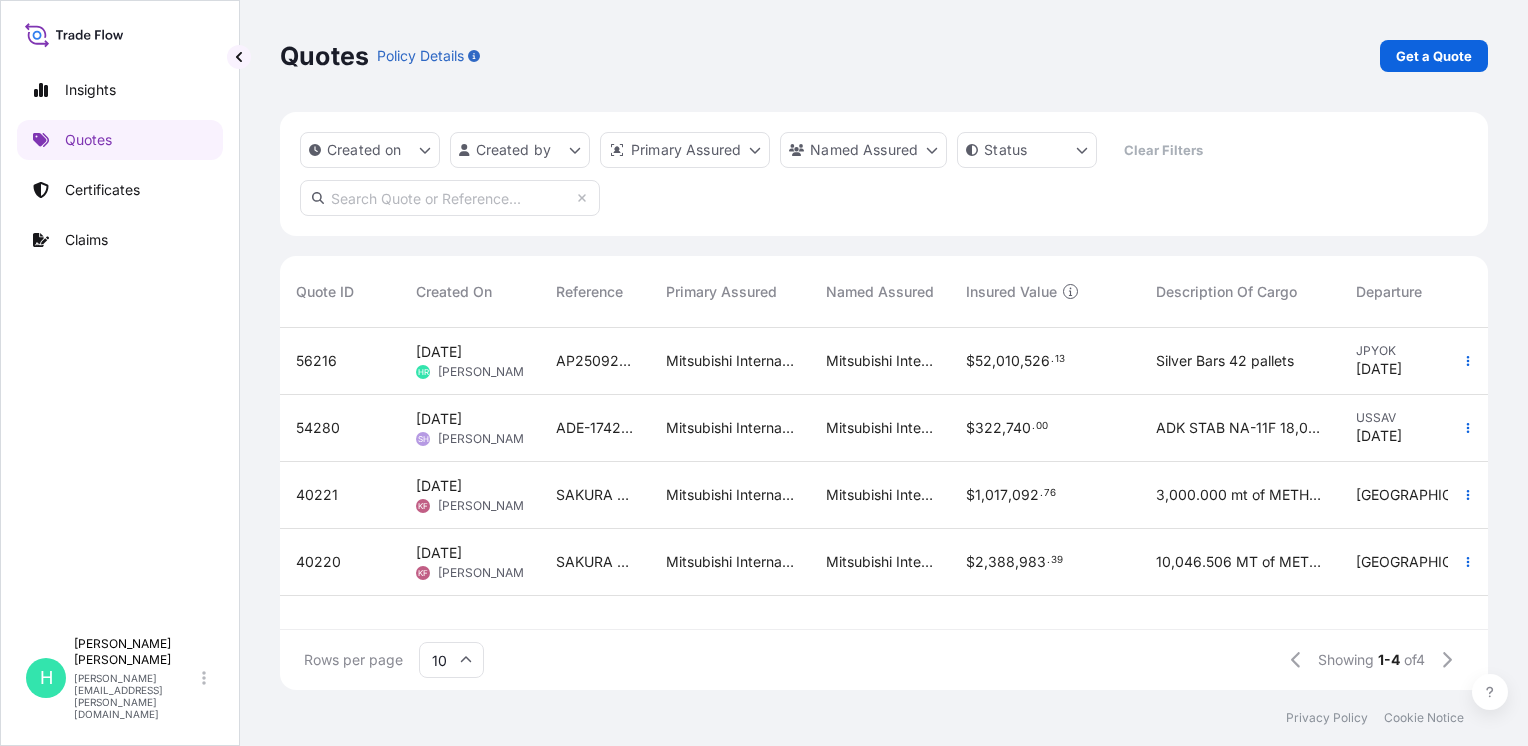 drag, startPoint x: 519, startPoint y: 362, endPoint x: 319, endPoint y: 346, distance: 200.63898 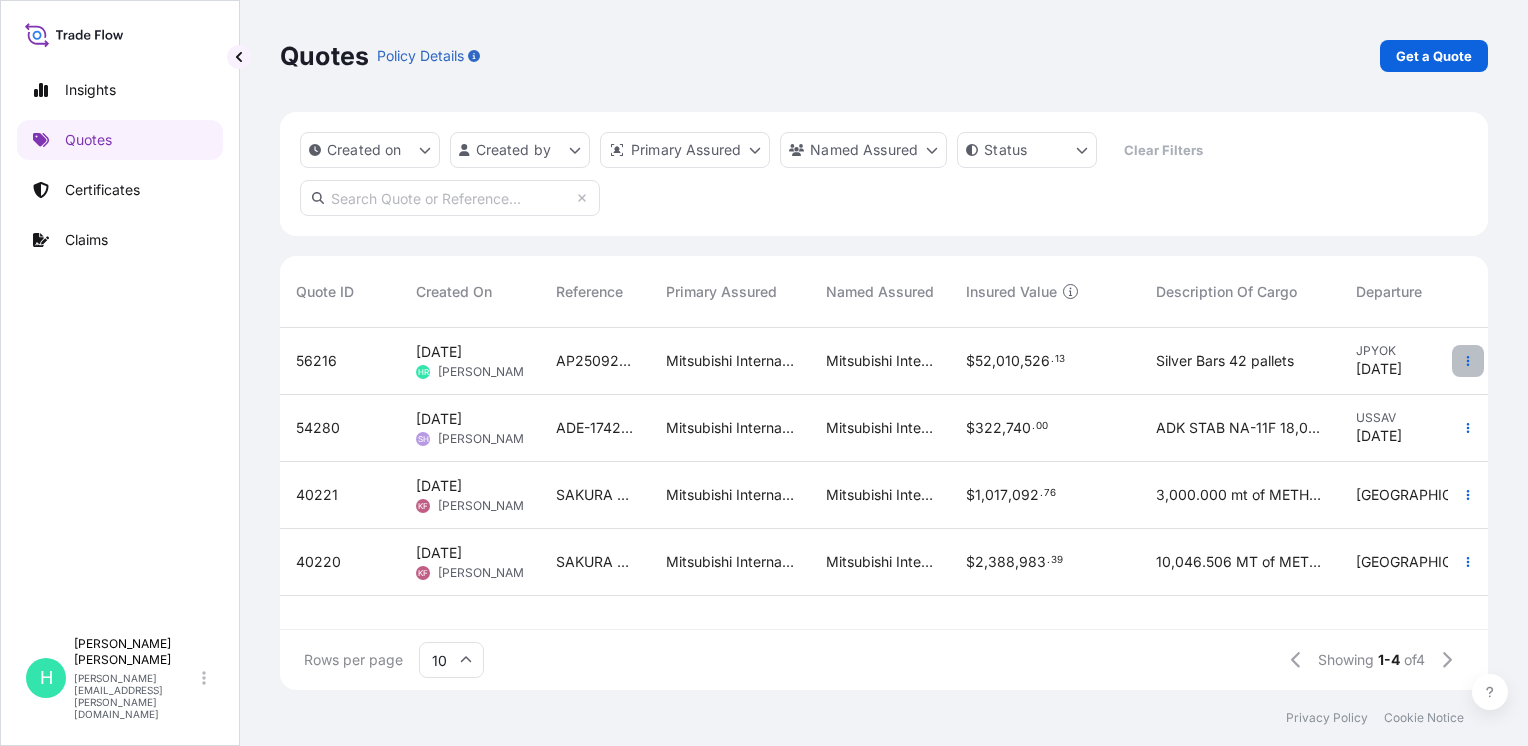 click 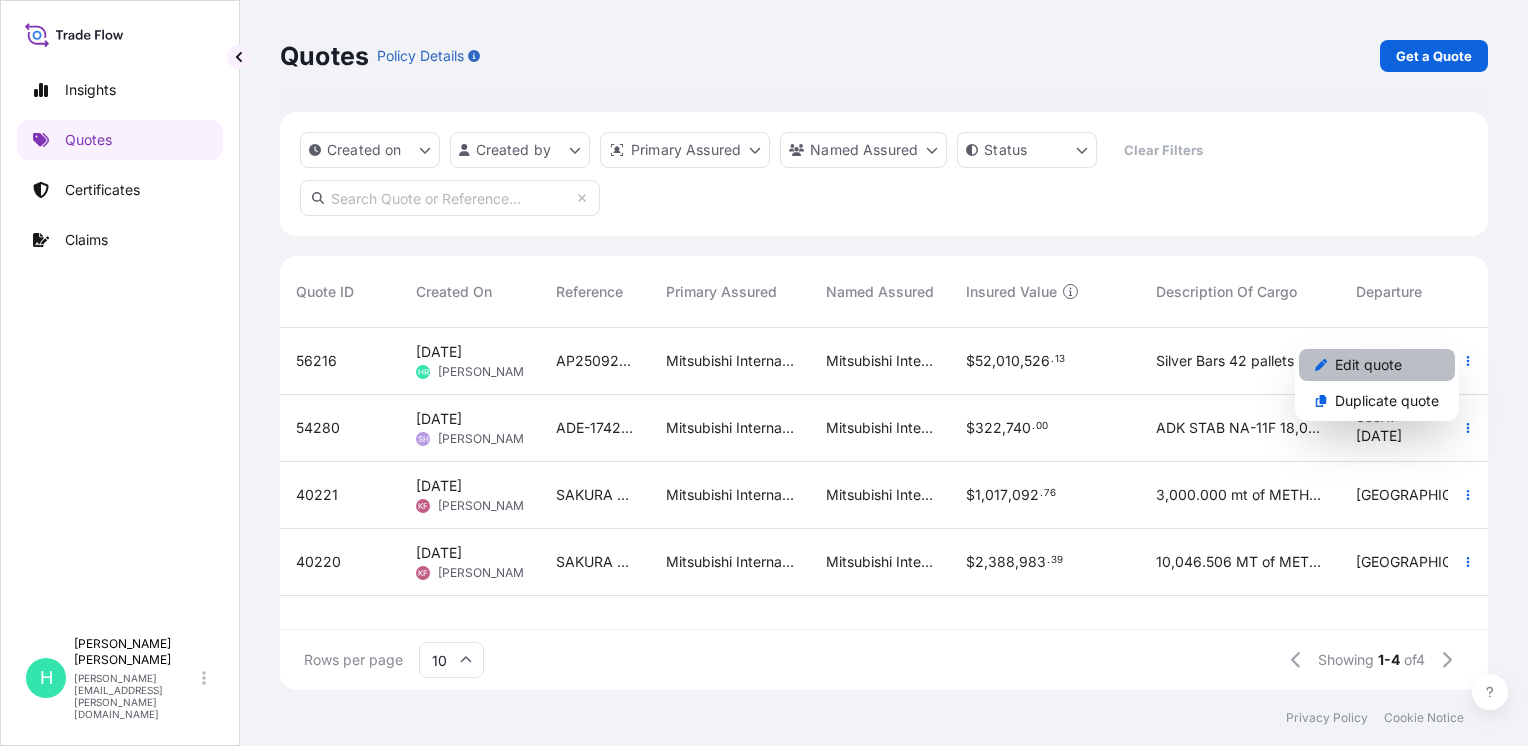 click on "Edit quote" at bounding box center [1368, 365] 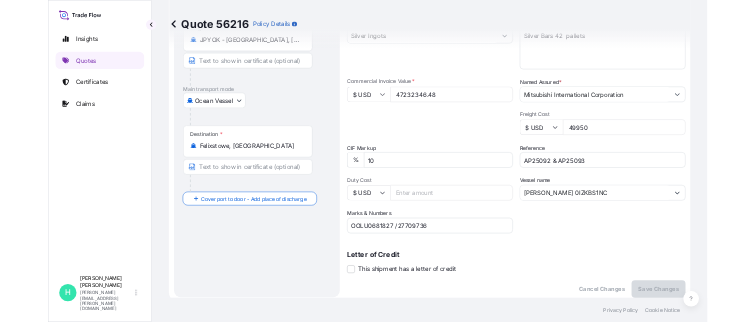 scroll, scrollTop: 150, scrollLeft: 0, axis: vertical 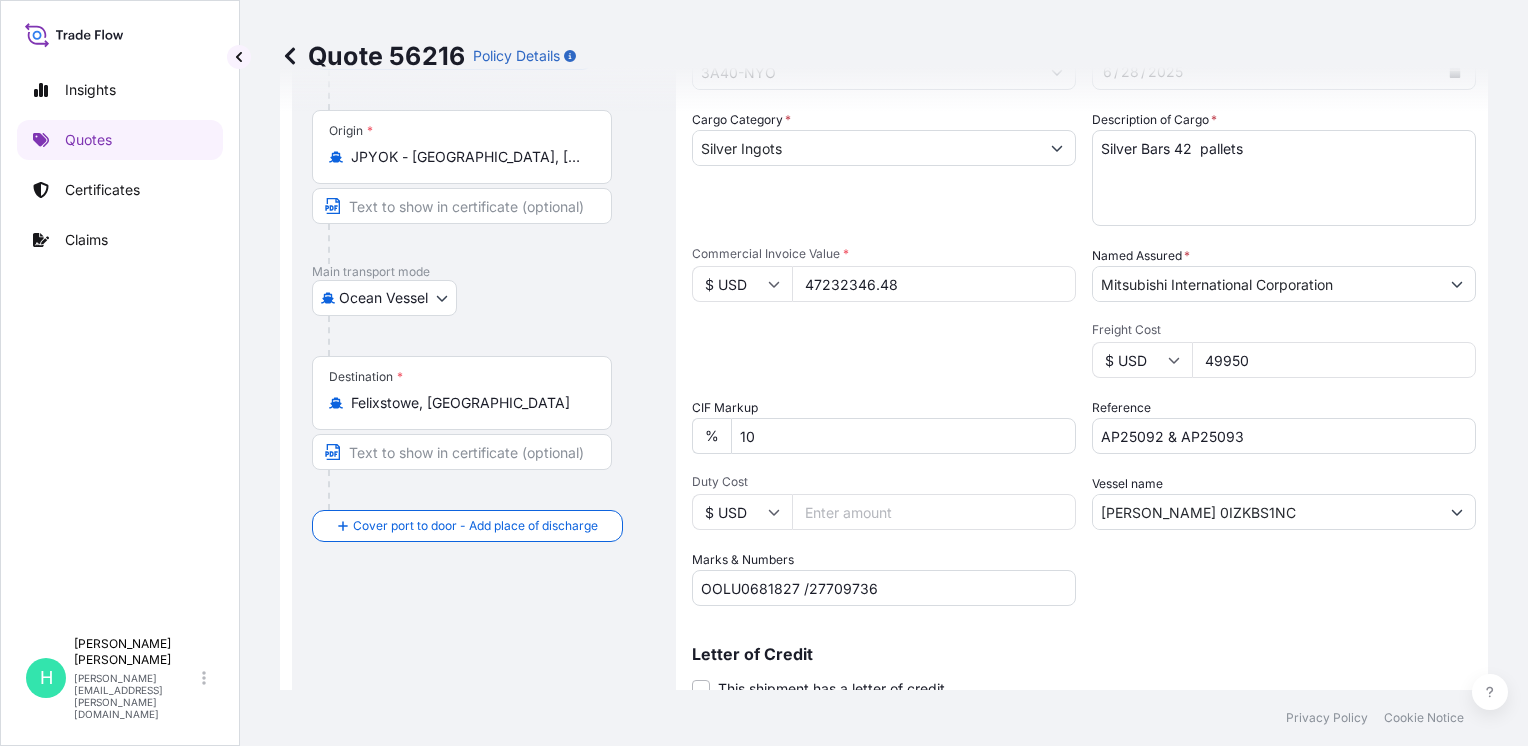click on "47232346.48" at bounding box center [934, 284] 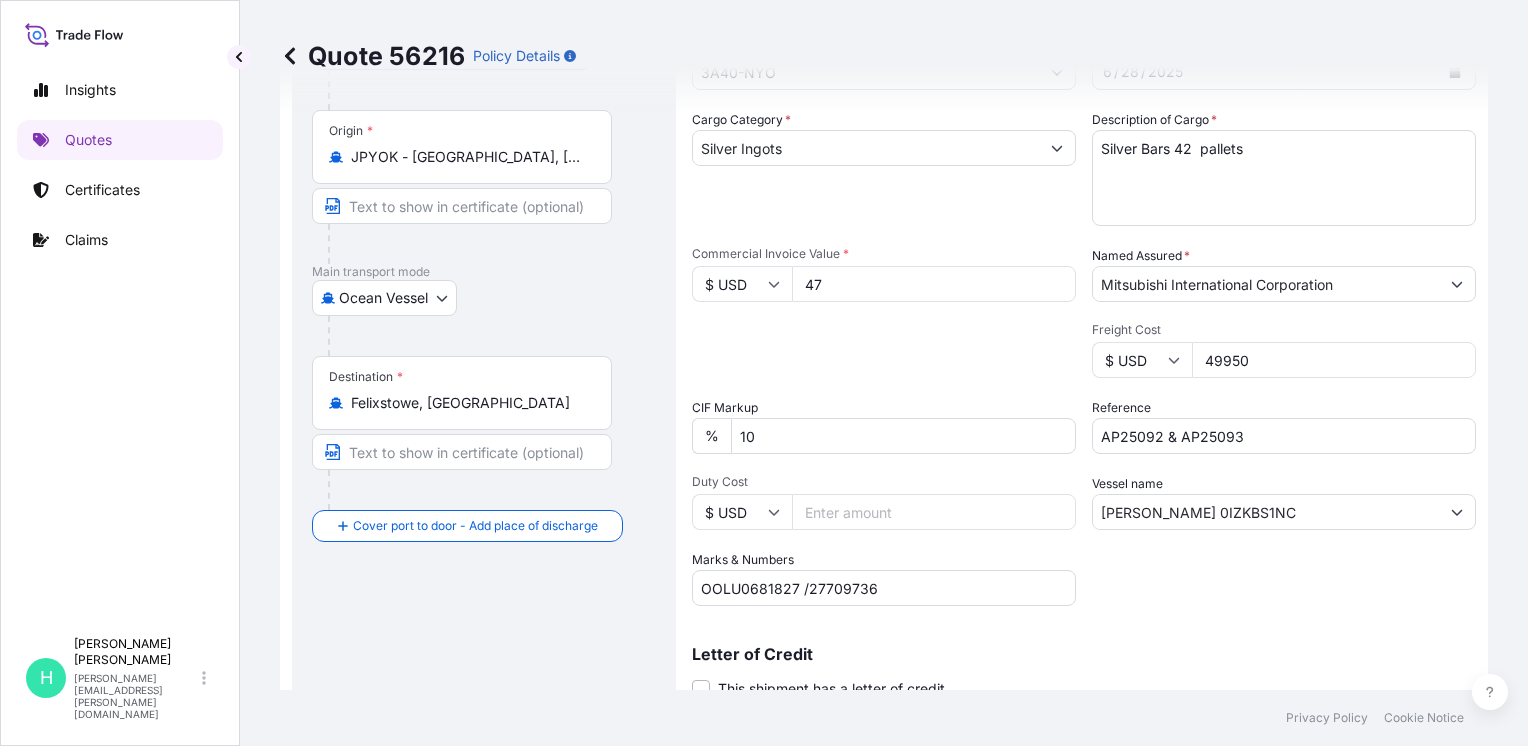 type on "4" 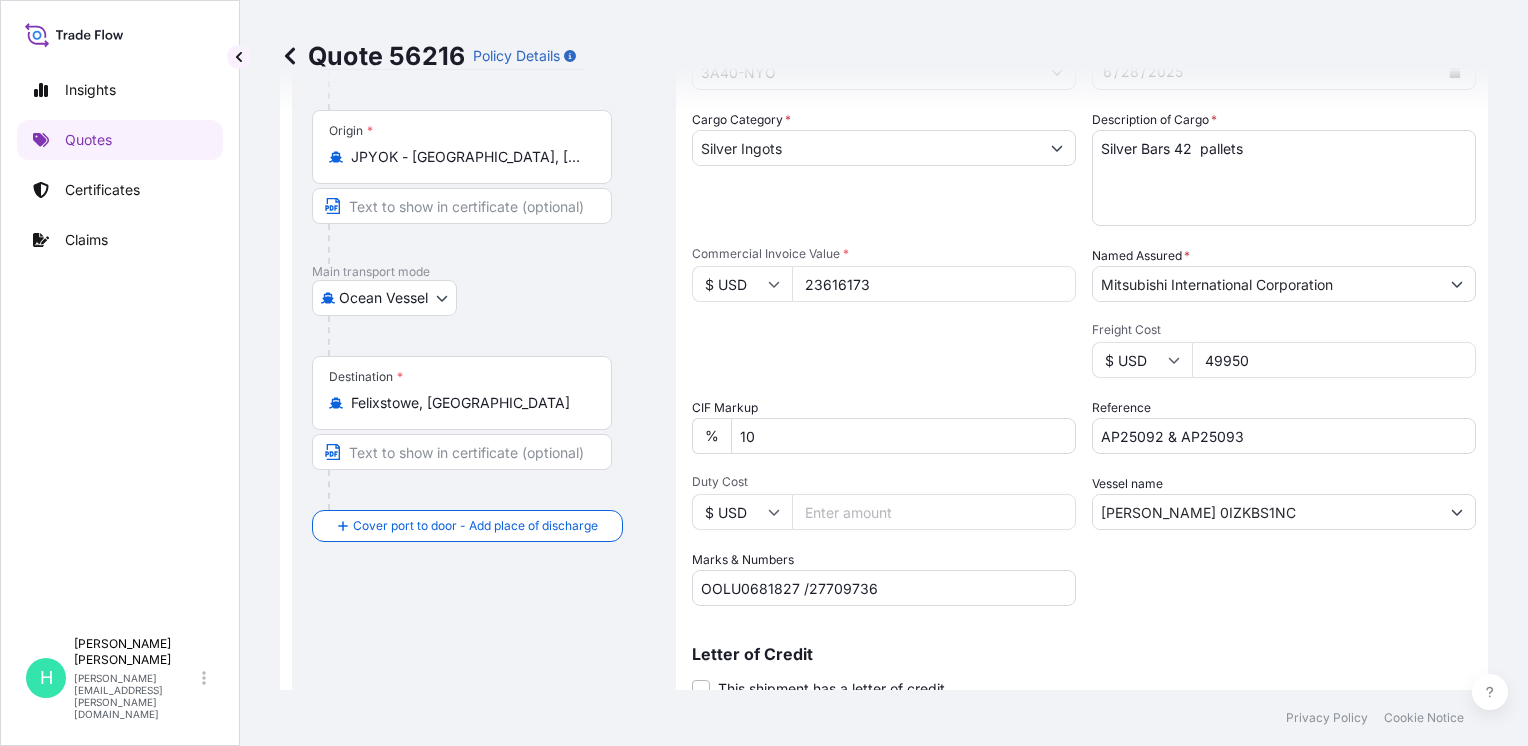 click on "23616173" at bounding box center (934, 284) 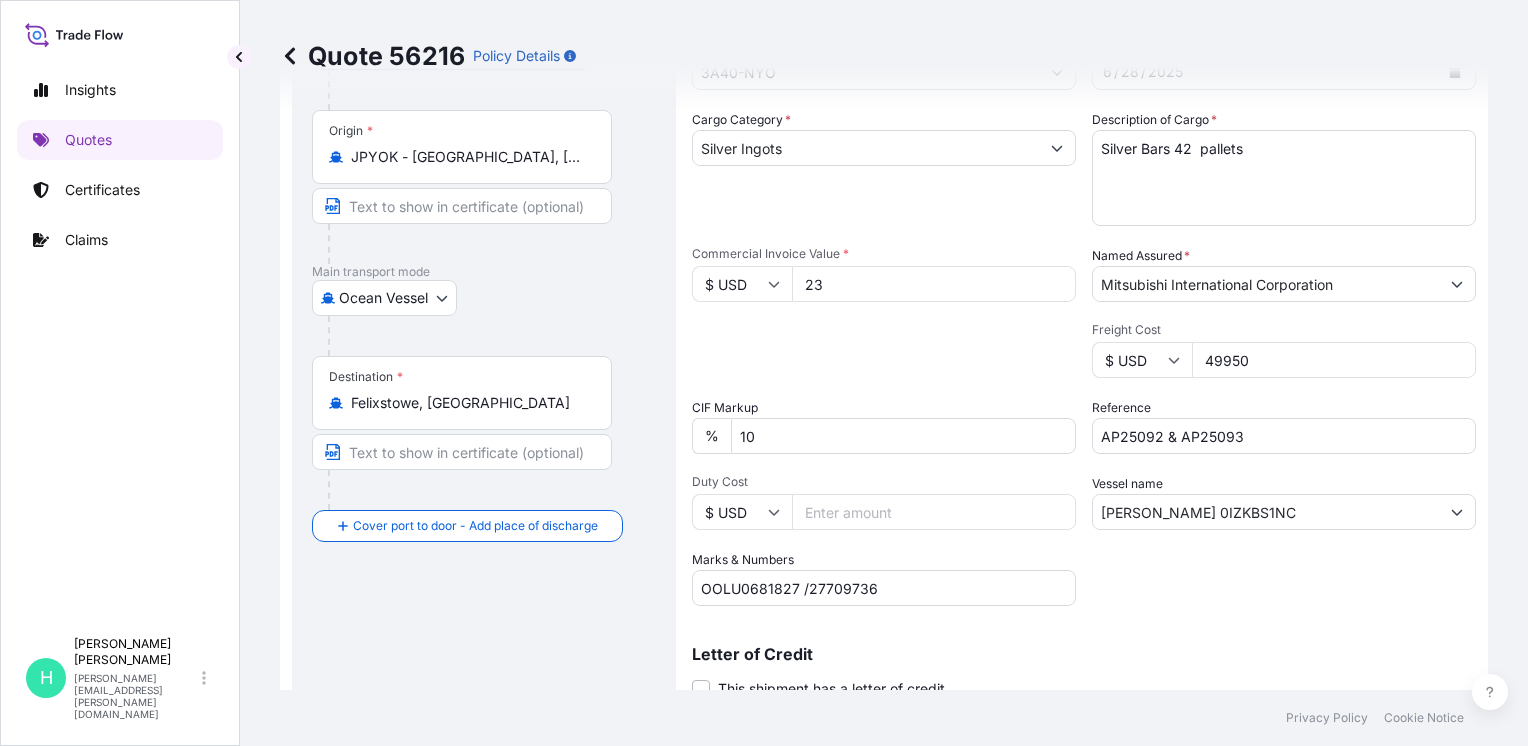 type on "2" 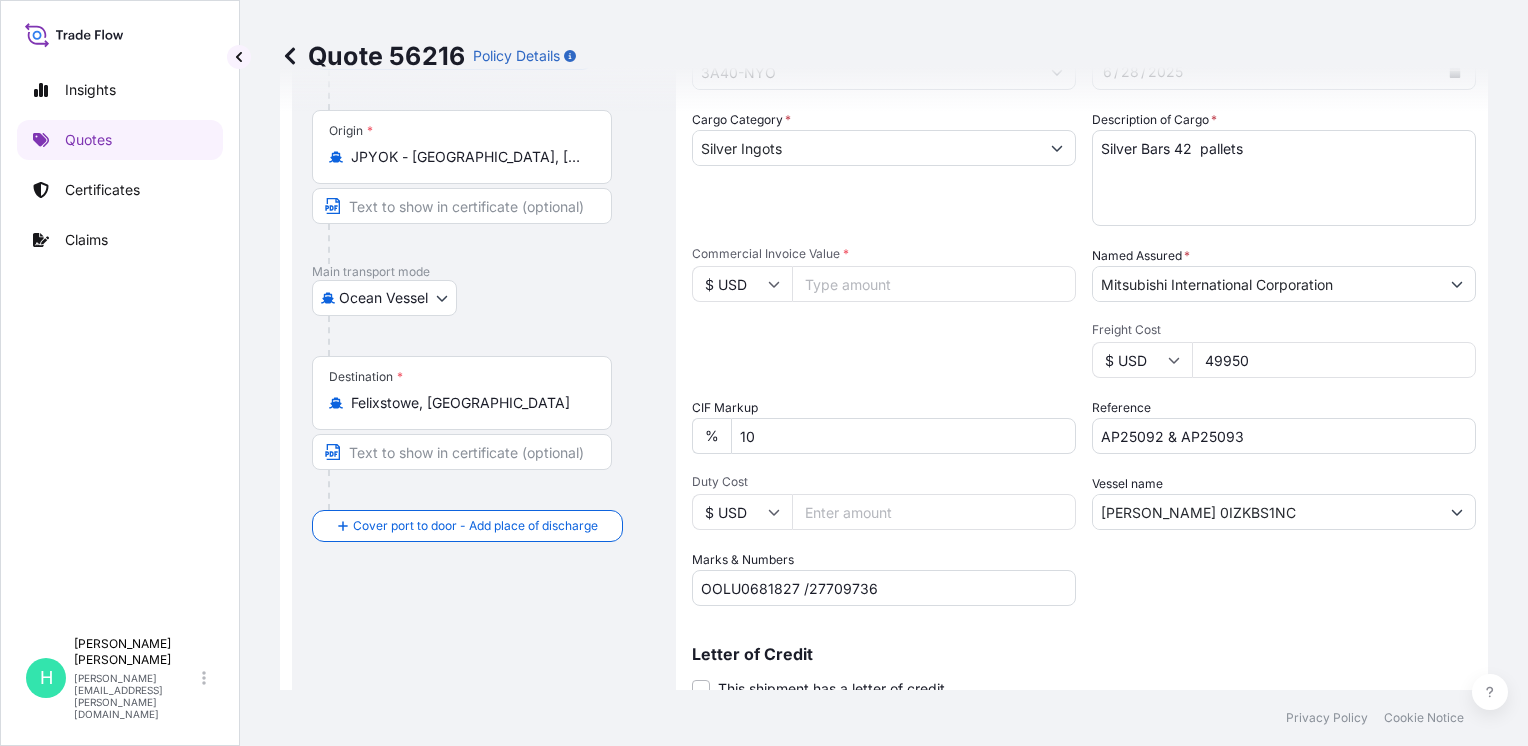 paste on "23616173.24" 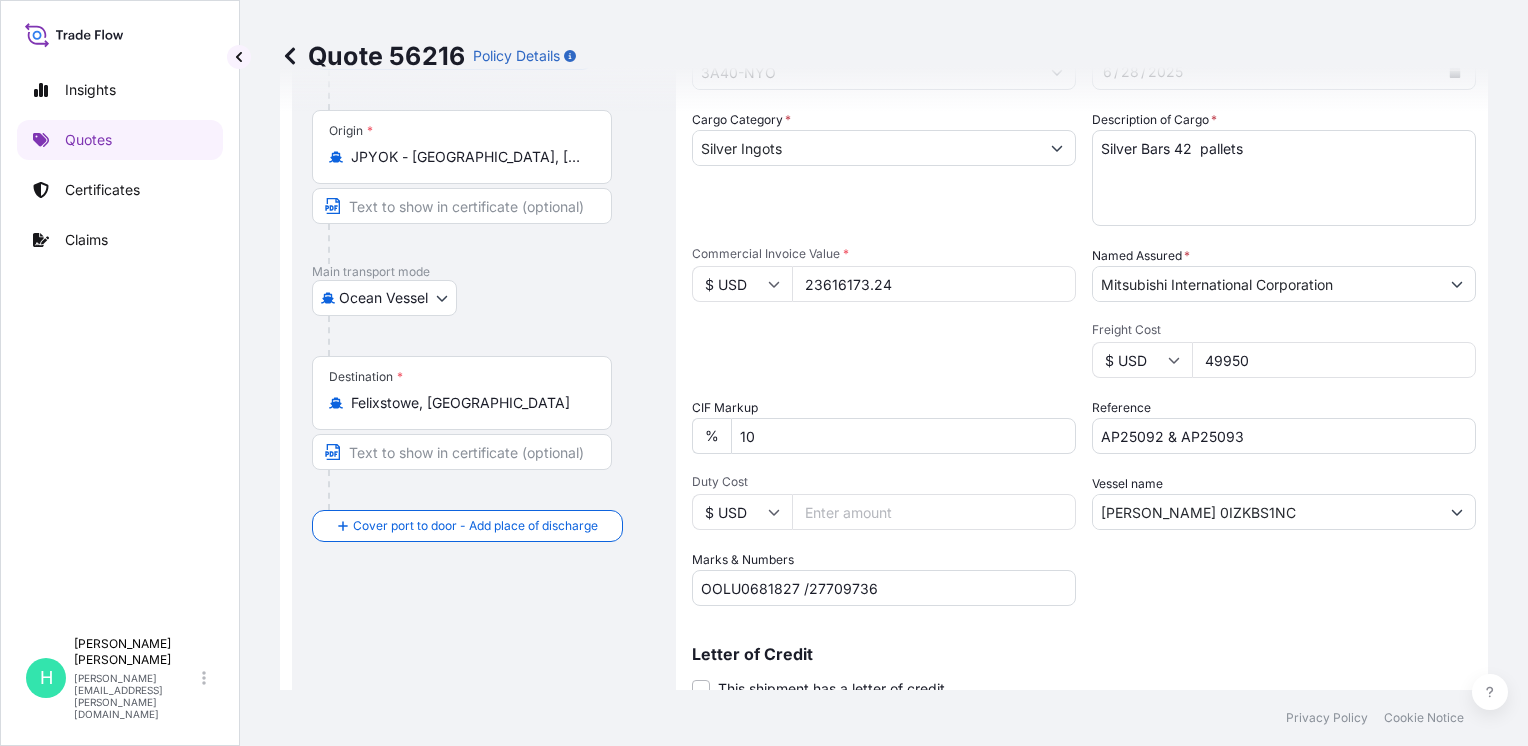 type on "23616173.24" 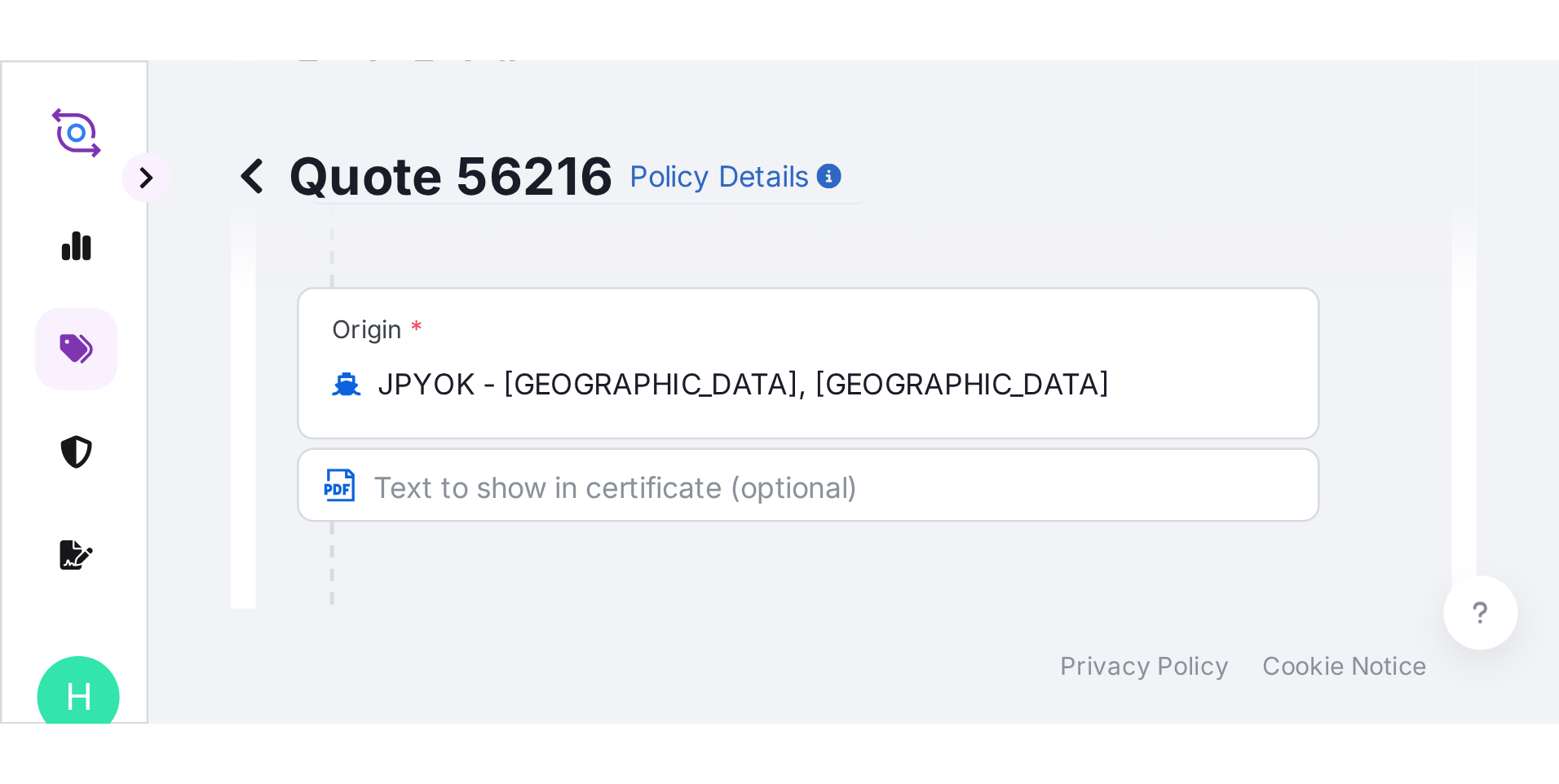 scroll, scrollTop: 122, scrollLeft: 0, axis: vertical 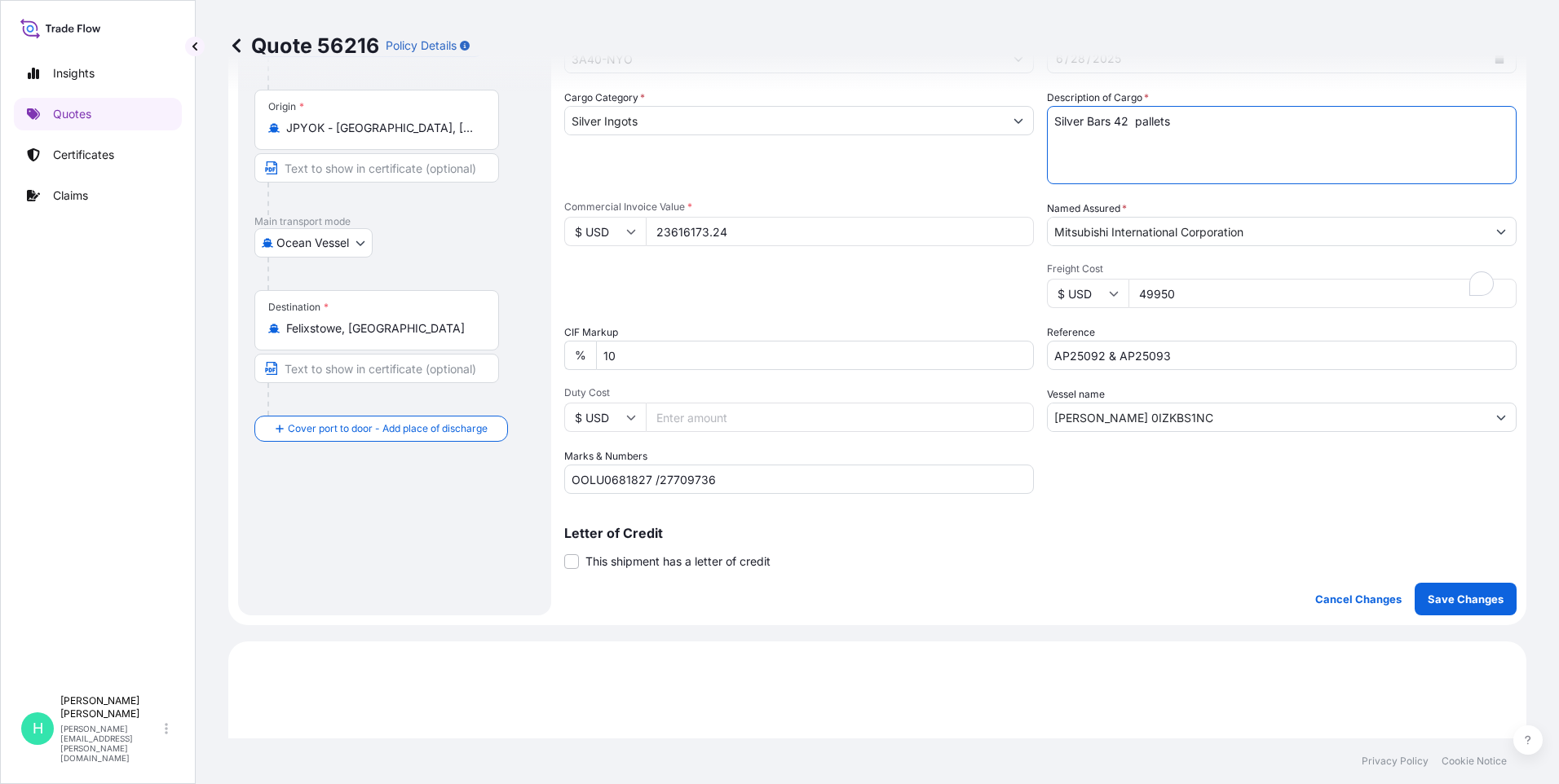 click on "Silver Bars 42  pallets" at bounding box center (1282, 145) 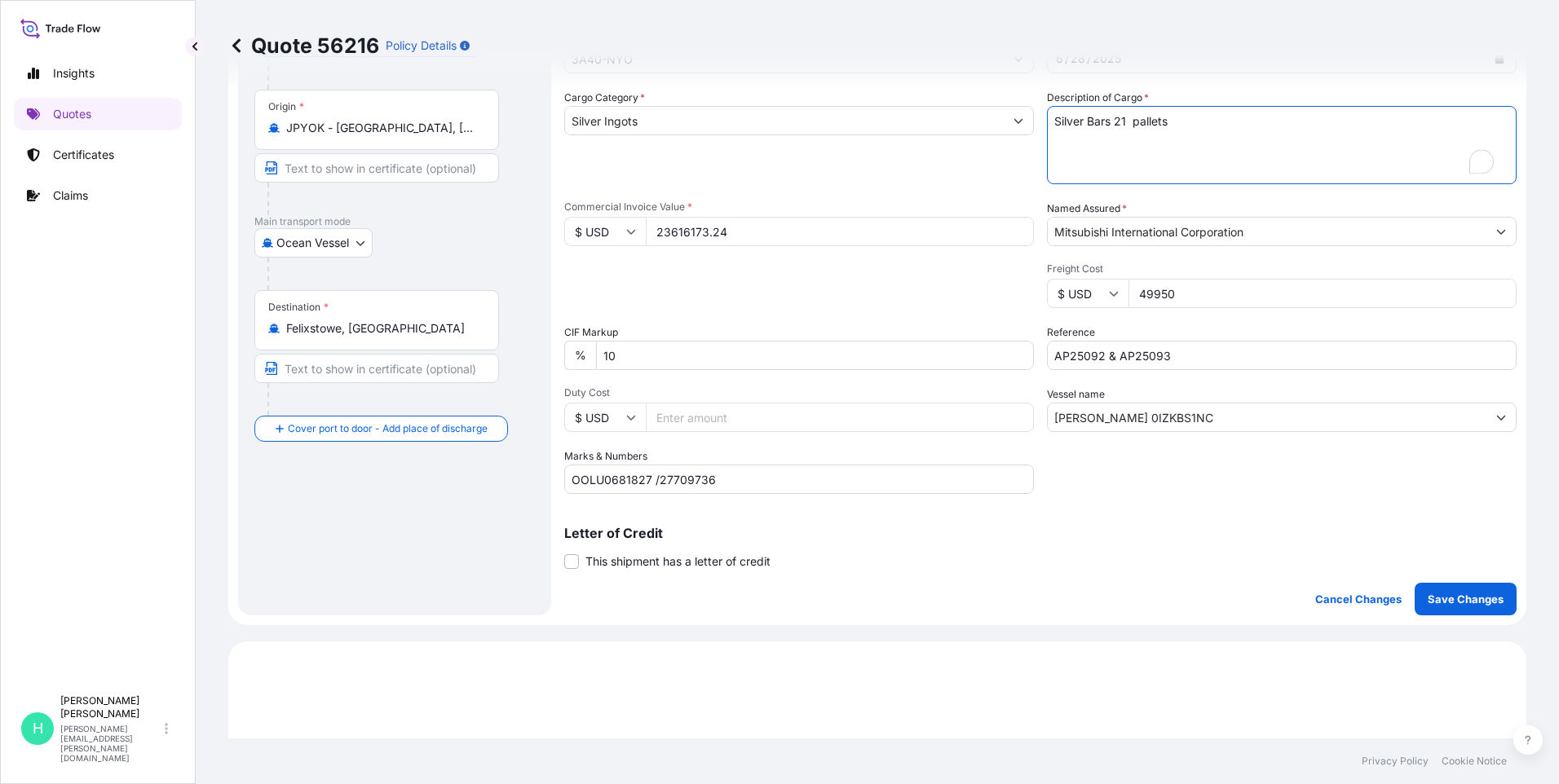 type on "Silver Bars 21  pallets" 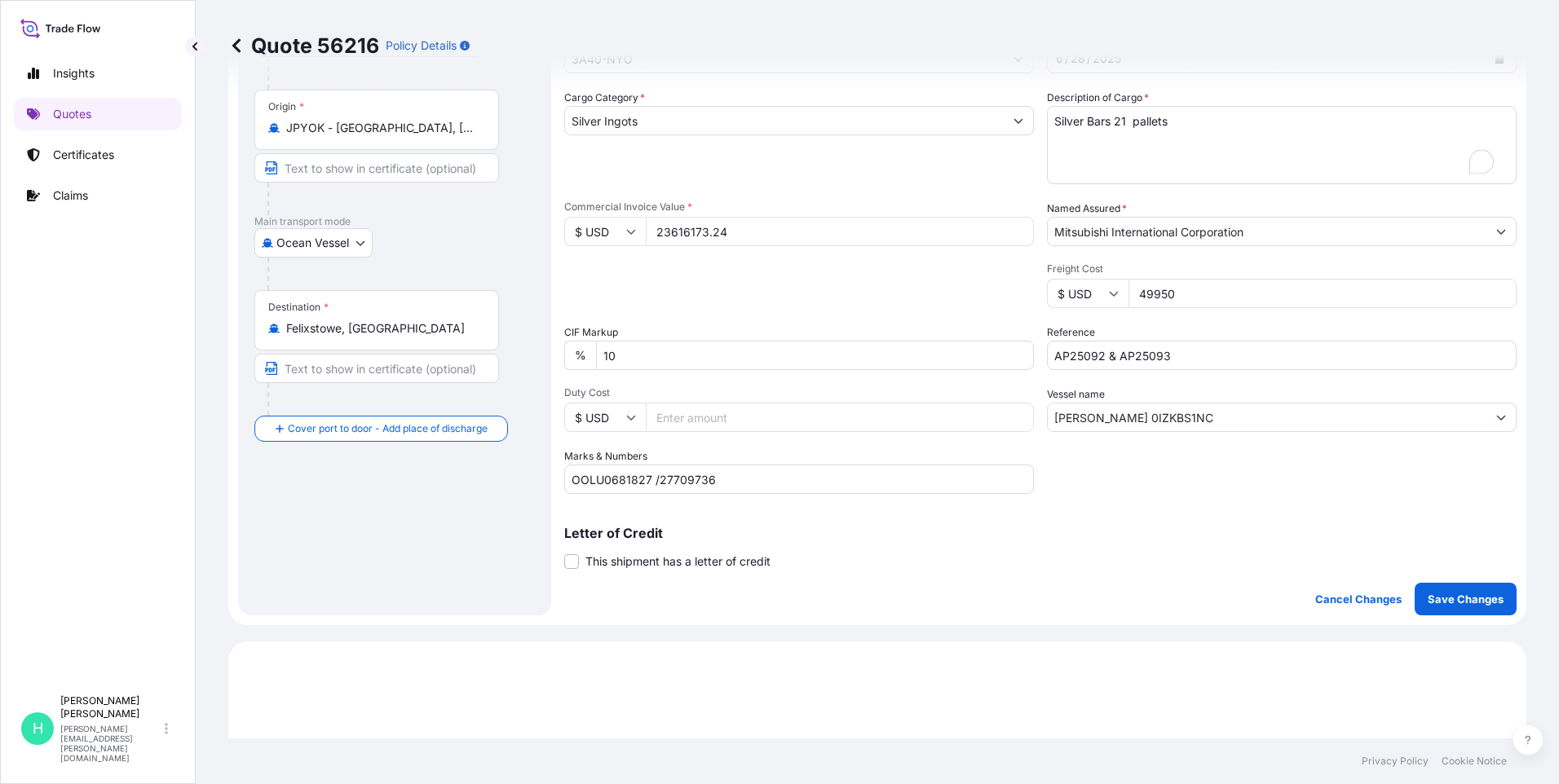 click on "Reference AP25092 & AP25093" at bounding box center [1282, 347] 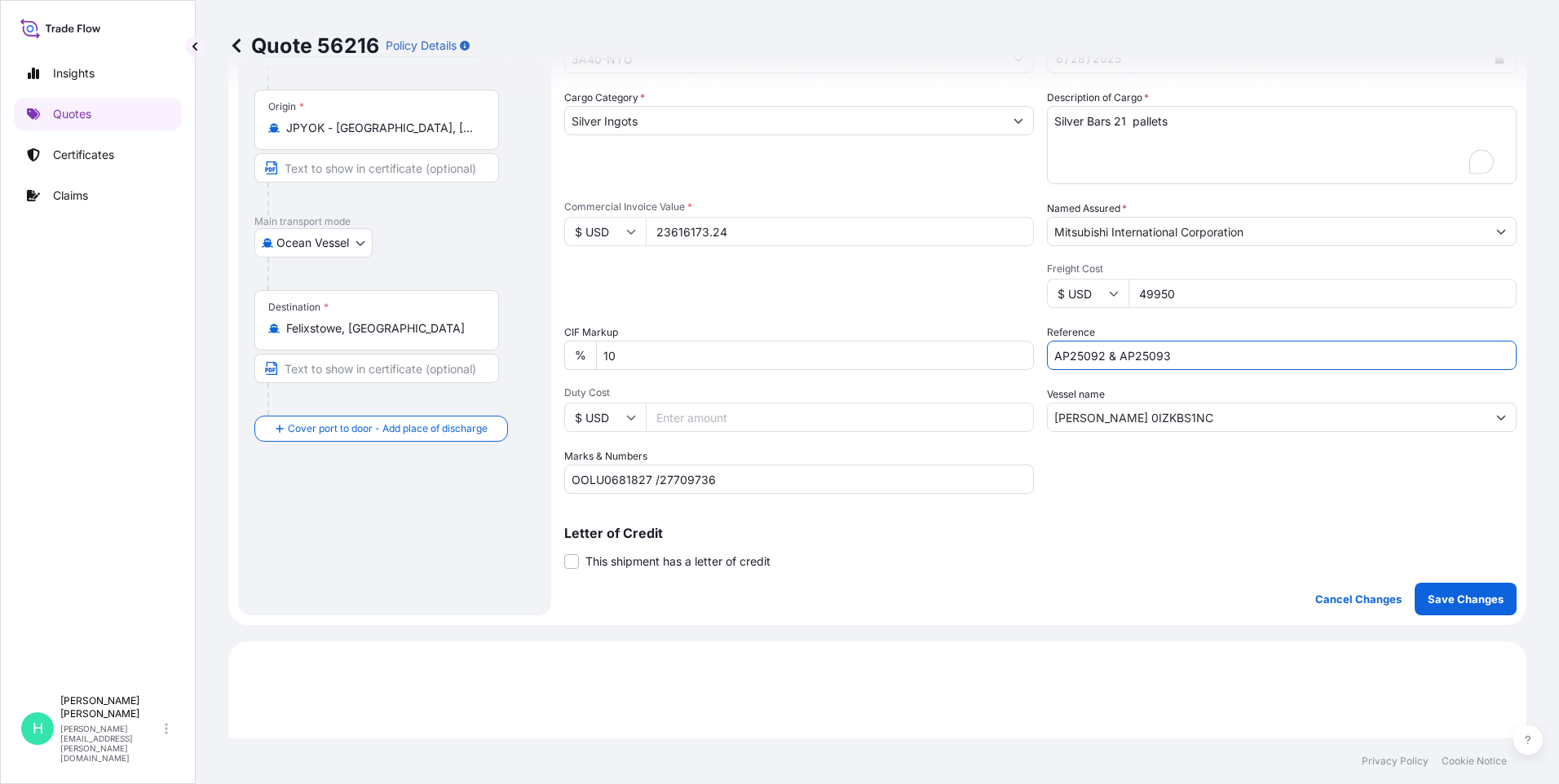 click on "AP25092 & AP25093" at bounding box center [1282, 355] 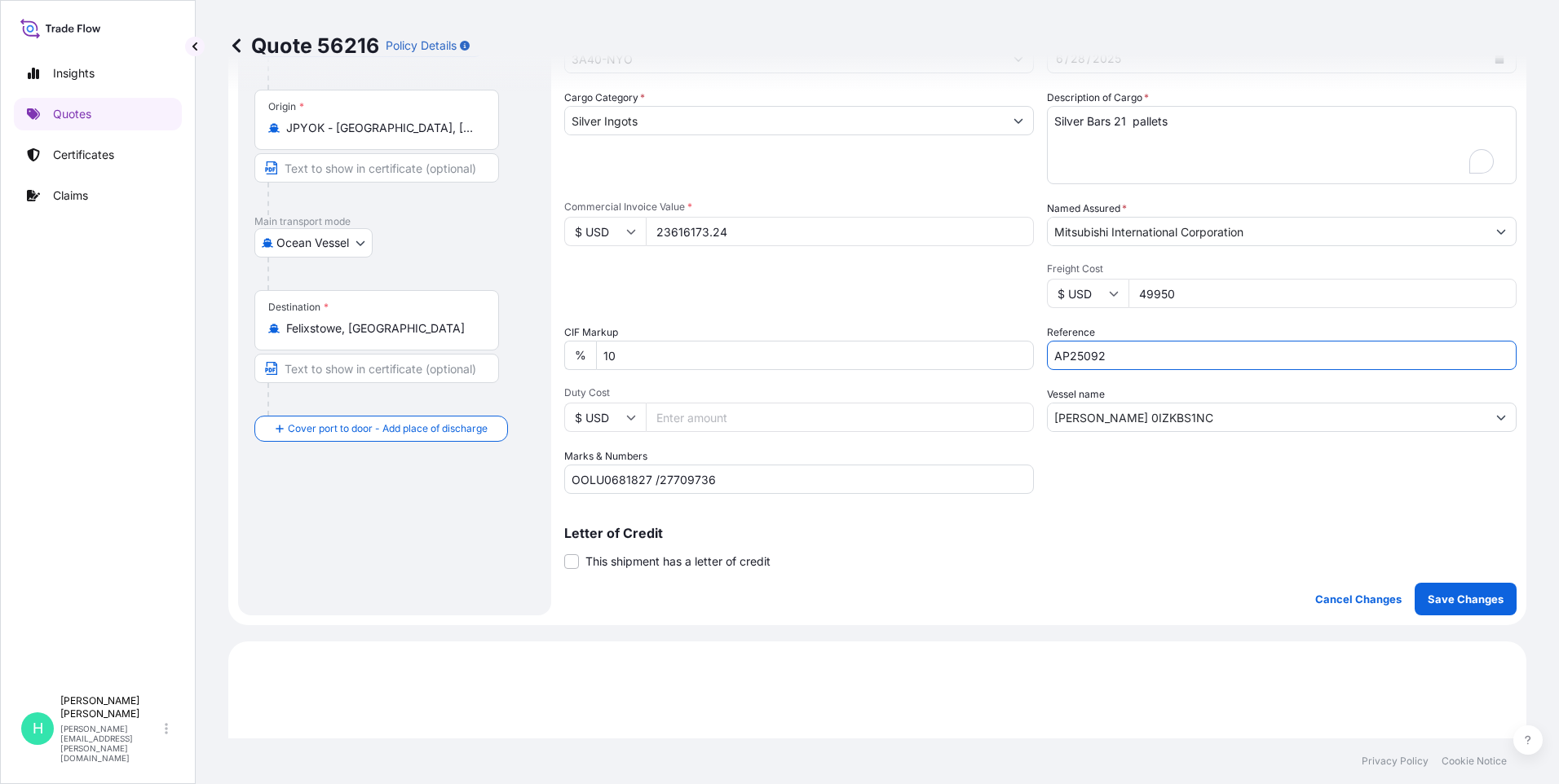 scroll, scrollTop: 22, scrollLeft: 0, axis: vertical 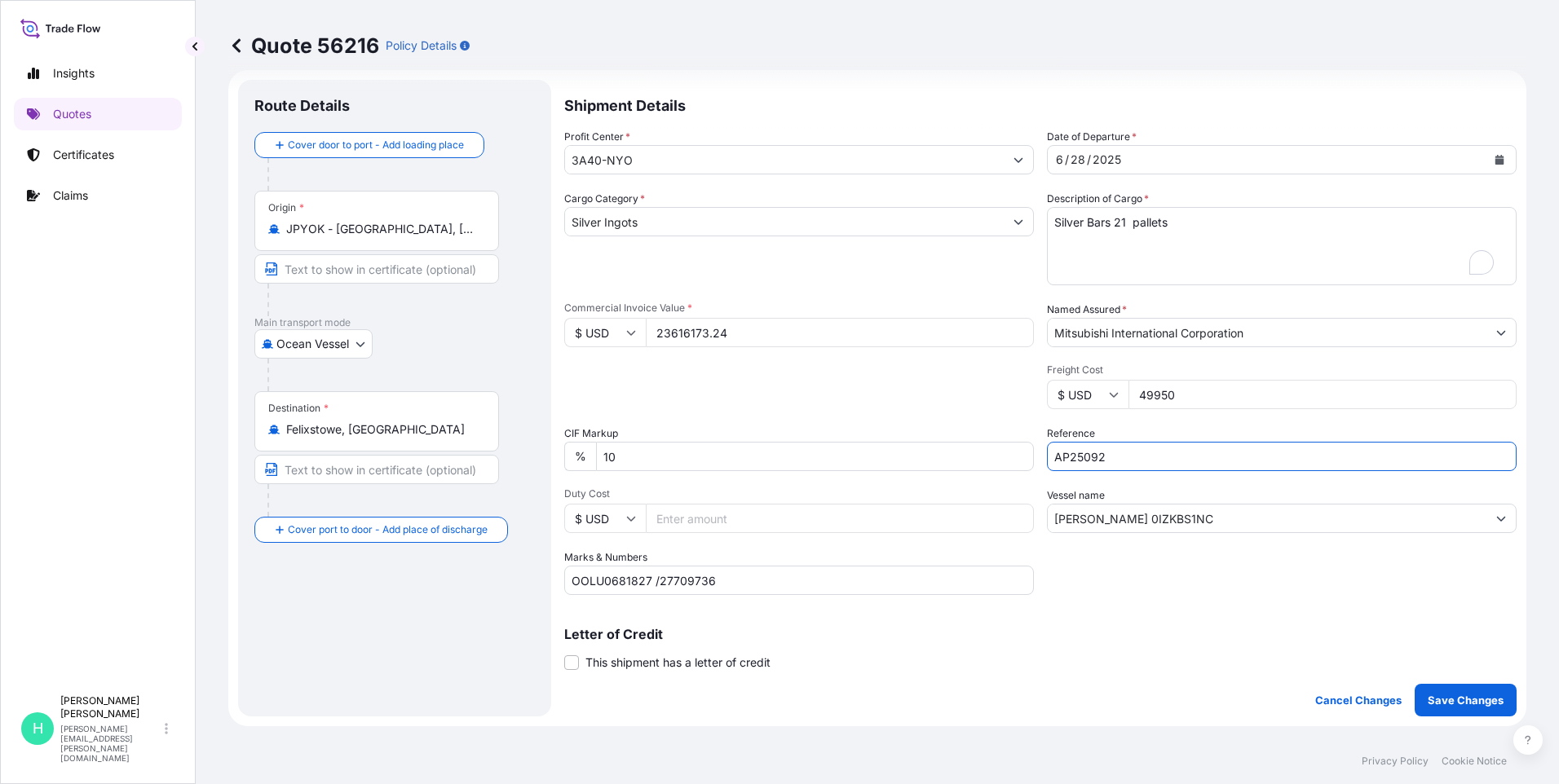 type on "AP25092" 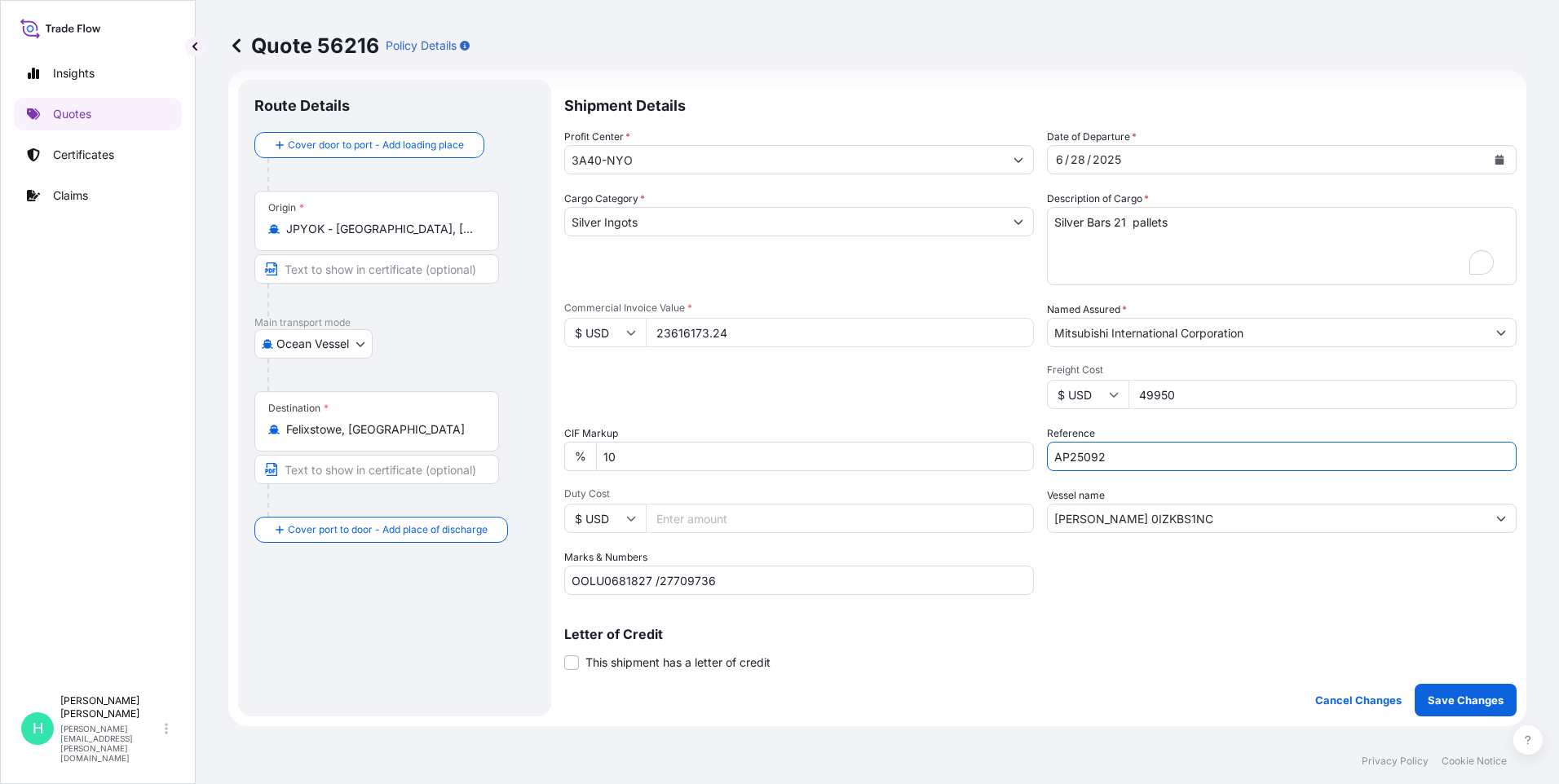 scroll, scrollTop: 21, scrollLeft: 0, axis: vertical 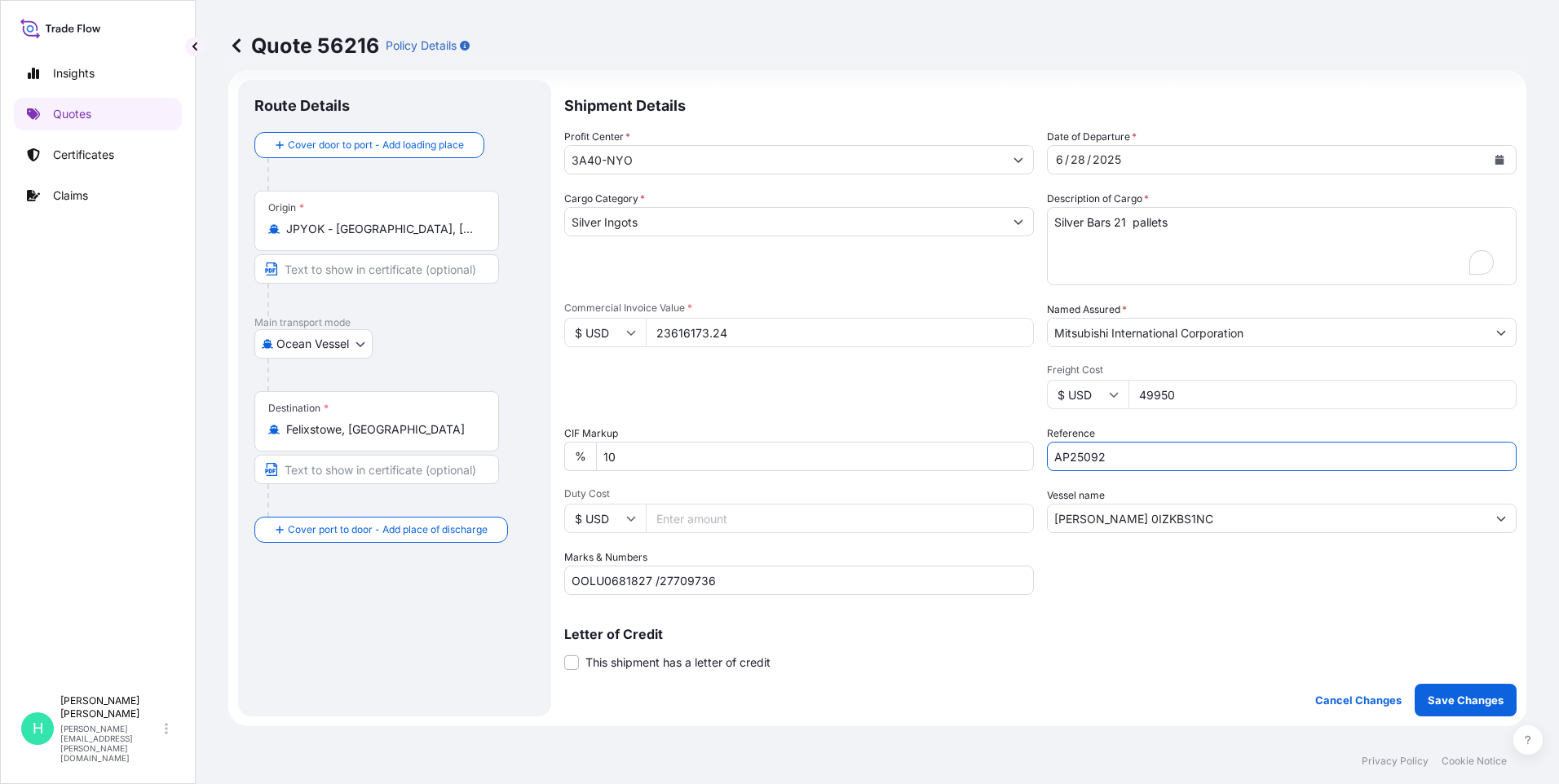 click on "Silver Bars 42  pallets" at bounding box center (1282, 246) 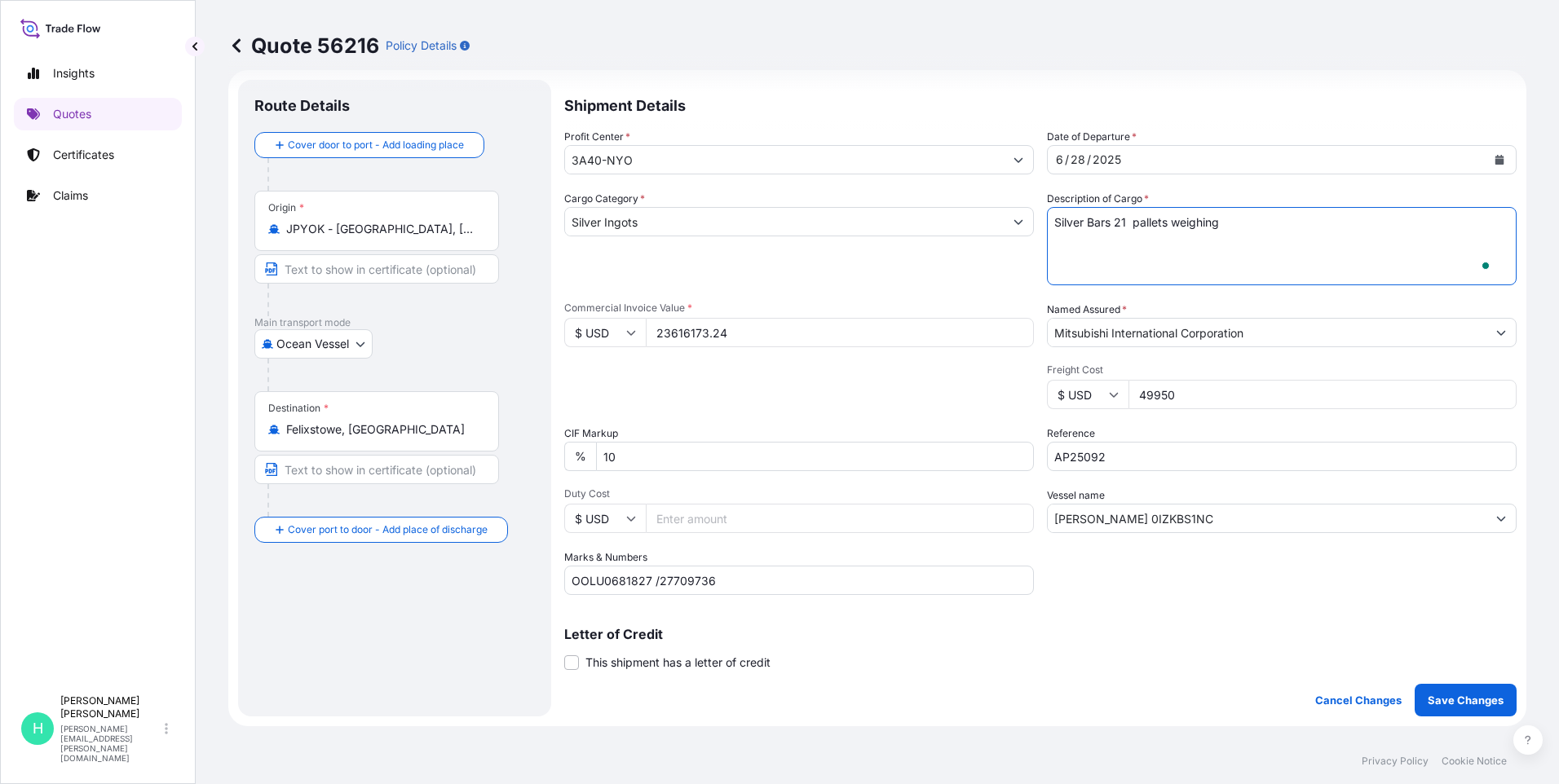 paste on "643,131.674" 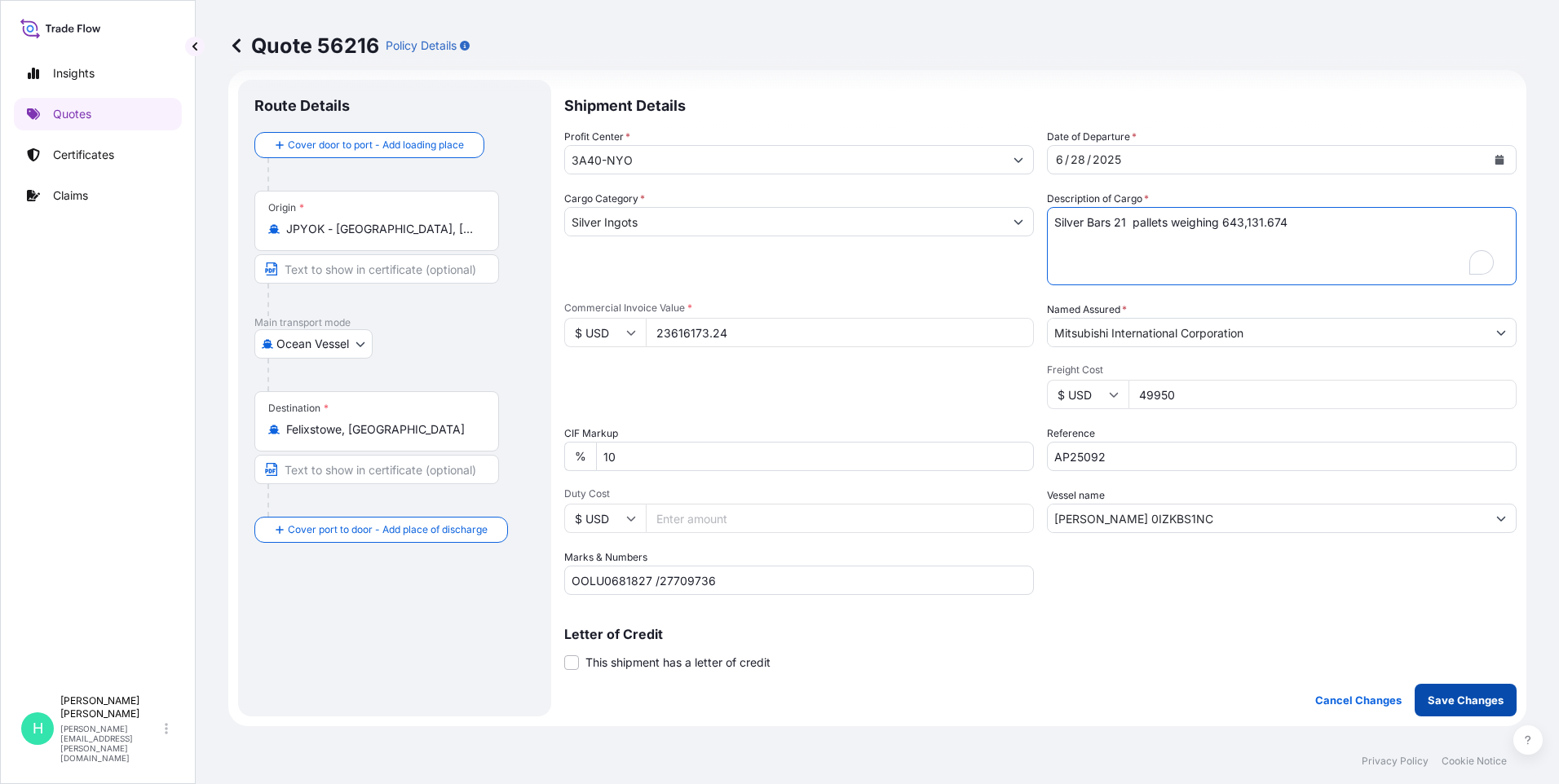 type on "Silver Bars 21  pallets weighing 643,131.674" 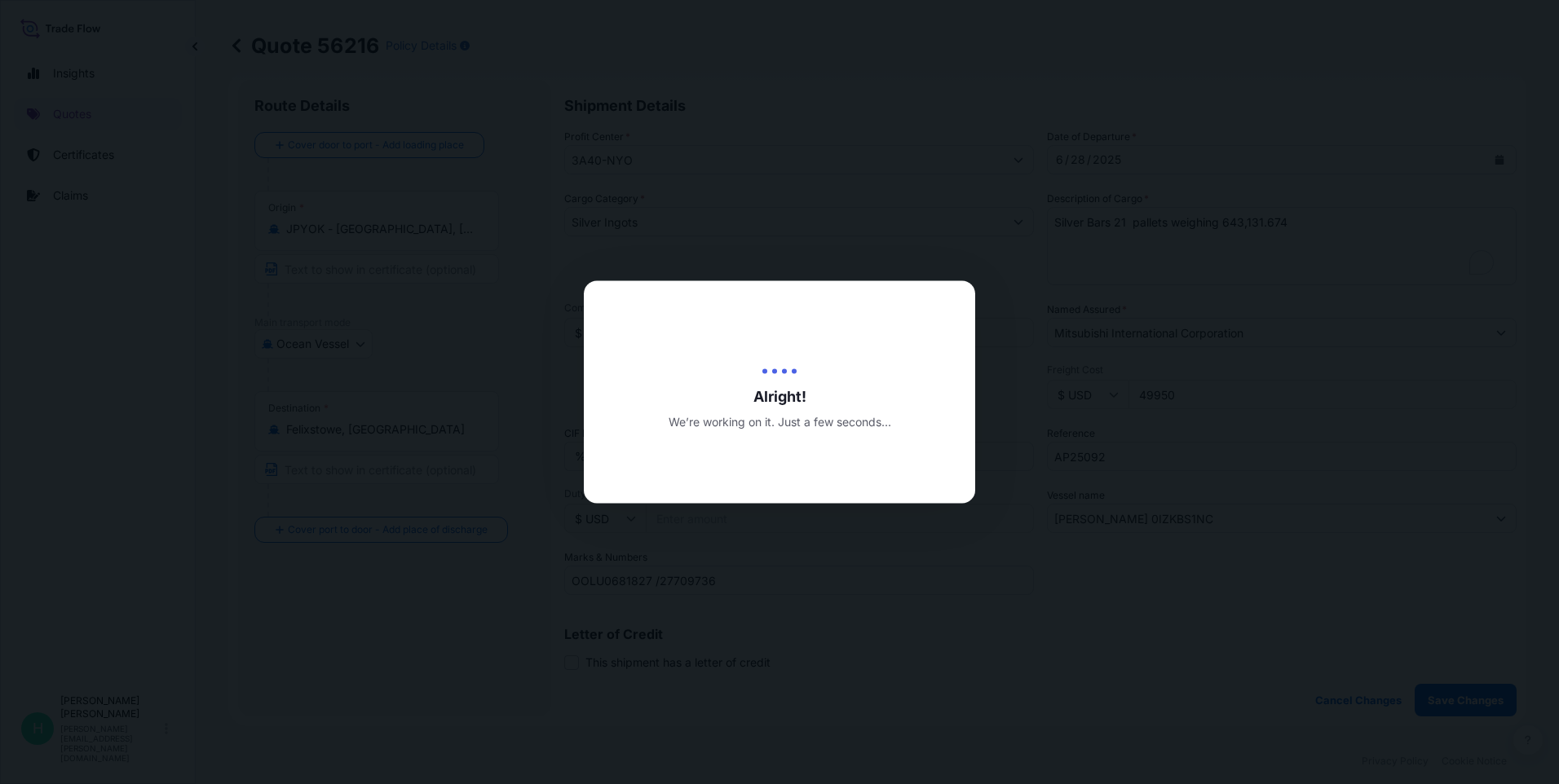 type on "[DATE]" 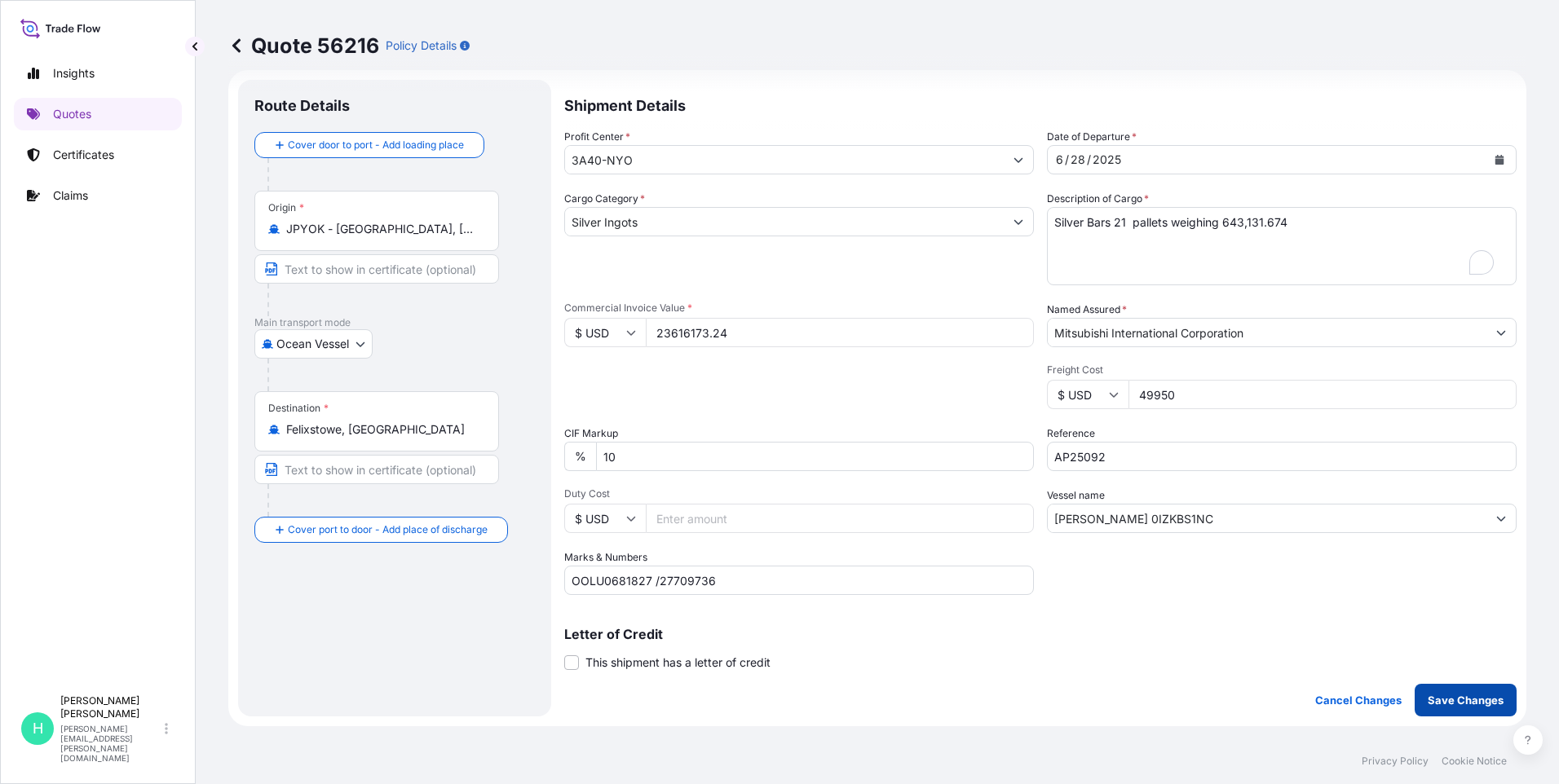 scroll, scrollTop: 342, scrollLeft: 0, axis: vertical 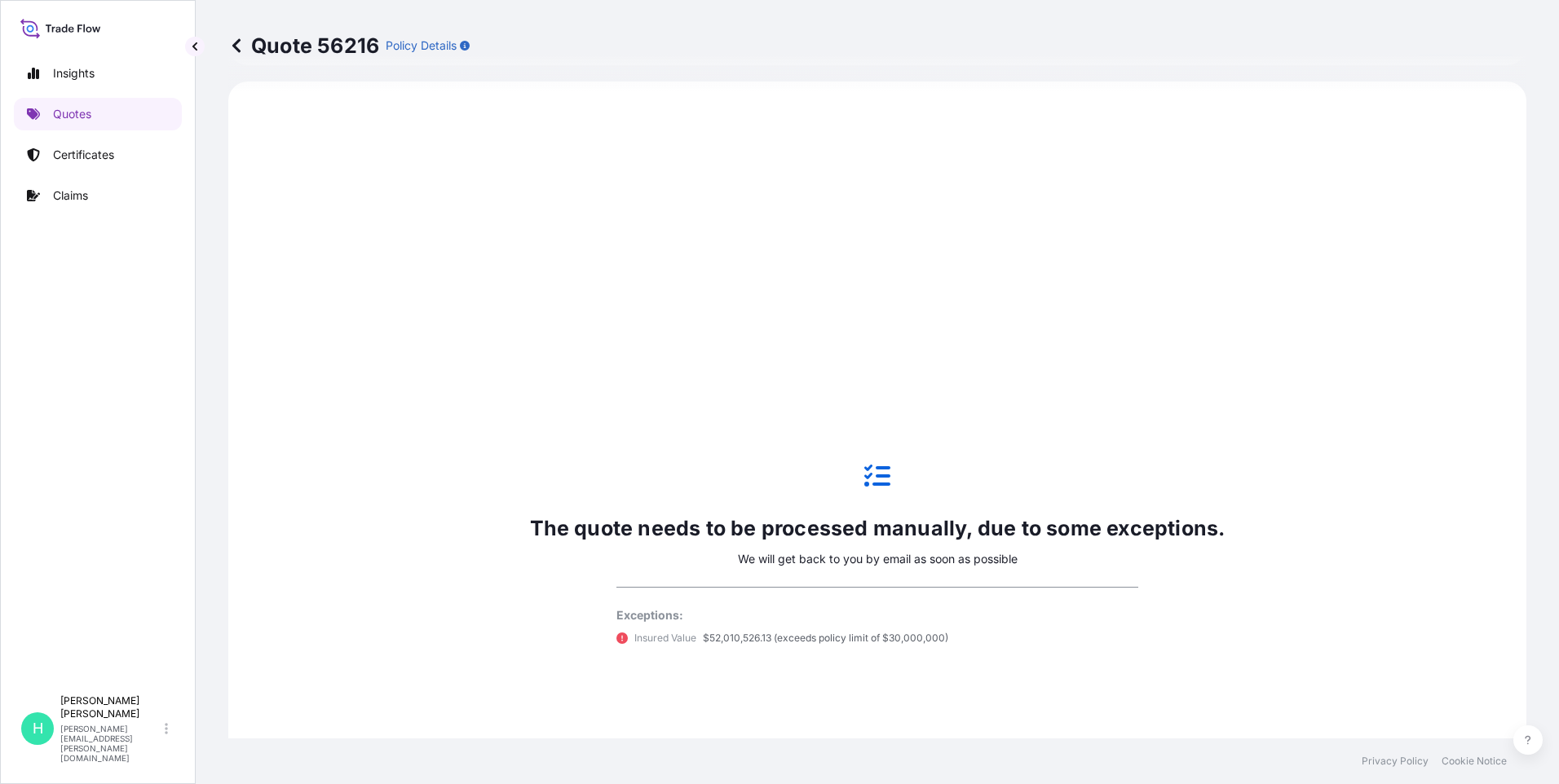 select on "Ocean Vessel" 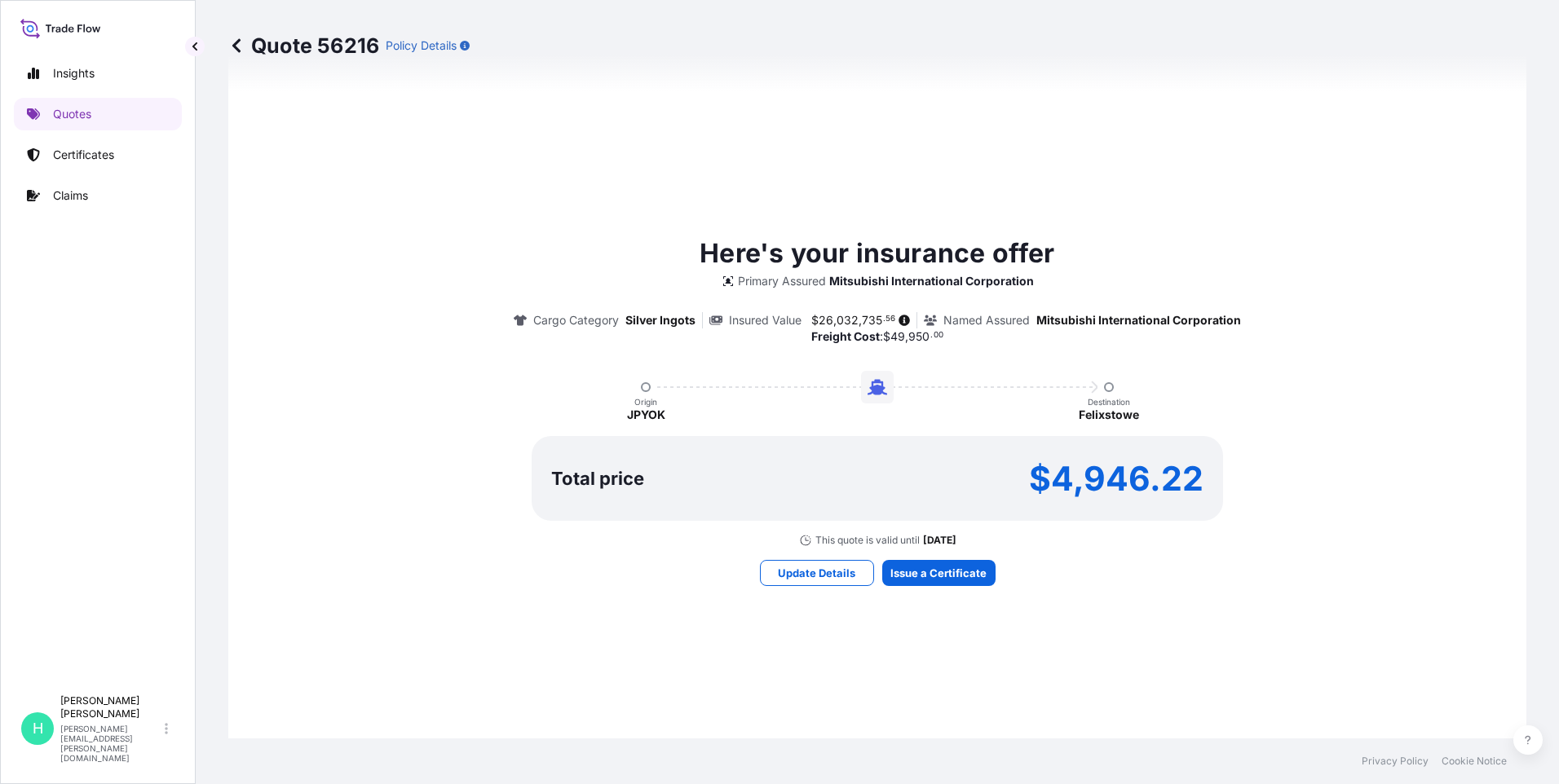 scroll, scrollTop: 884, scrollLeft: 0, axis: vertical 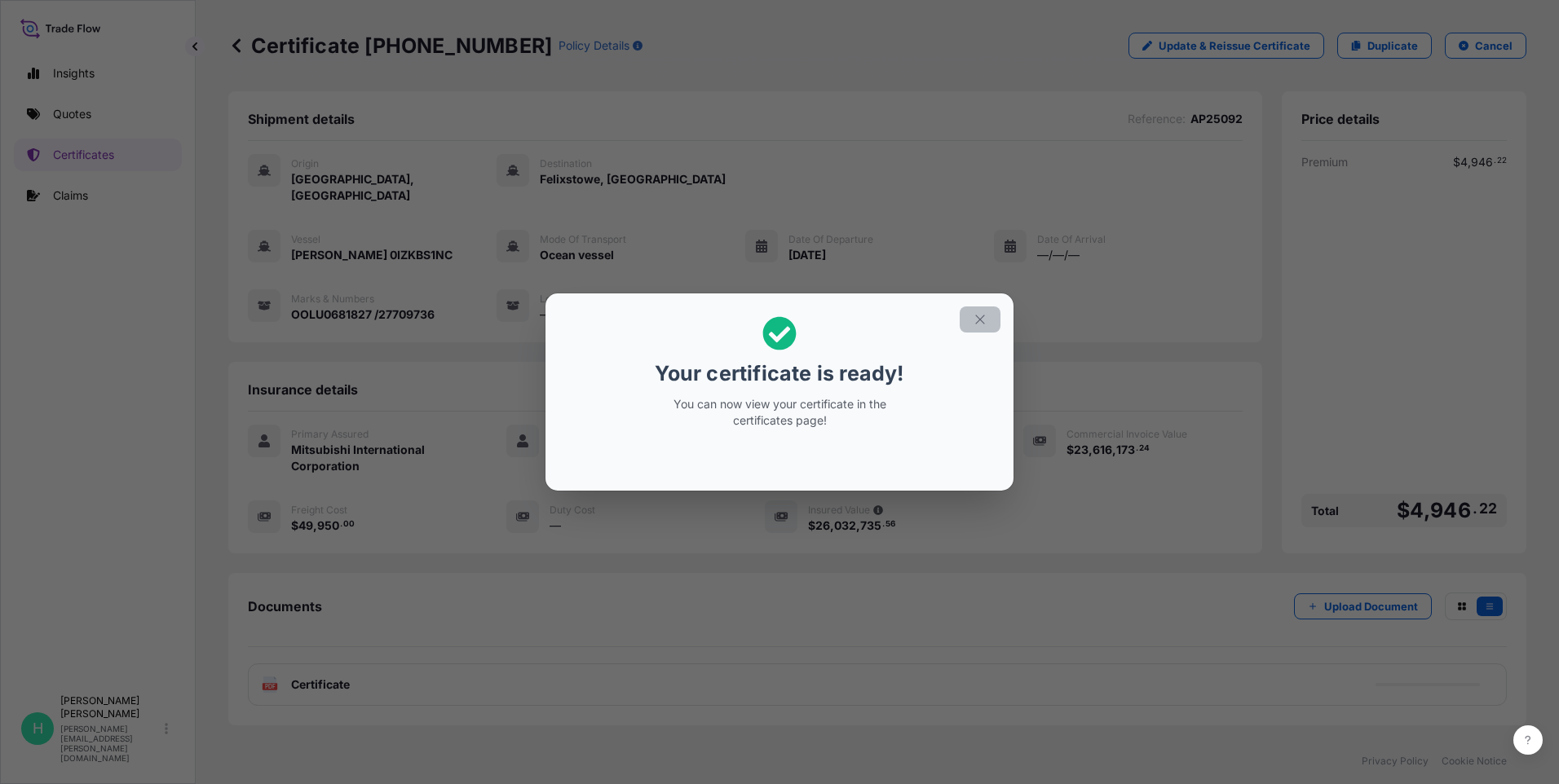 click 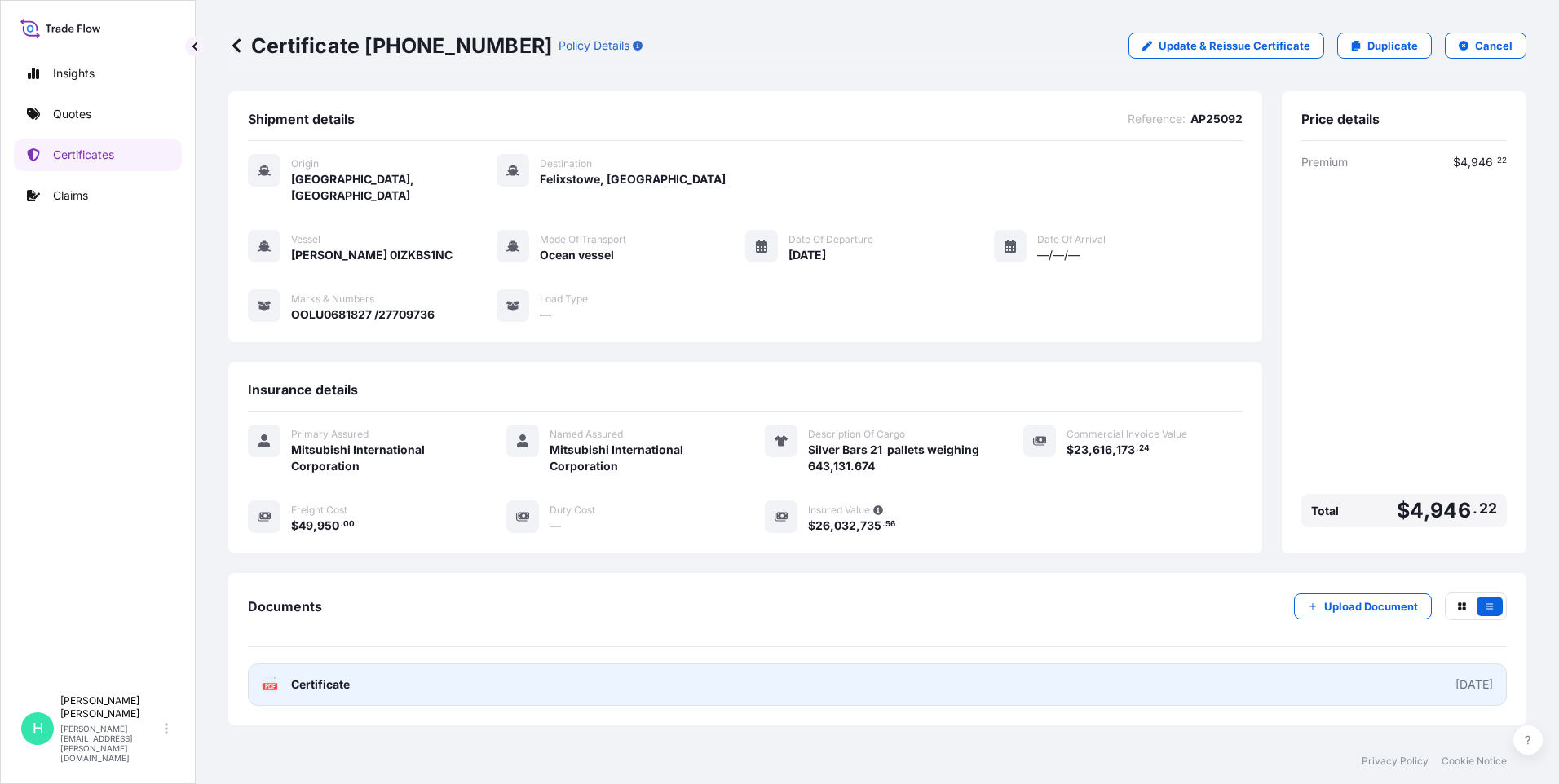 click on "[DATE]" at bounding box center [1474, 685] 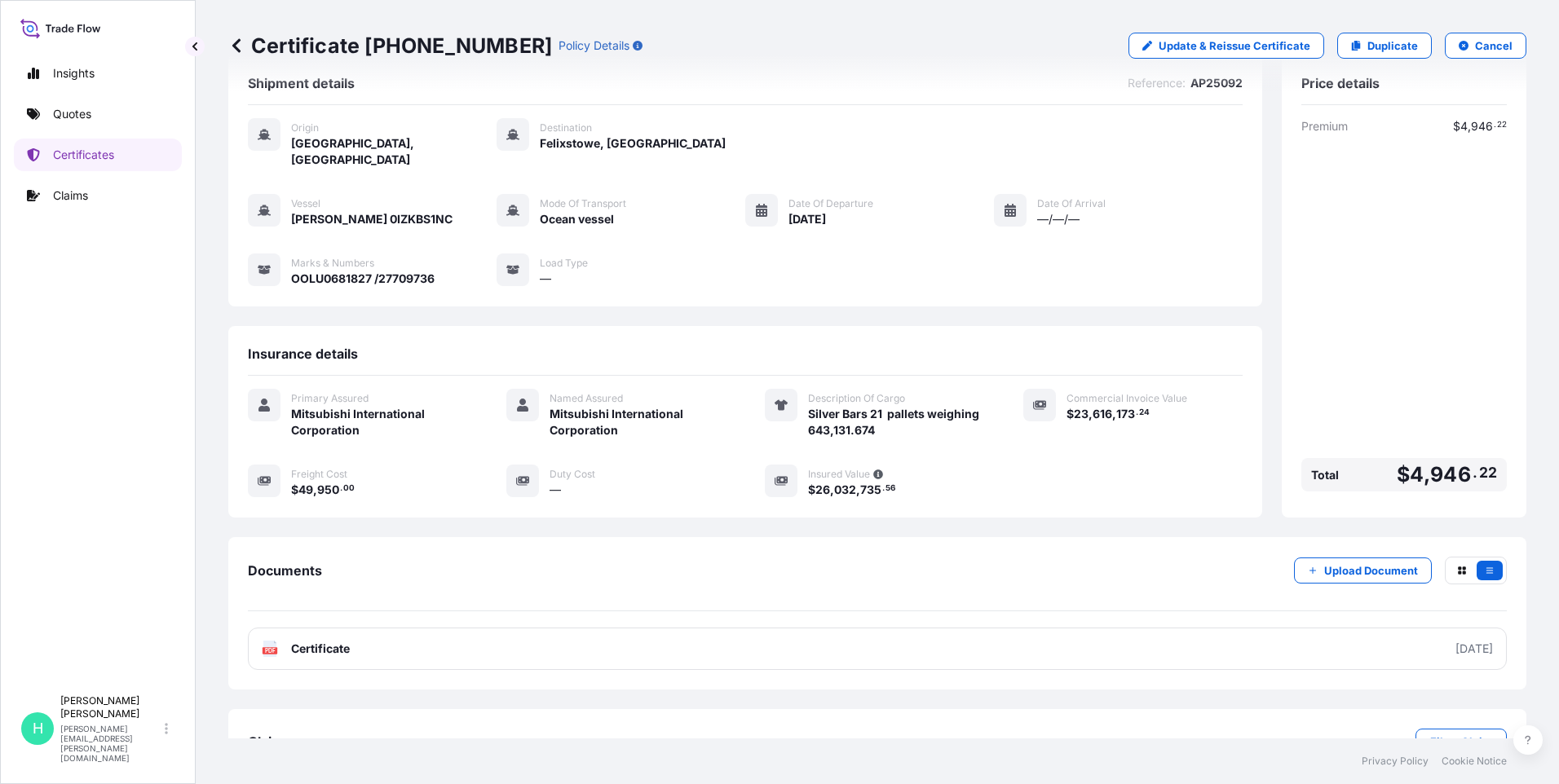 scroll, scrollTop: 0, scrollLeft: 0, axis: both 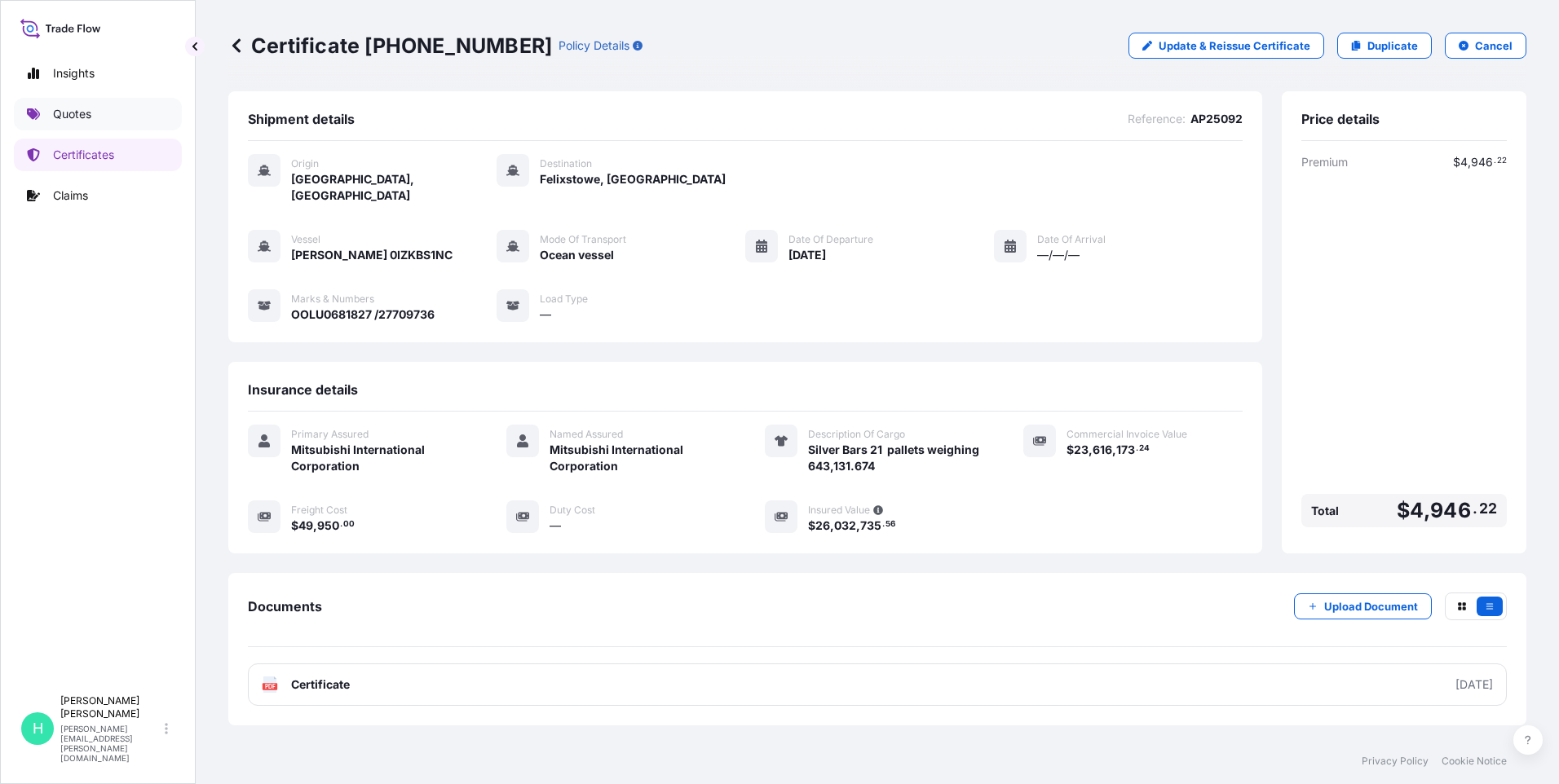 click on "Quotes" at bounding box center (72, 114) 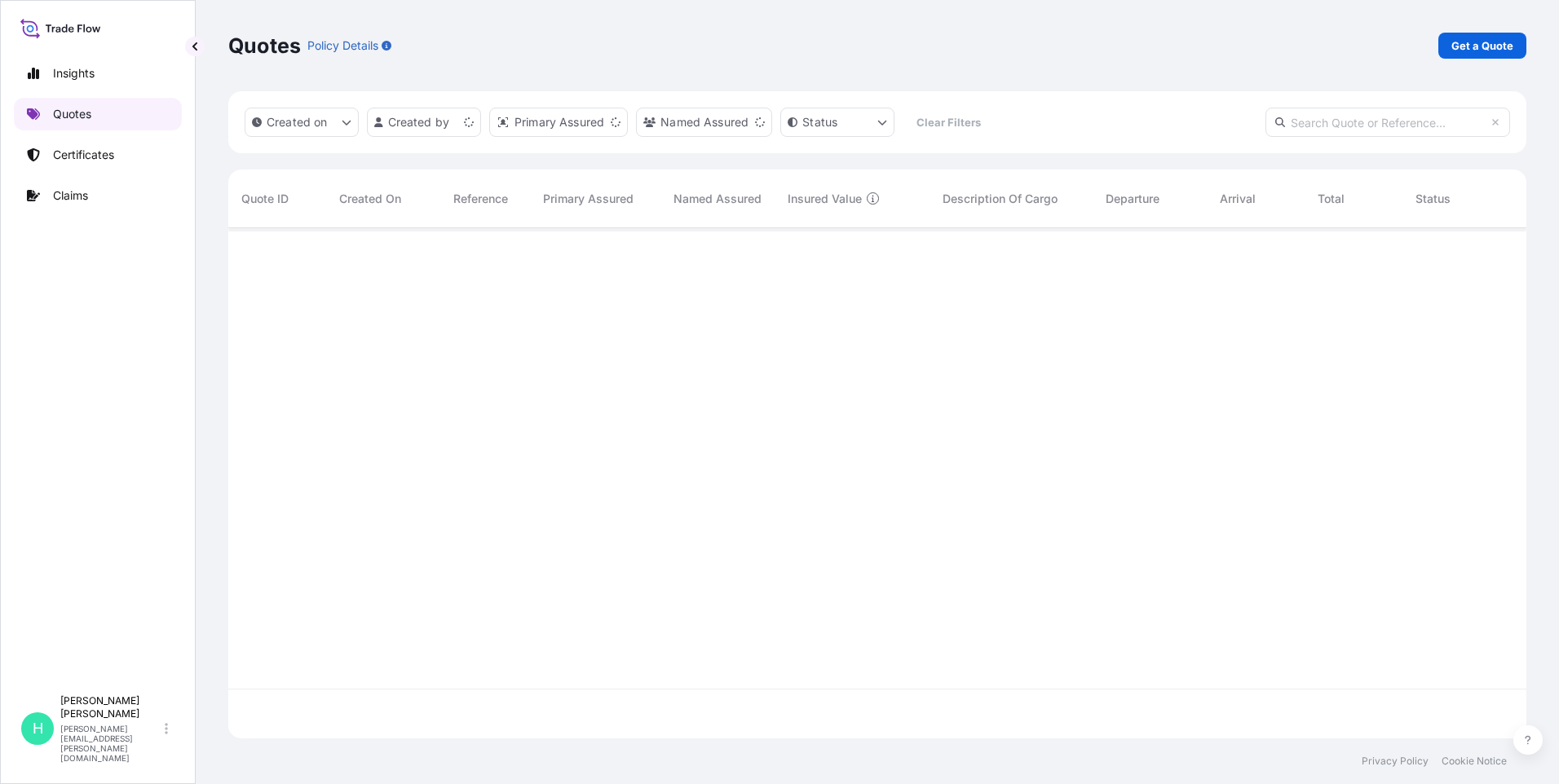 scroll, scrollTop: 13, scrollLeft: 13, axis: both 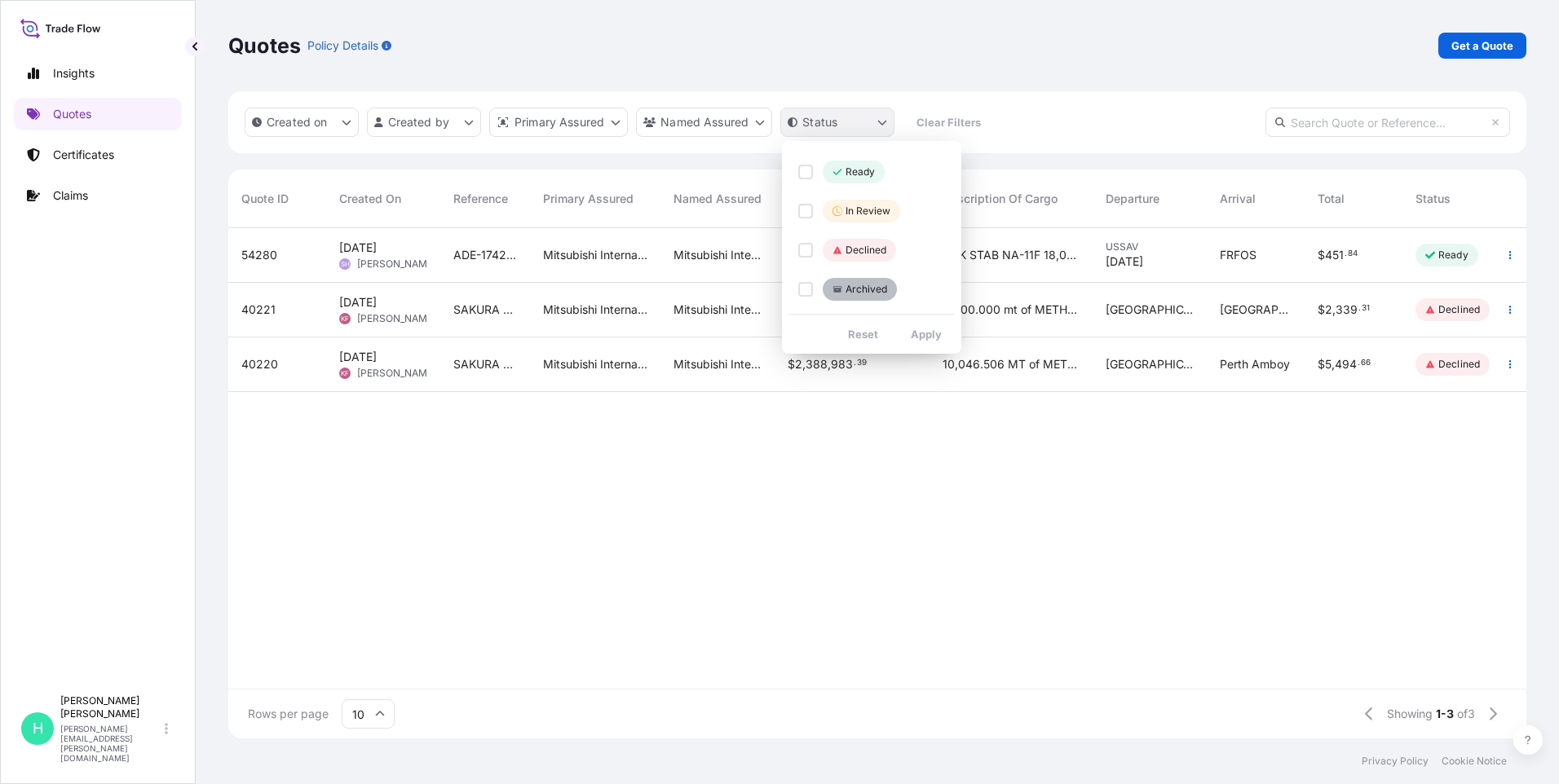 click on "Insights Quotes Certificates Claims H [PERSON_NAME] [PERSON_NAME][EMAIL_ADDRESS][PERSON_NAME][DOMAIN_NAME] Quotes Policy Details Get a Quote Created on Created by Primary Assured Named Assured Status Clear Filters Quote ID Created On Reference Primary Assured Named Assured Insured Value Description Of Cargo Departure Arrival Total Status 54280 [DATE] SH [PERSON_NAME] ADE-174220 Mitsubishi International Corporation Mitsubishi International Corporation $ 322 , 740 . 00 ADK STAB NA-11F
18,000KGS (NET)
PACKING: NET 75KG X 240 DRUMS
2 CONTAINERS TOTAL: 1 x 40' container and 1 x 20' container USSAV [DATE] FRFOS $ 451 . 84 Ready 40221 [DATE] KF [PERSON_NAME] SAKURA ADVANCE 3-26 NH Mitsubishi International Corporation Mitsubishi International Corporation $ 1 , 017 , 092 . 76 3,000.000 mt of METHANOL in [GEOGRAPHIC_DATA] [GEOGRAPHIC_DATA] [GEOGRAPHIC_DATA] $ 2 , 339 . 31 Declined 40220 [DATE] KF [PERSON_NAME] SAKURA ADVANCE 3-26 Mitsubishi International Corporation Mitsubishi International Corporation $ 2 , 388 , 983 . 39 [GEOGRAPHIC_DATA]" at bounding box center [780, 392] 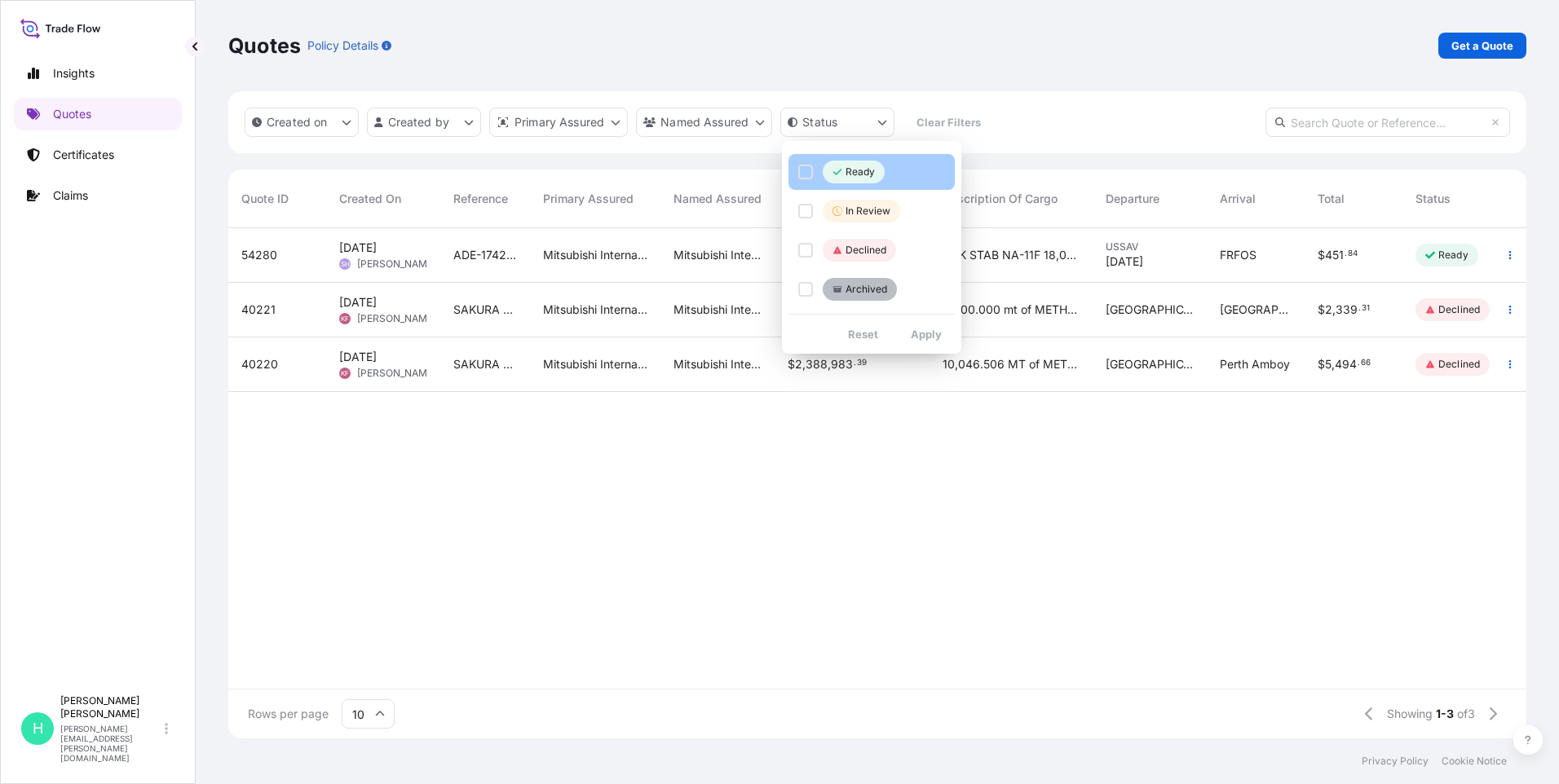 click at bounding box center [806, 172] 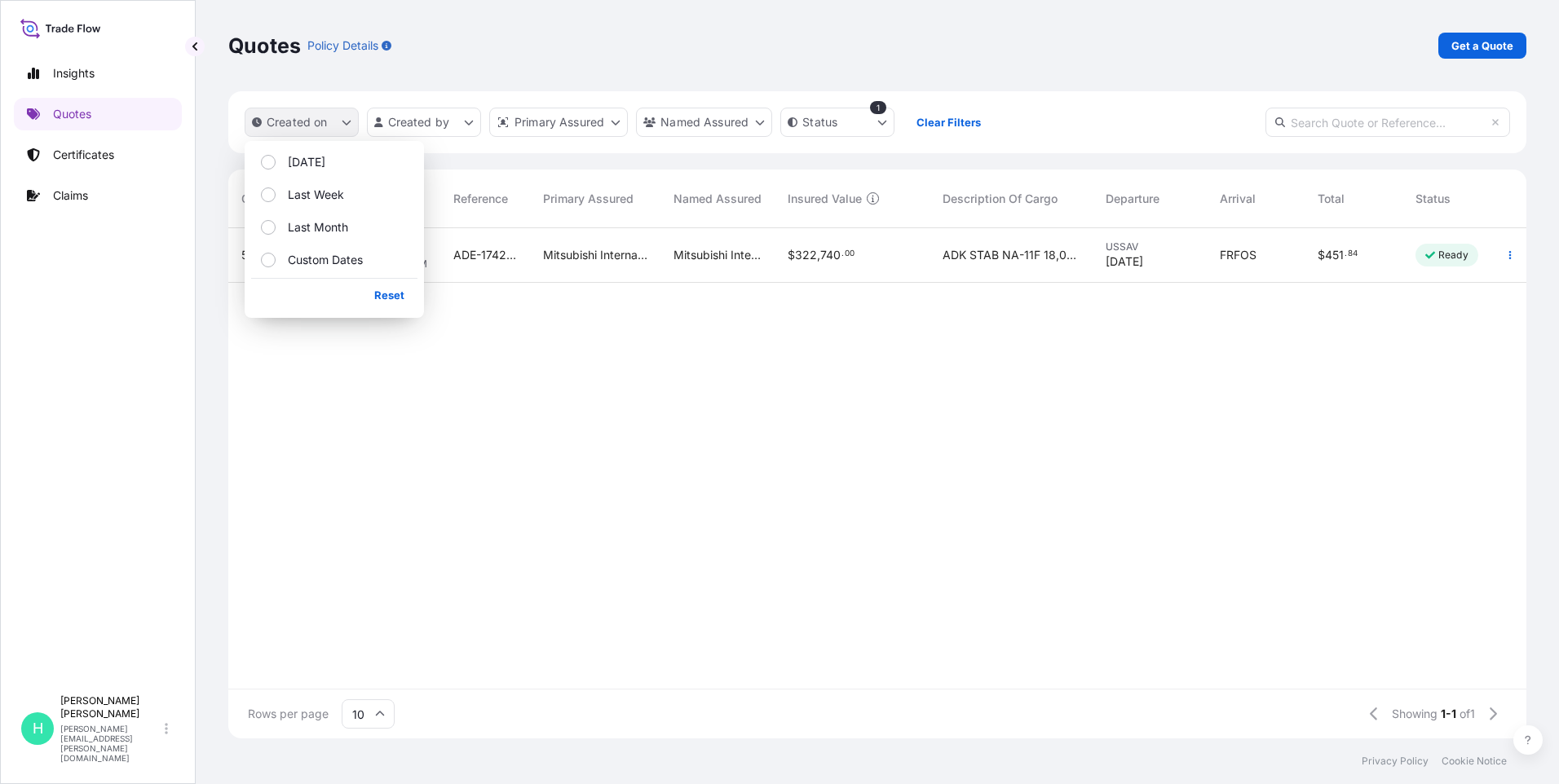 click 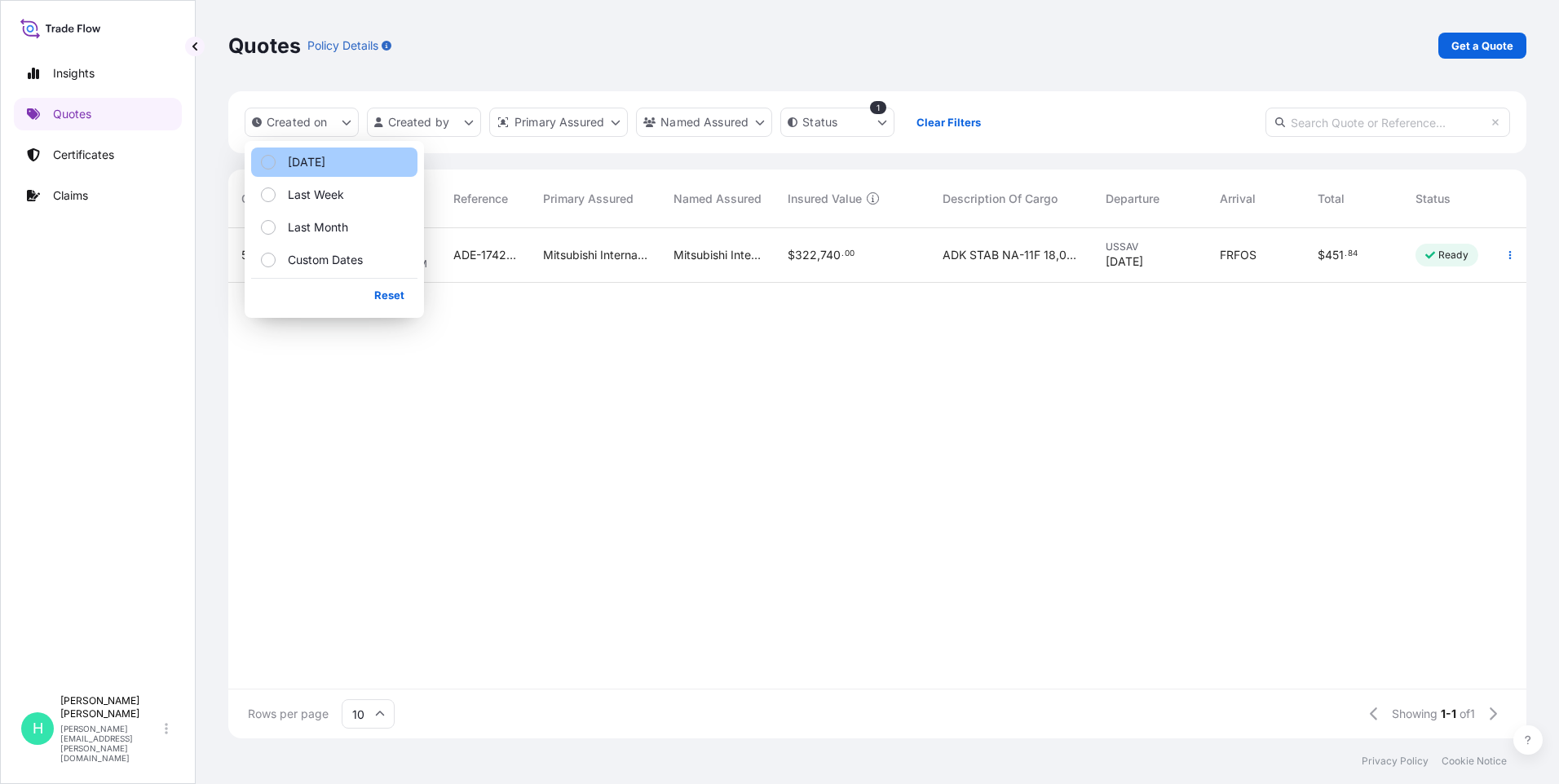 click on "[DATE]" at bounding box center [334, 162] 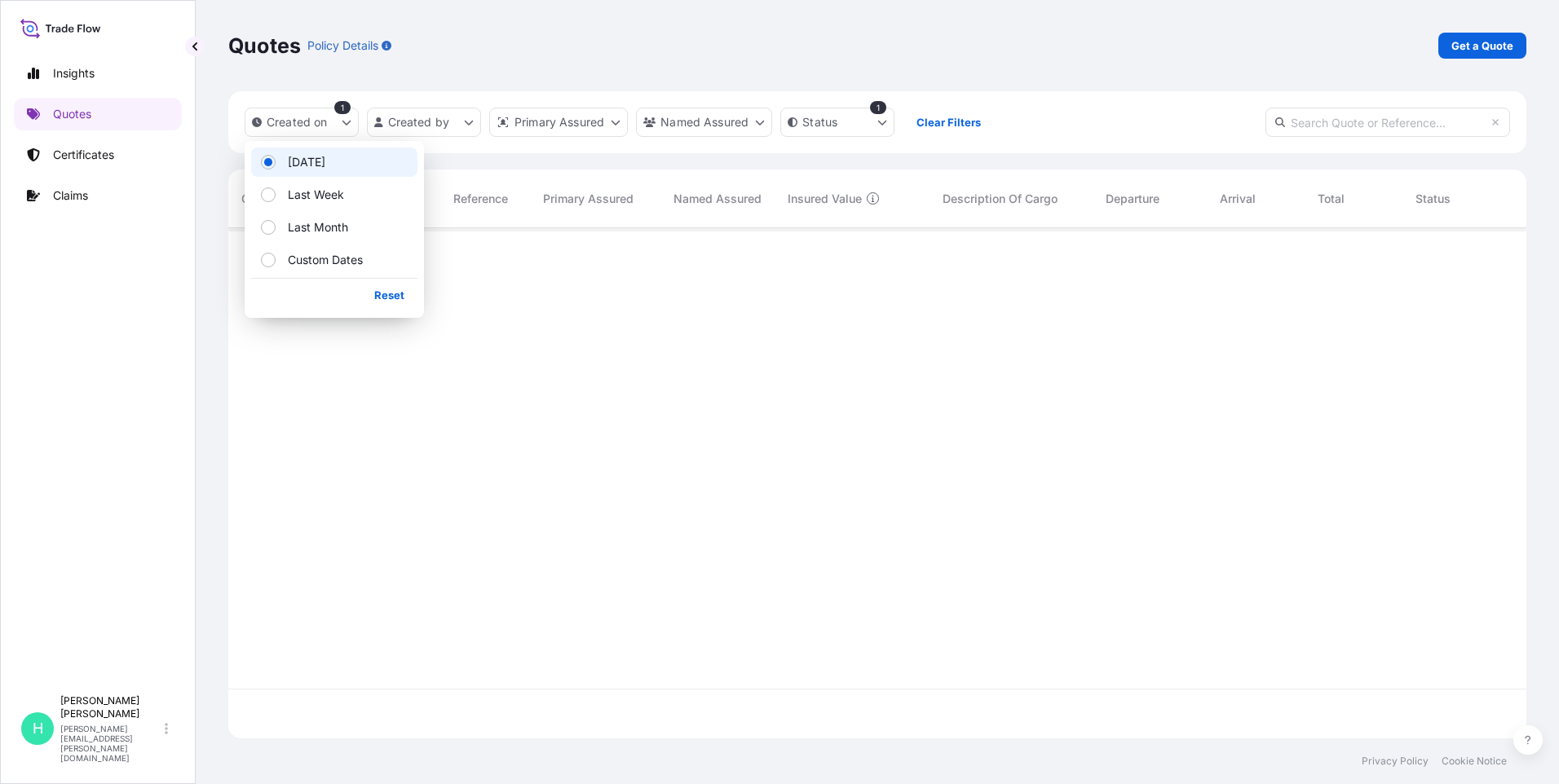 scroll, scrollTop: 13, scrollLeft: 13, axis: both 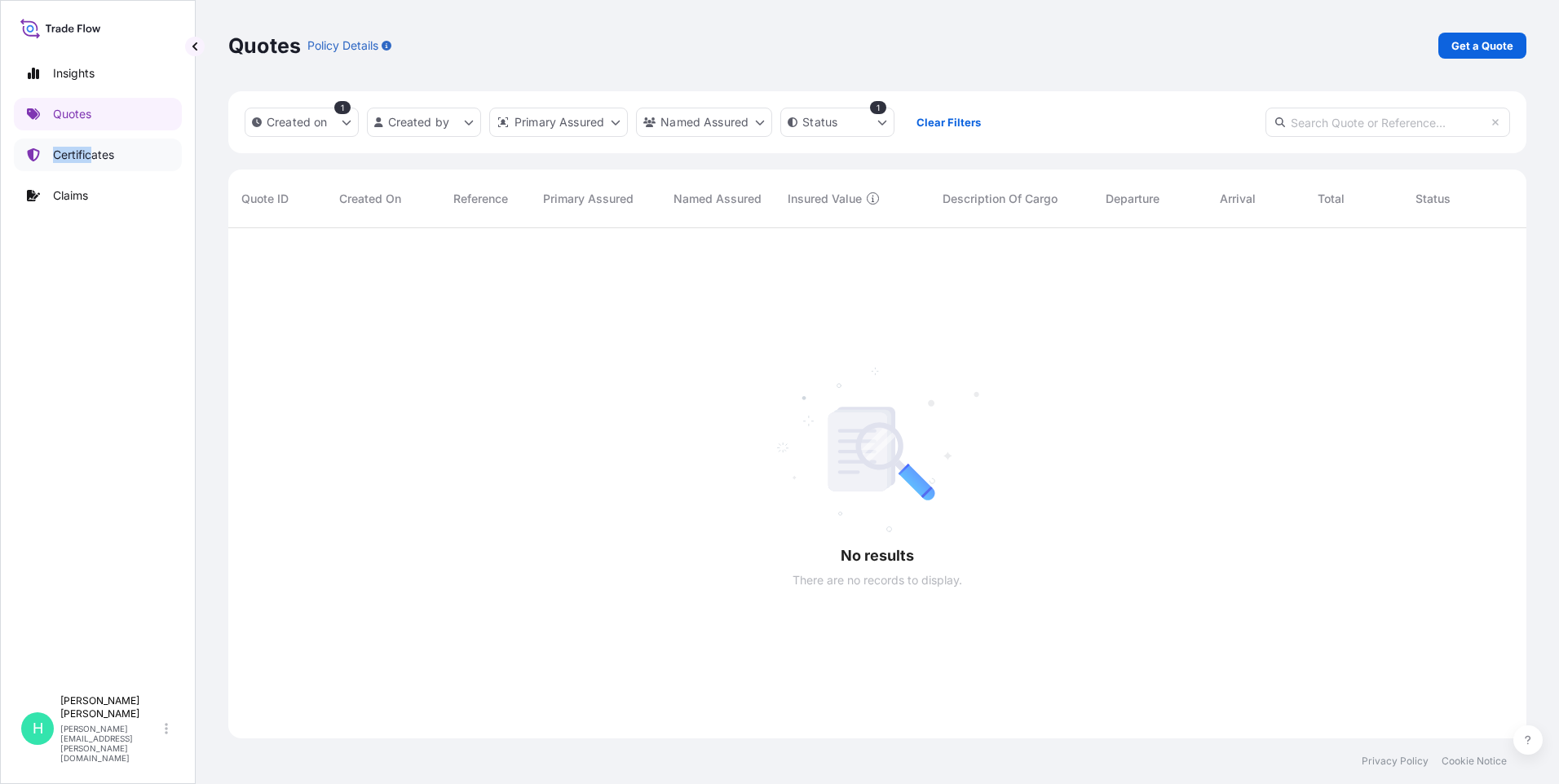 drag, startPoint x: 103, startPoint y: 131, endPoint x: 89, endPoint y: 148, distance: 22.022716 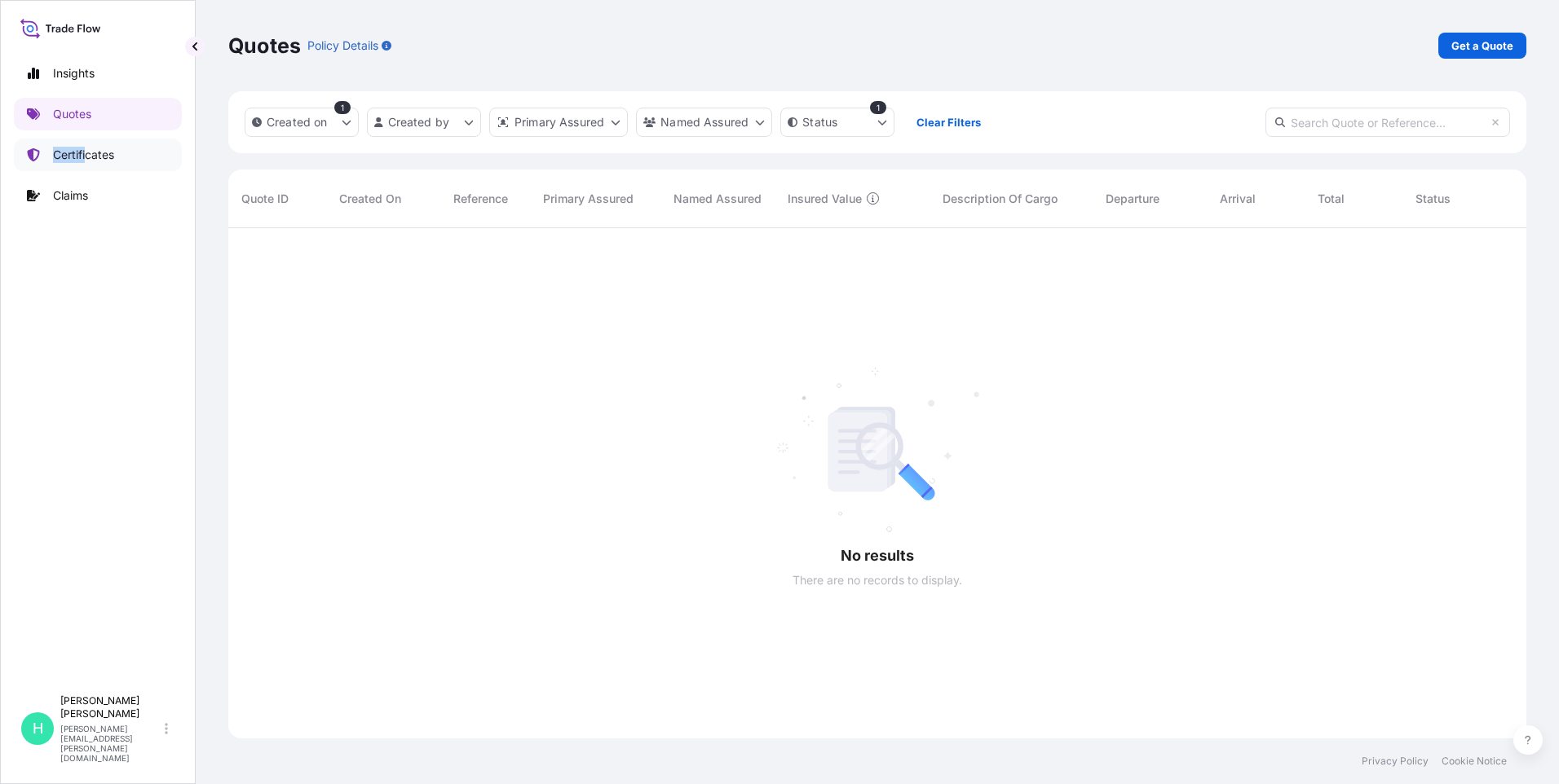 click on "Certificates" at bounding box center (83, 155) 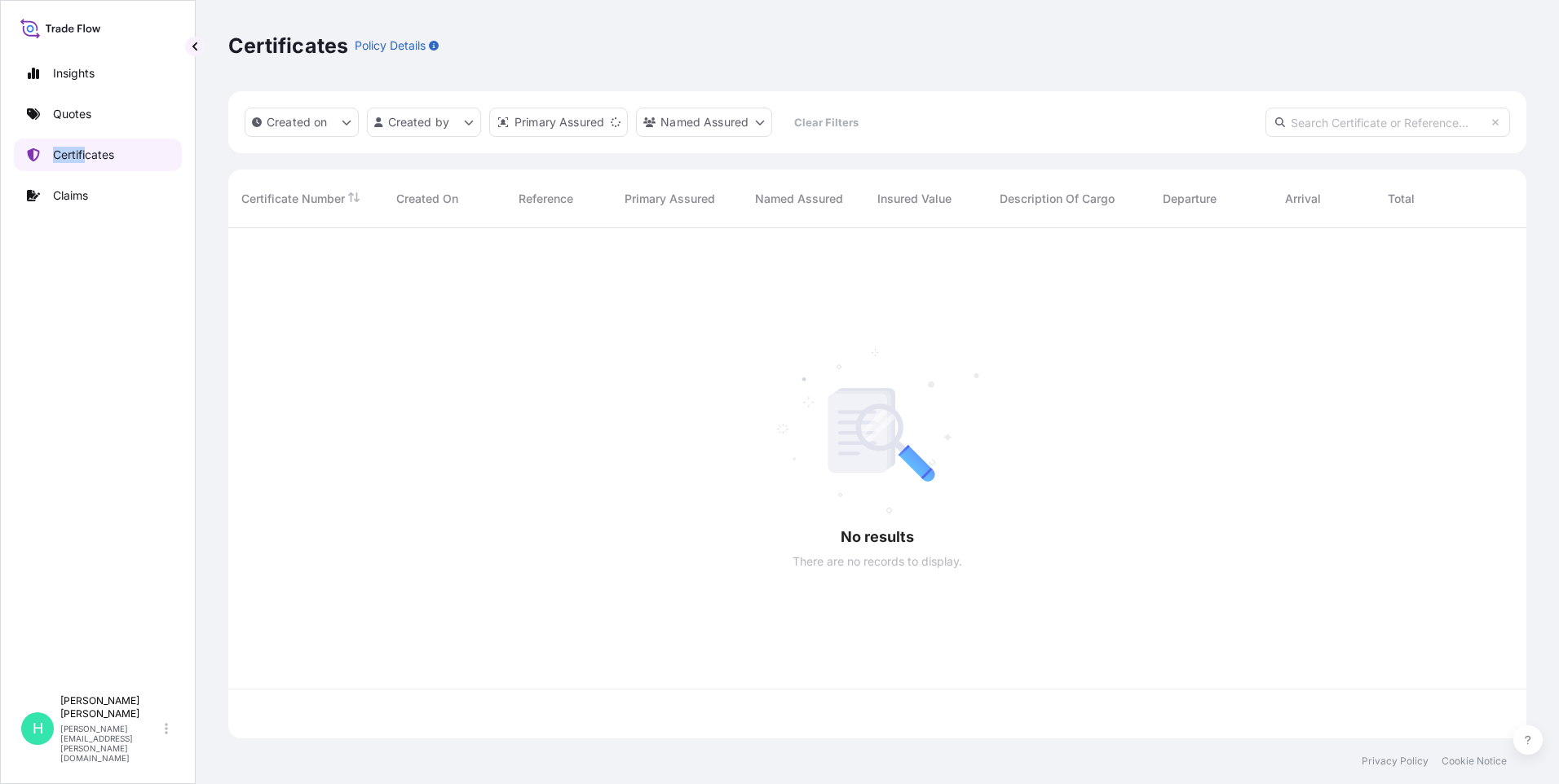 scroll, scrollTop: 13, scrollLeft: 13, axis: both 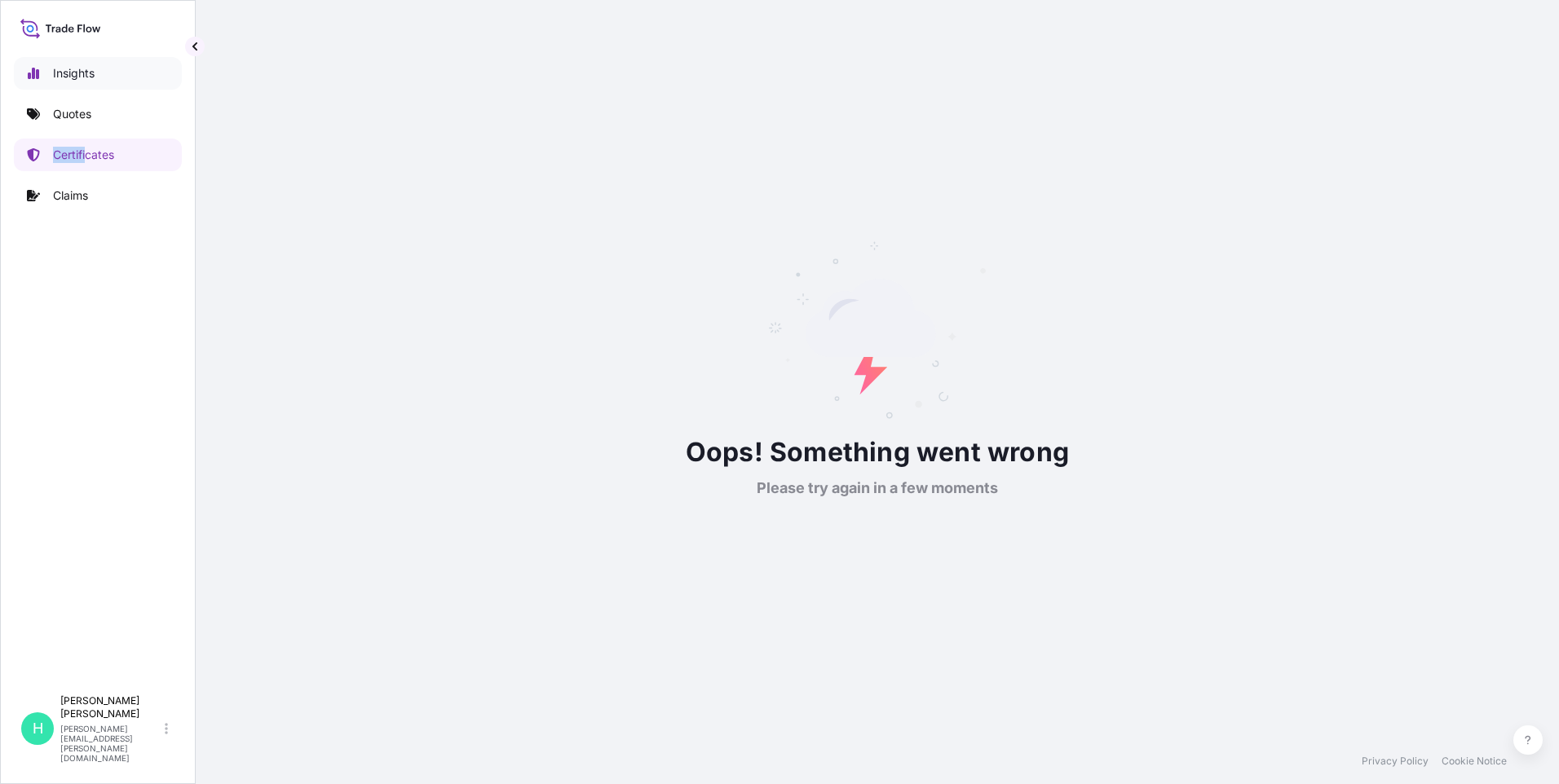 click on "Insights" at bounding box center (73, 73) 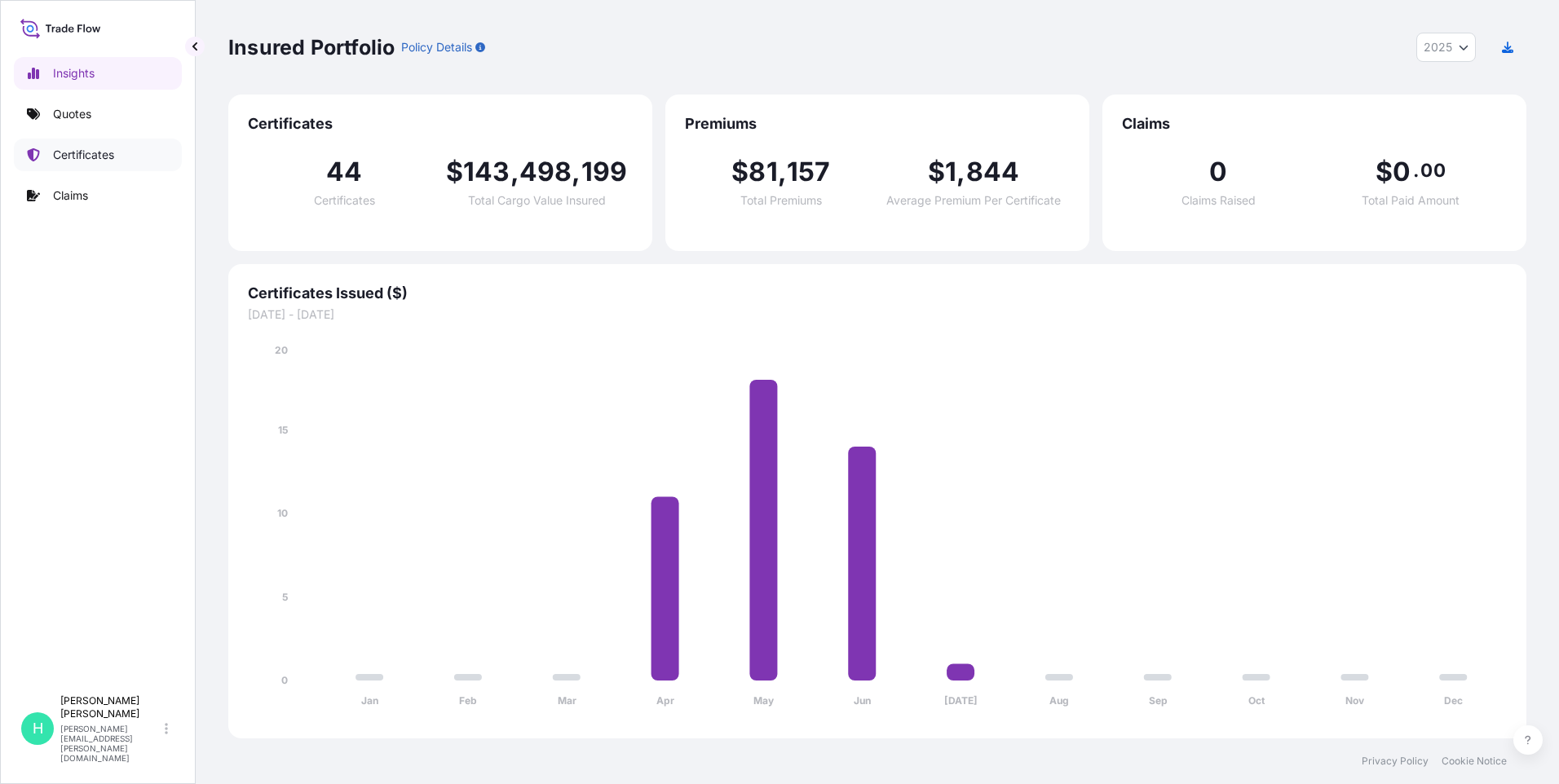 click on "Certificates" at bounding box center [83, 155] 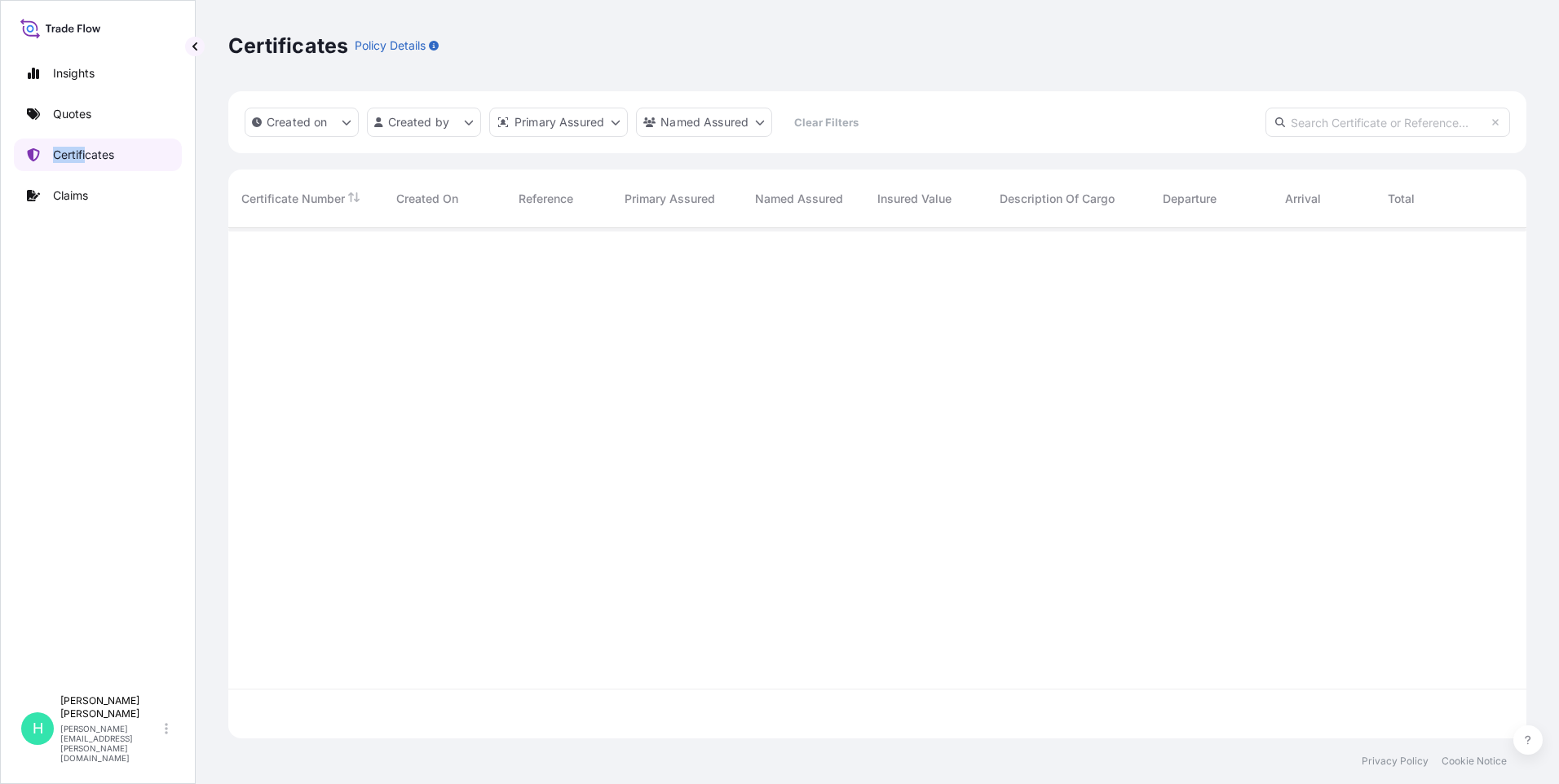 scroll, scrollTop: 13, scrollLeft: 13, axis: both 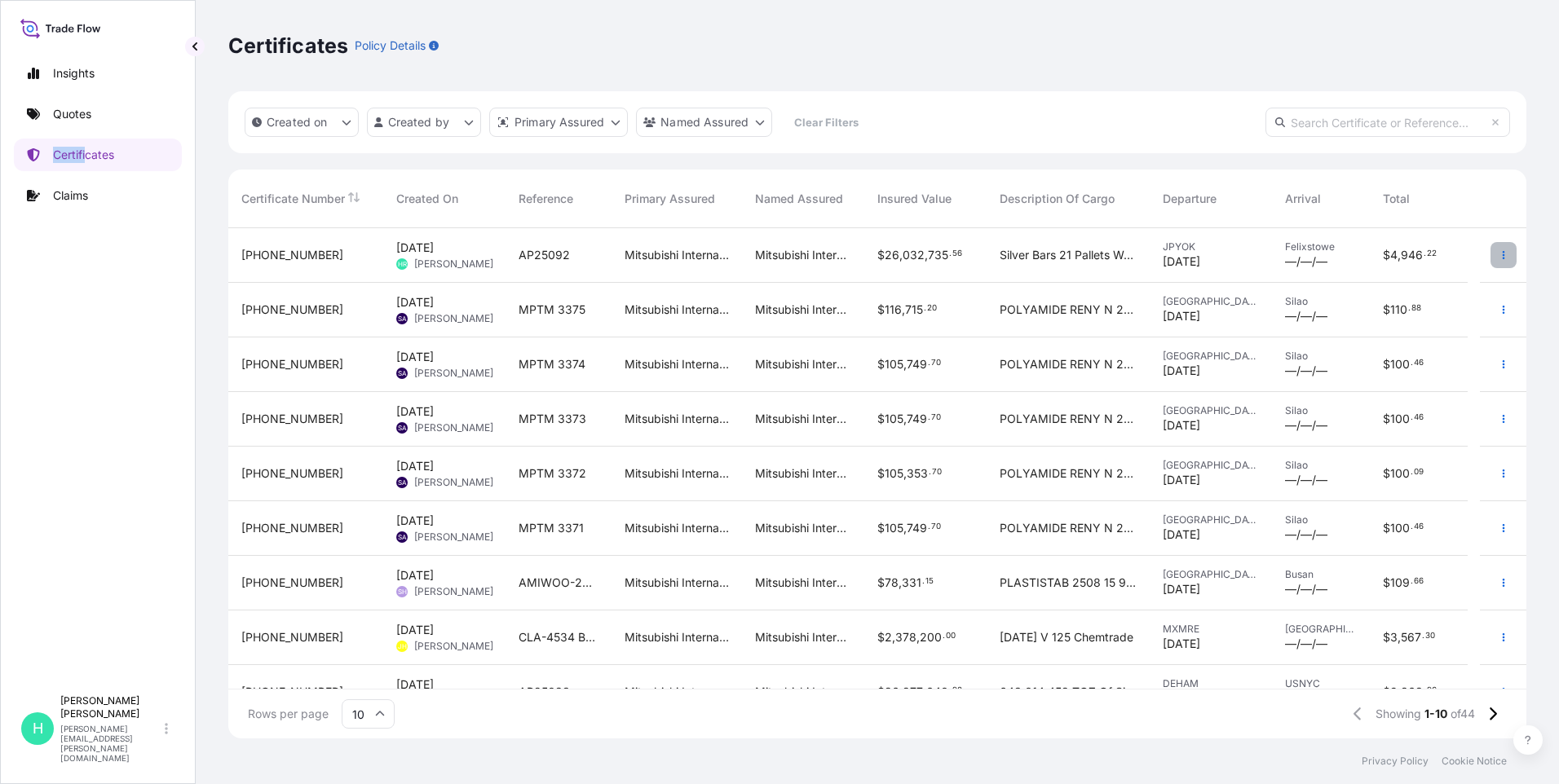 click 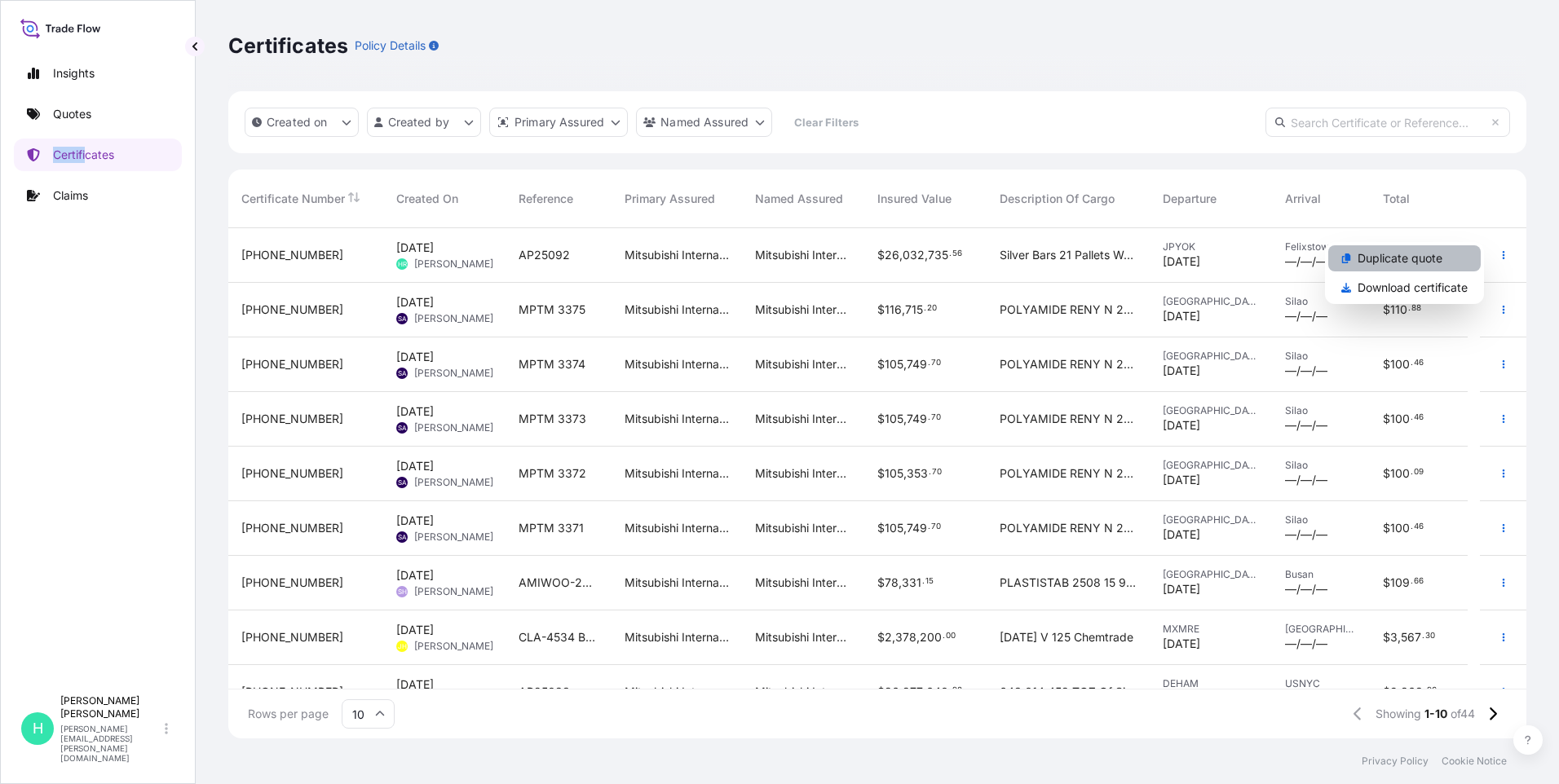 click on "Duplicate quote" at bounding box center [1404, 258] 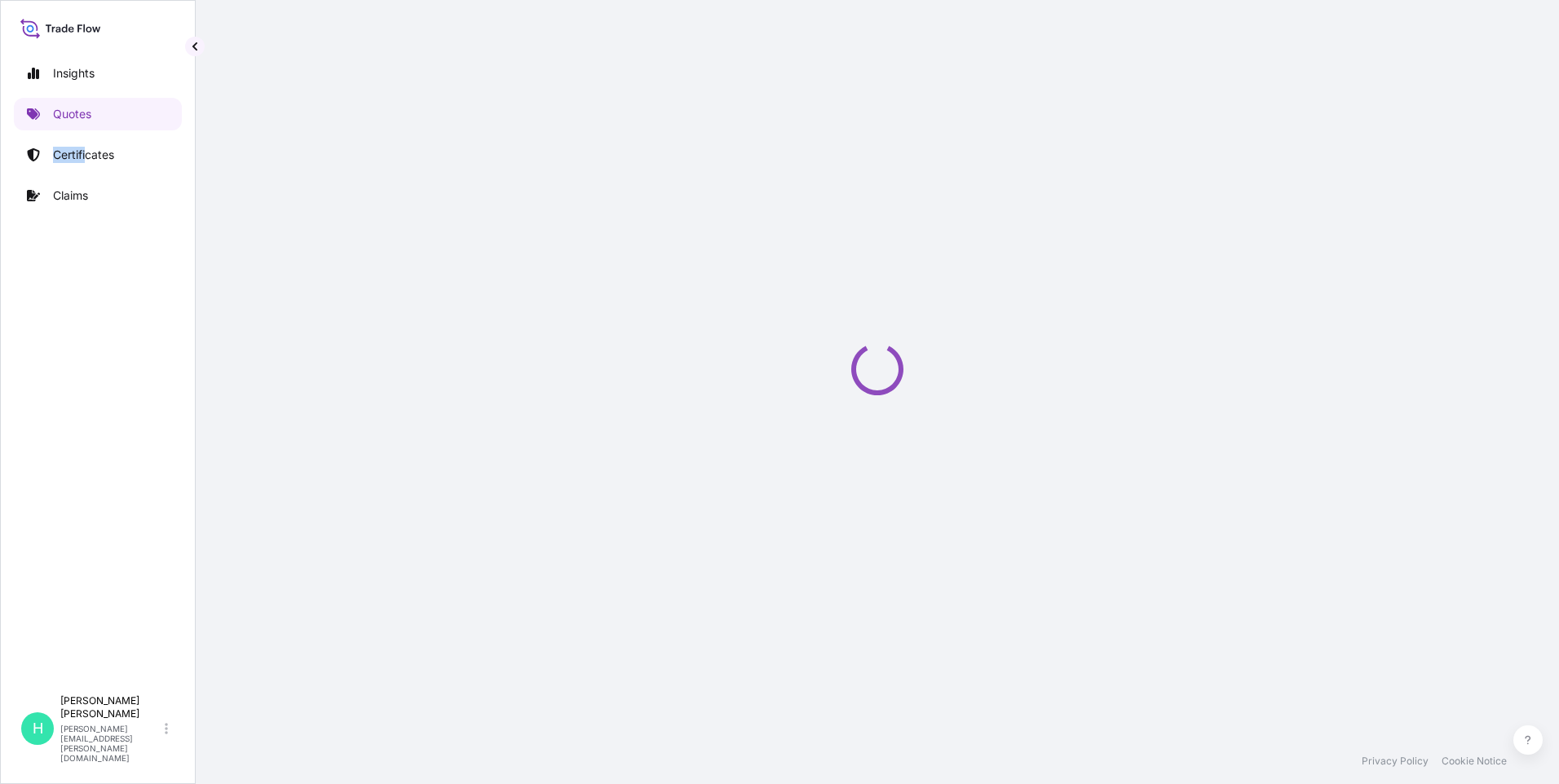 select on "Ocean Vessel" 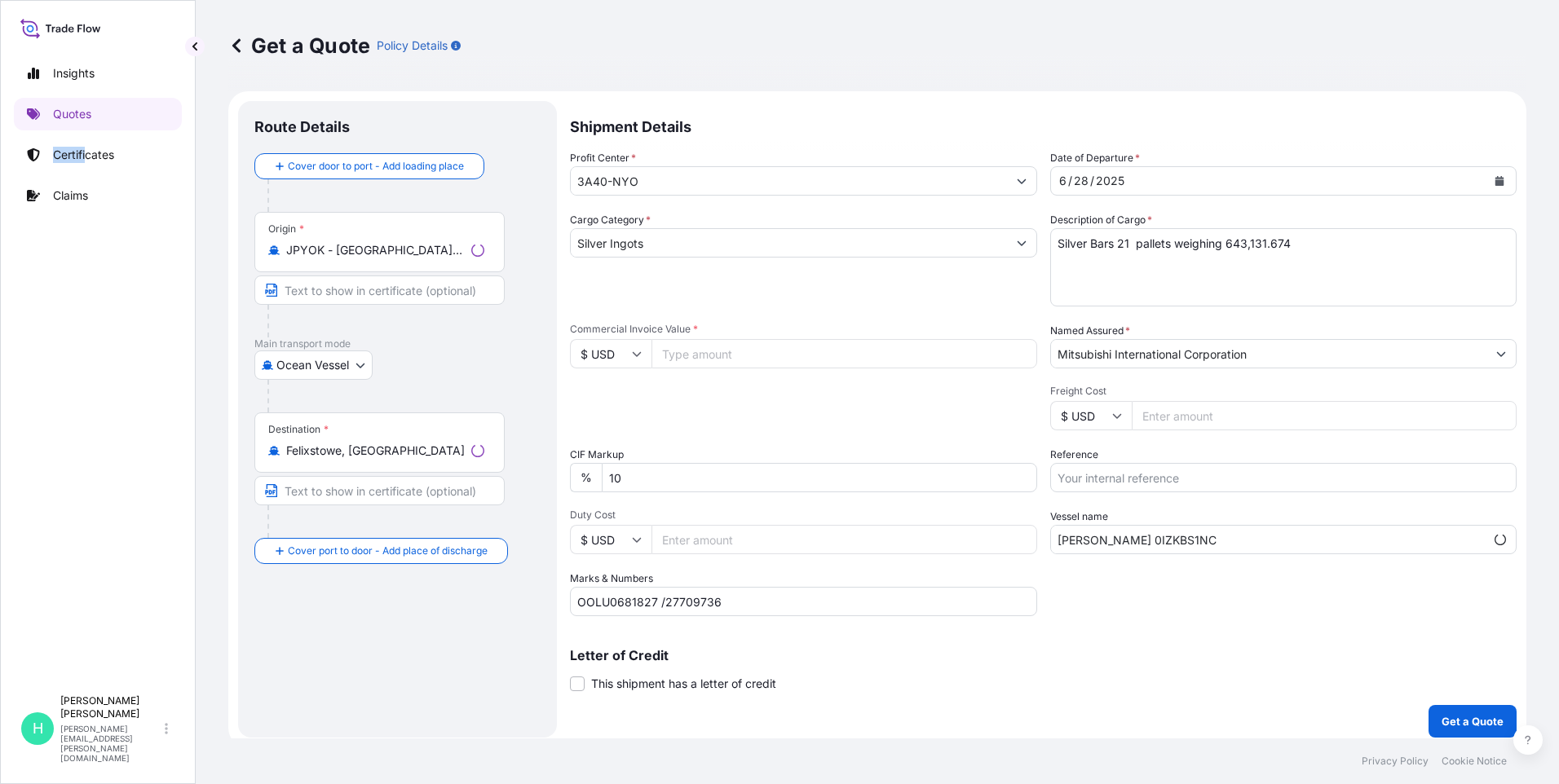 scroll, scrollTop: 9, scrollLeft: 0, axis: vertical 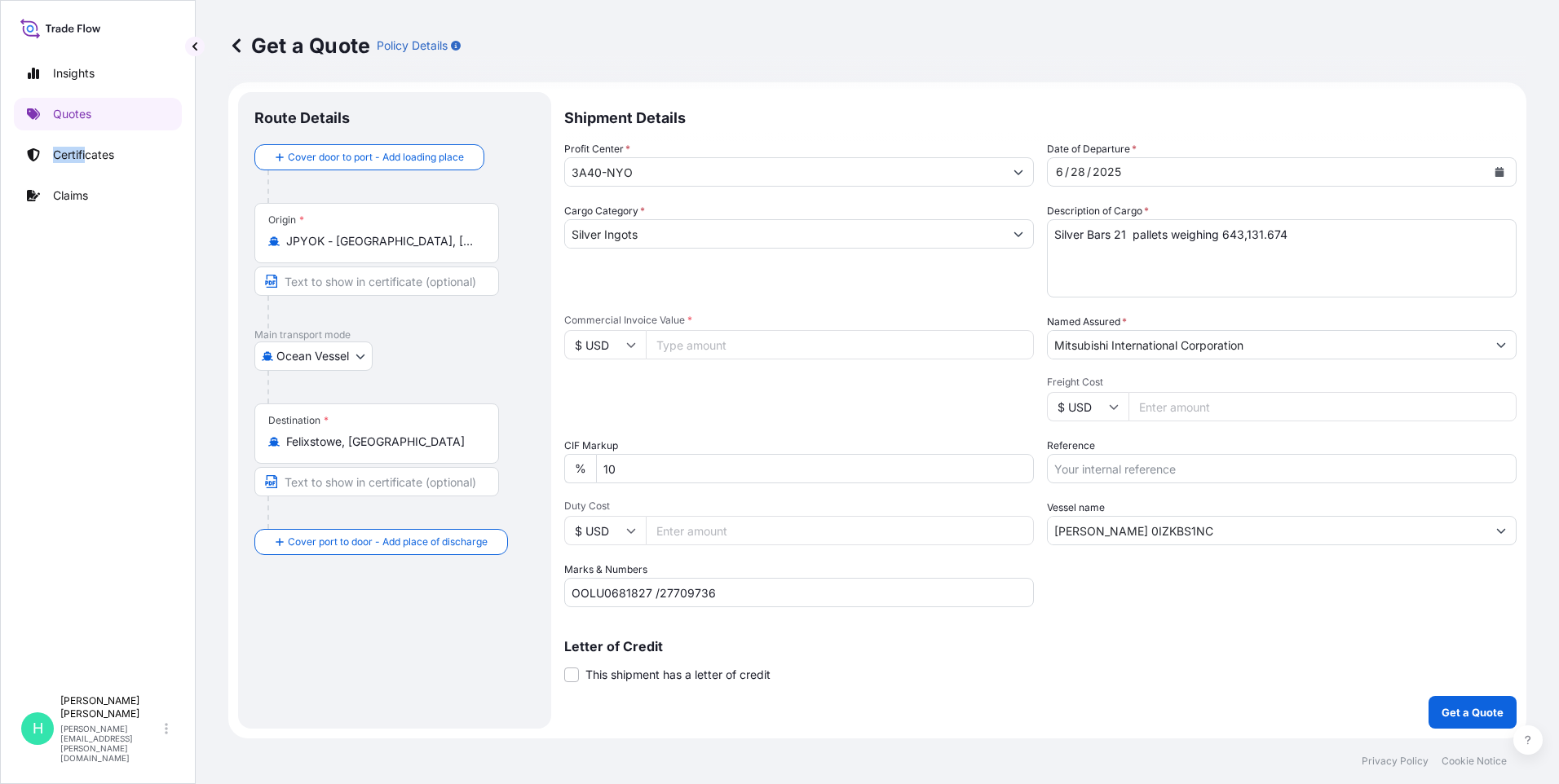 click on "Commercial Invoice Value   *" at bounding box center [840, 345] 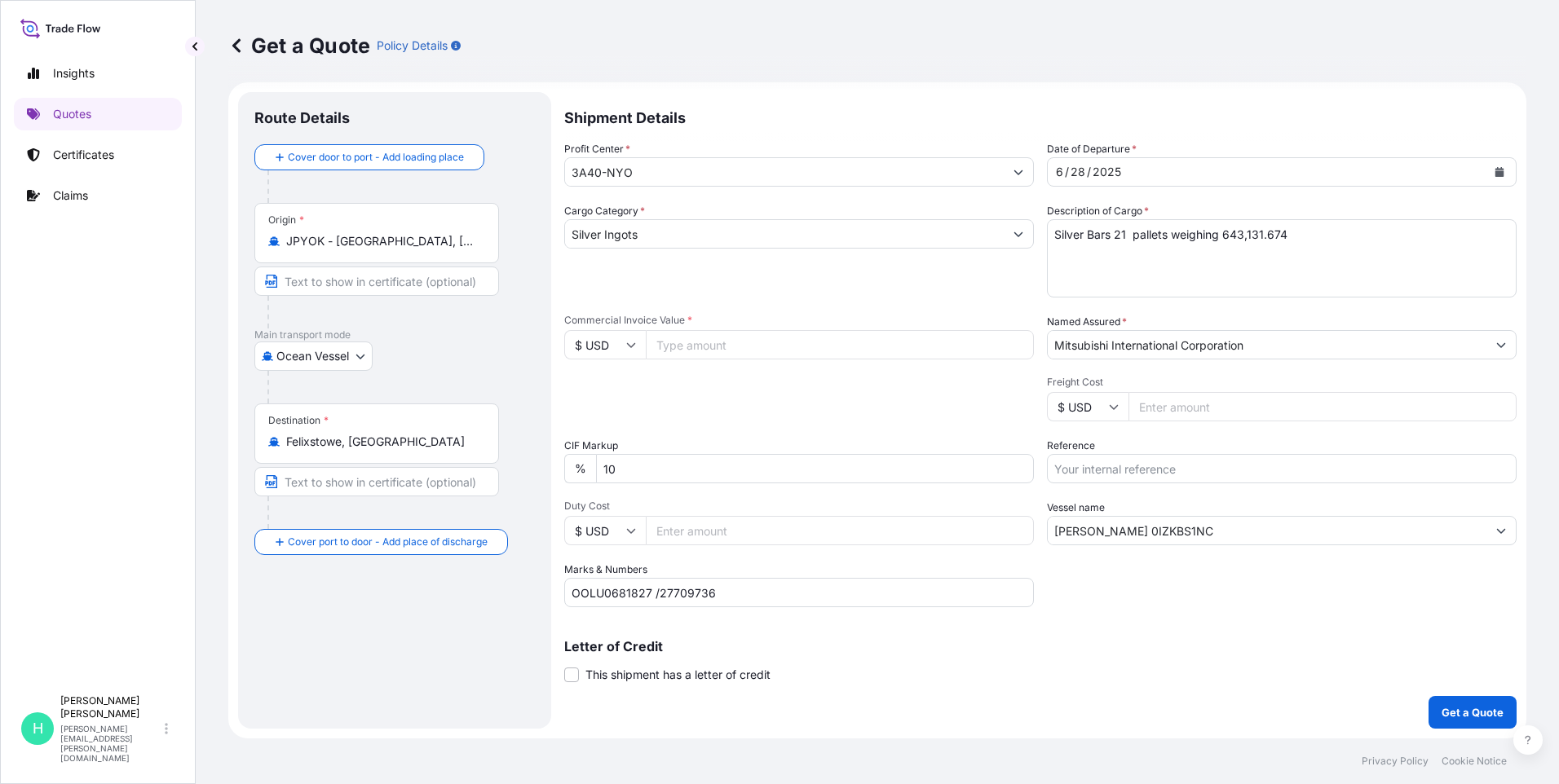 paste on "23616173.24" 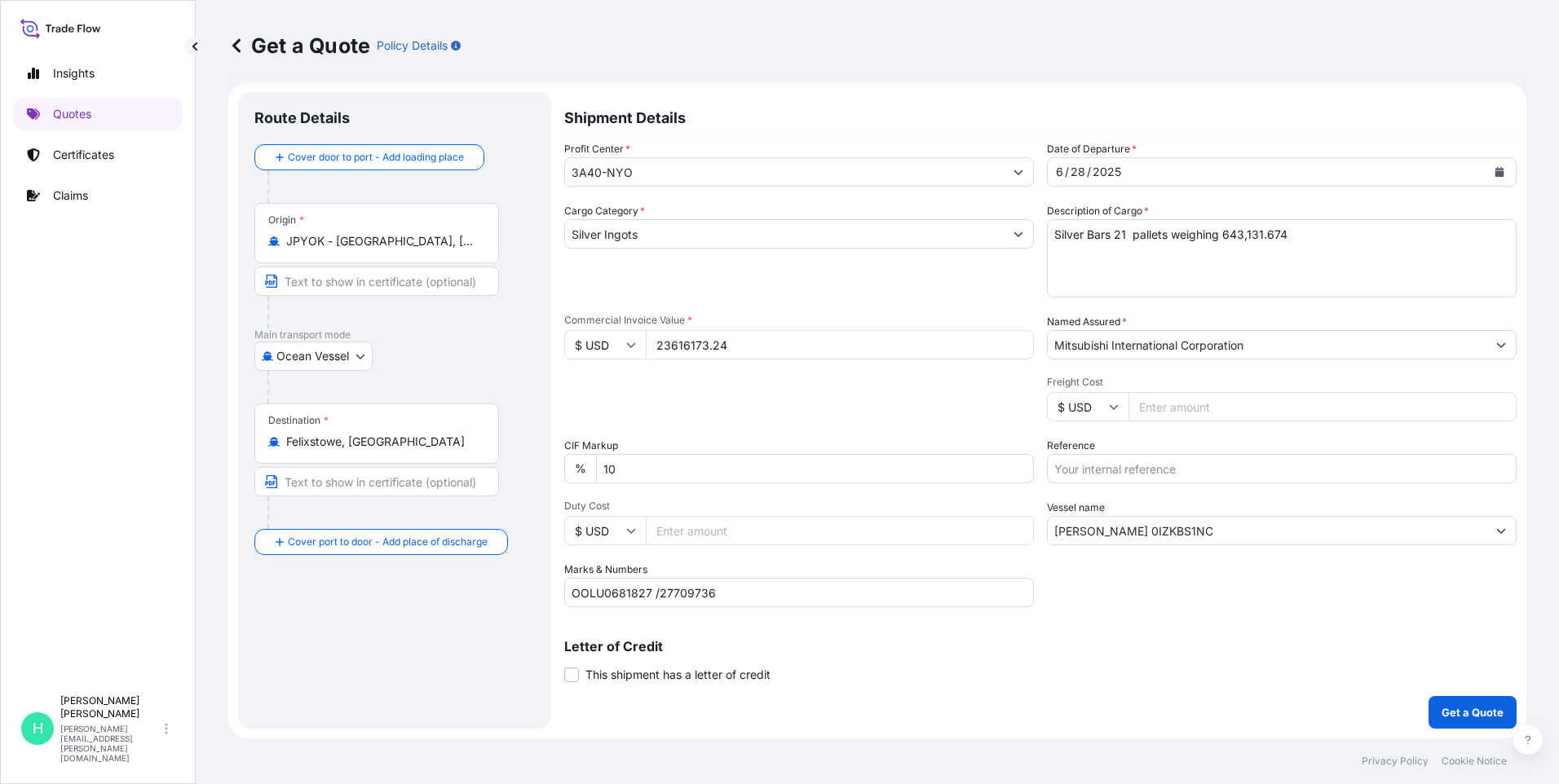 type on "23616173.24" 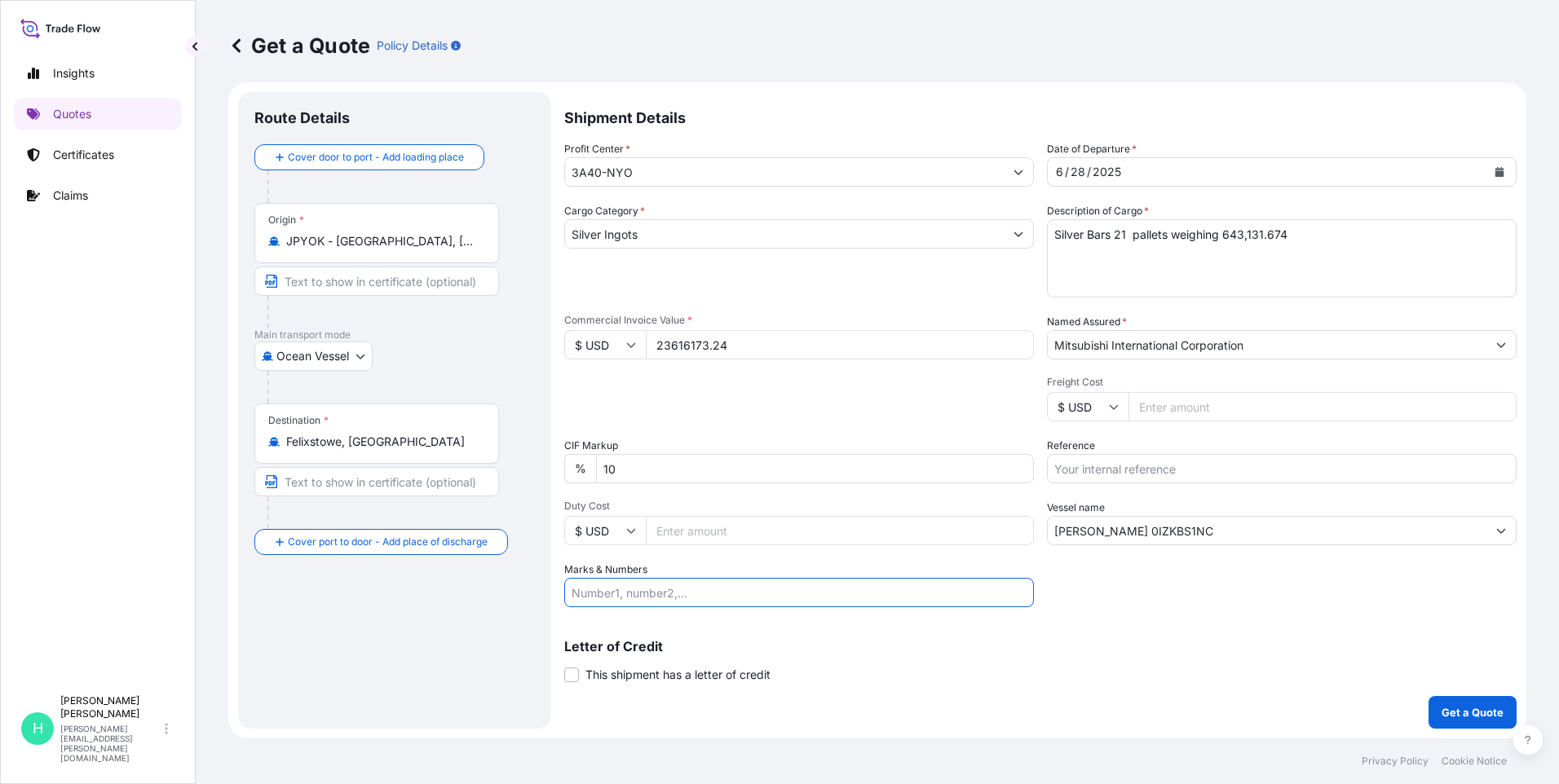 paste on "CSLU2286621" 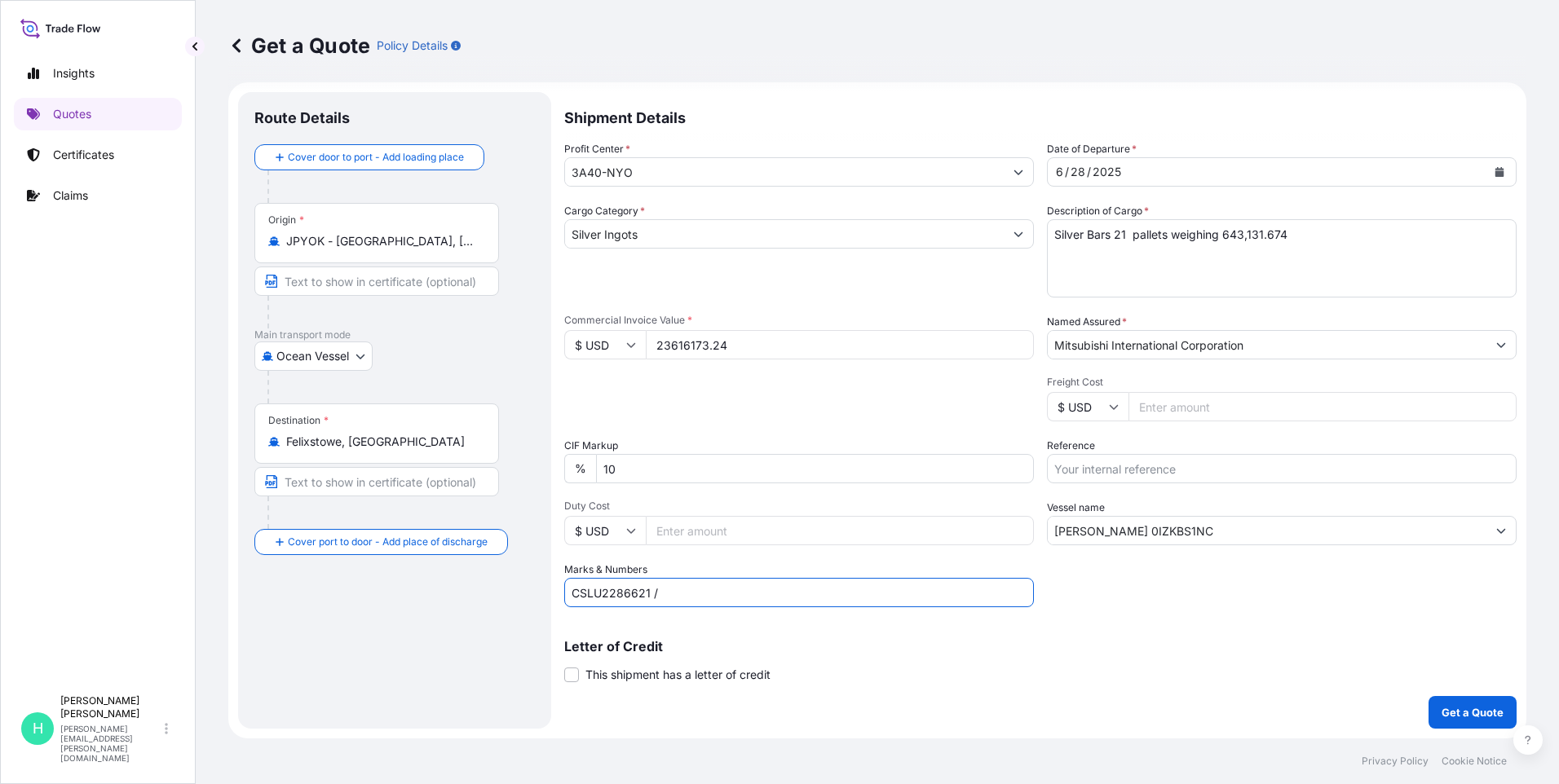 click on "CSLU2286621 /" at bounding box center (799, 592) 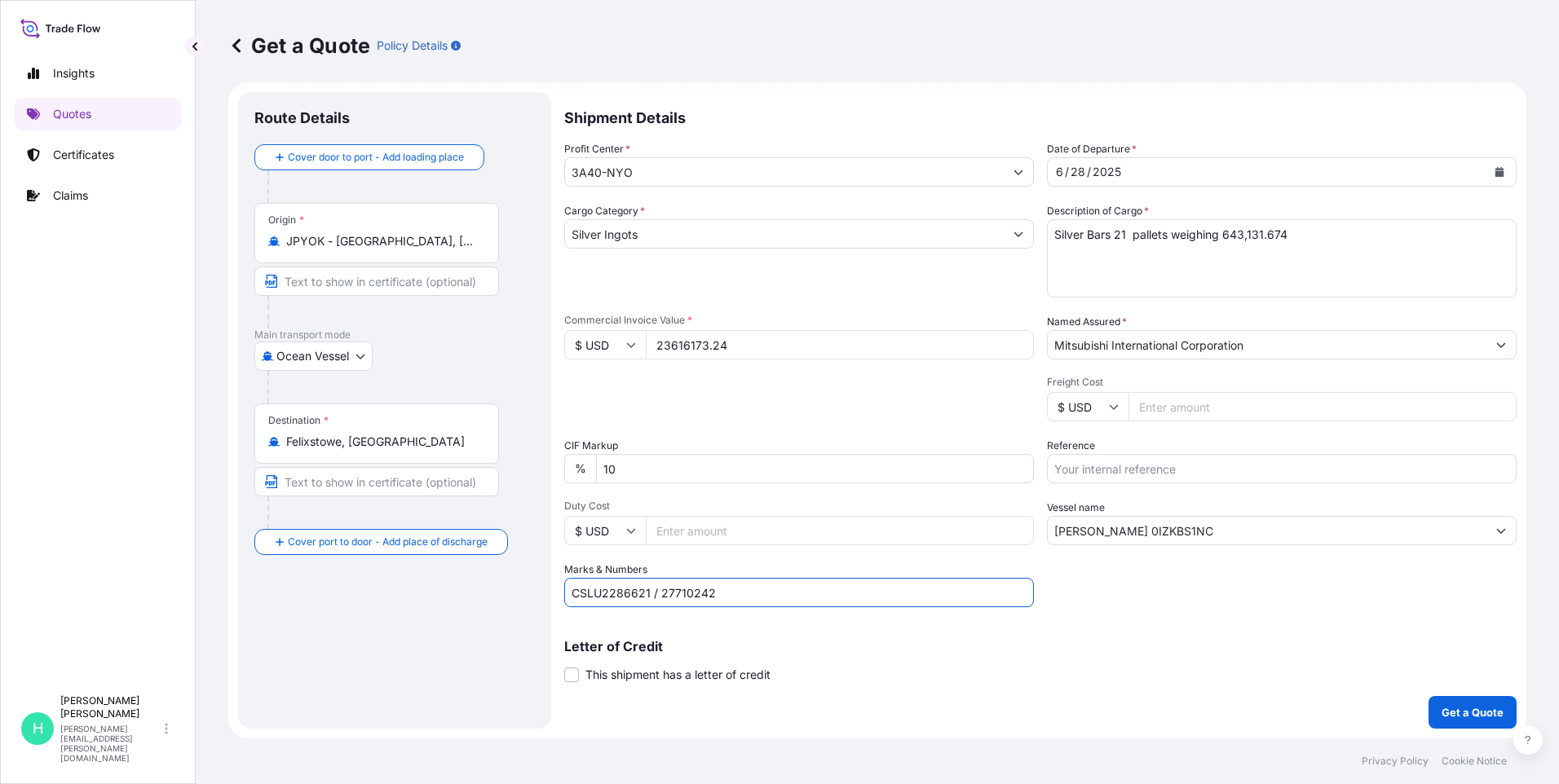 type on "CSLU2286621 / 27710242" 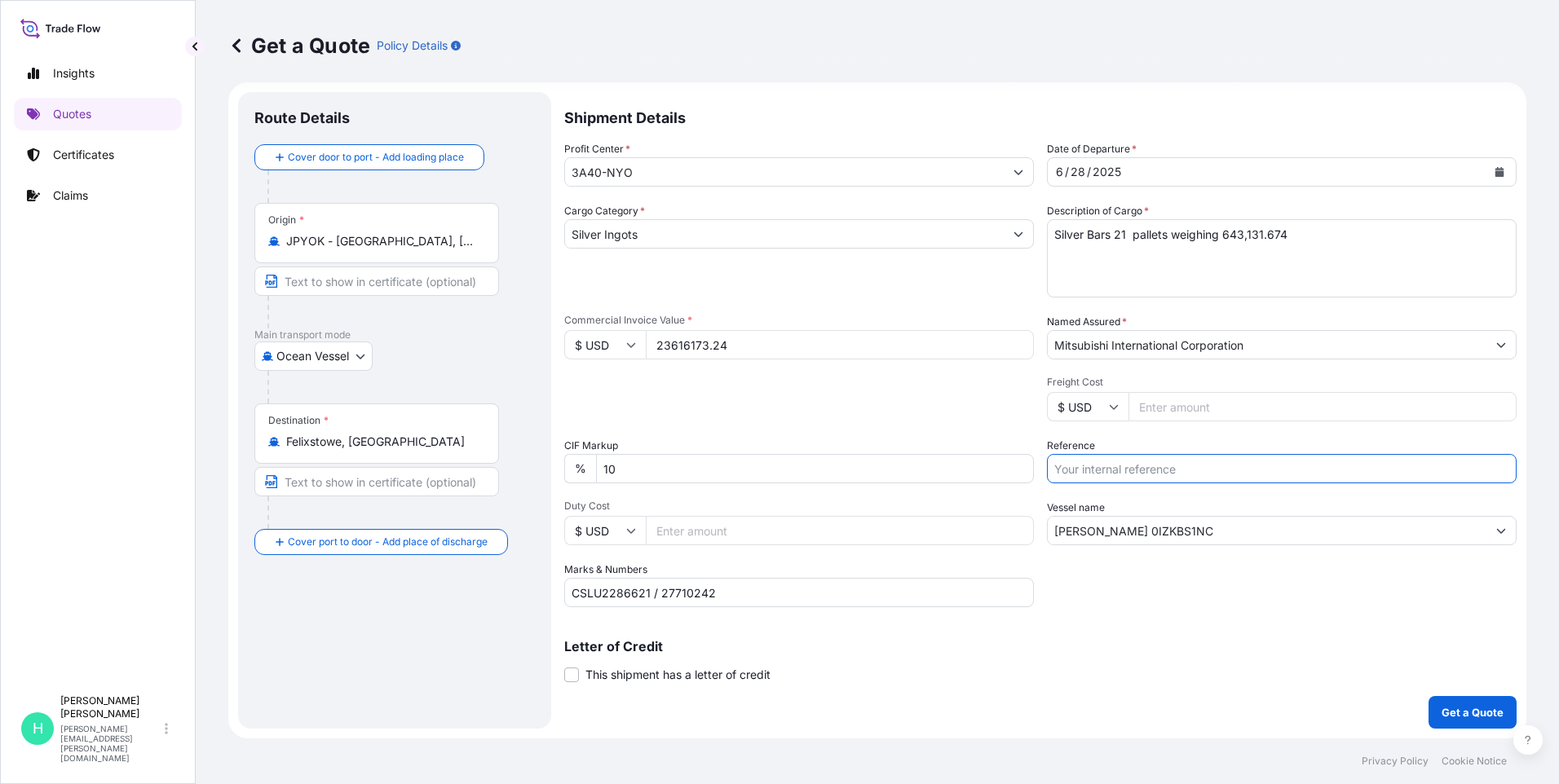 paste on "AP25093" 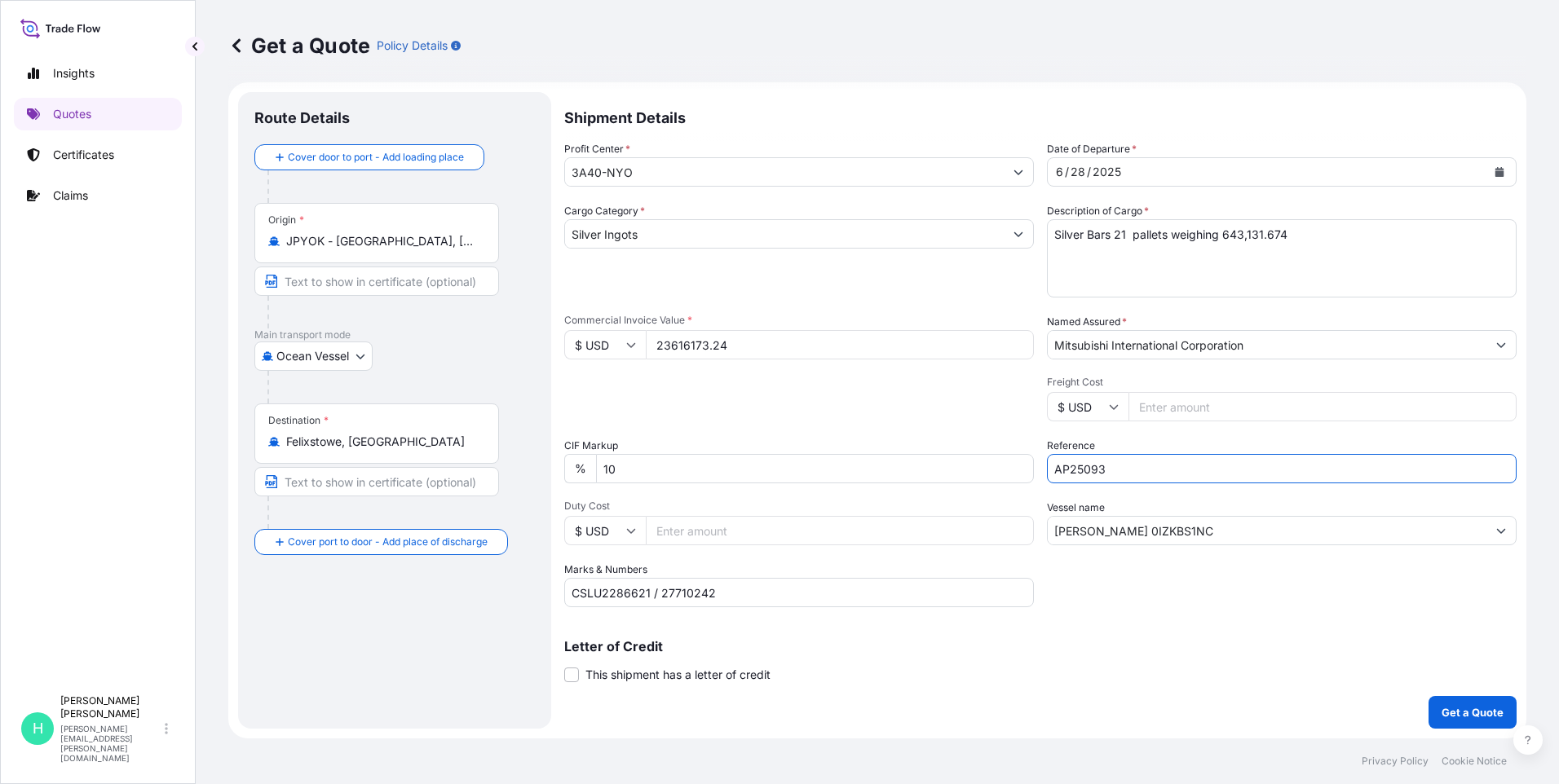 type on "AP25093" 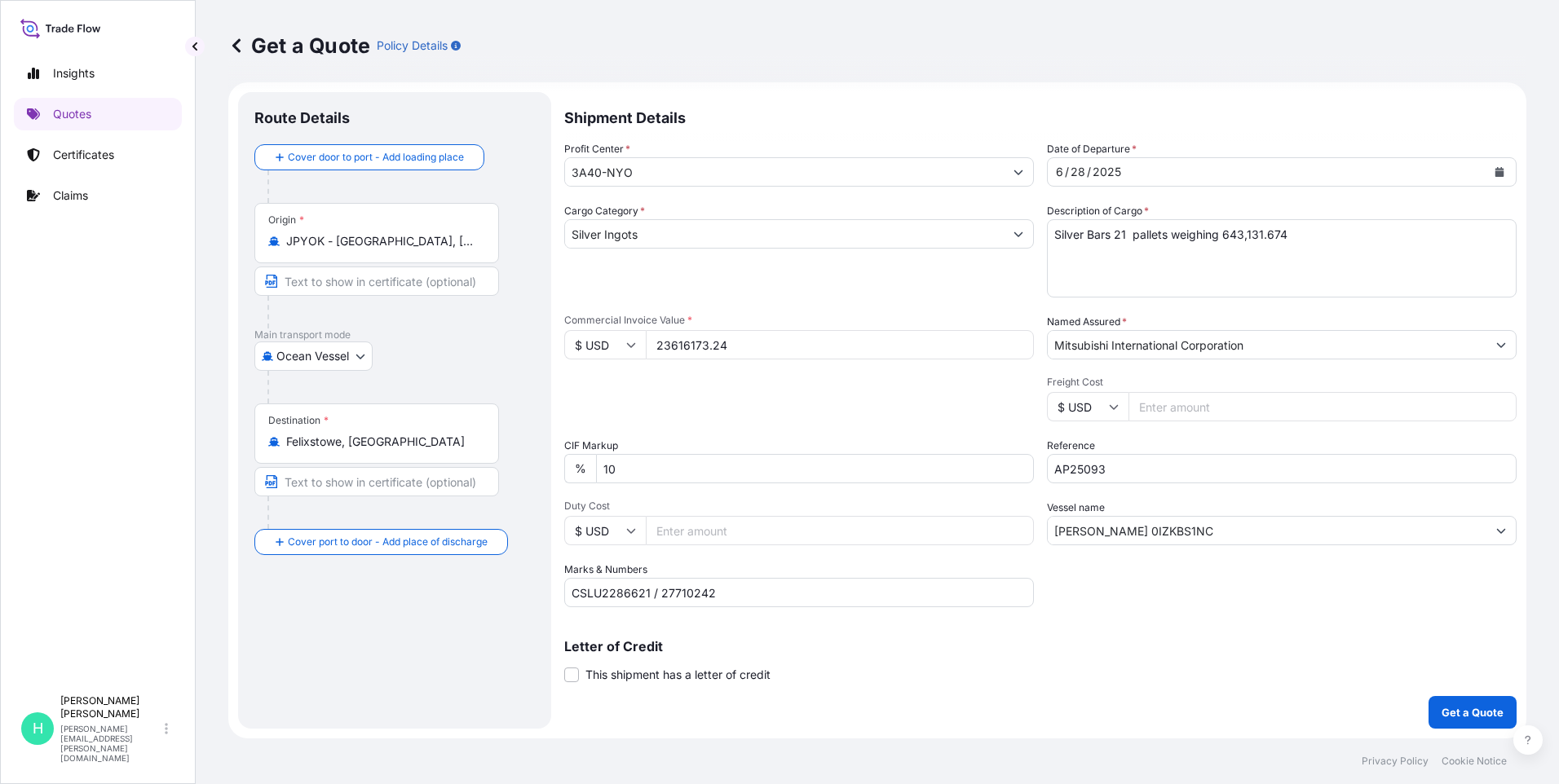 click on "Freight Cost" at bounding box center [1323, 407] 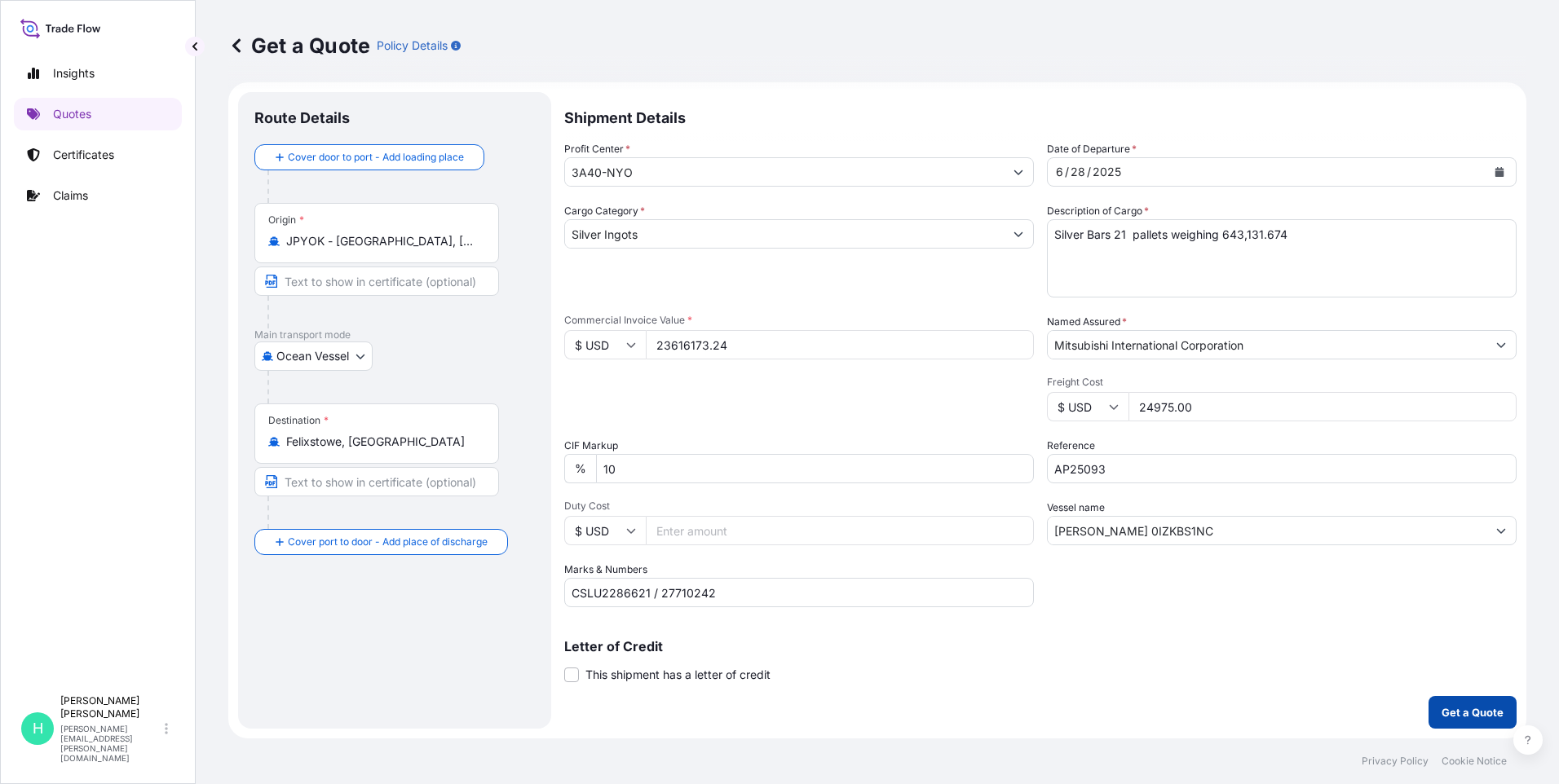 type on "24975.00" 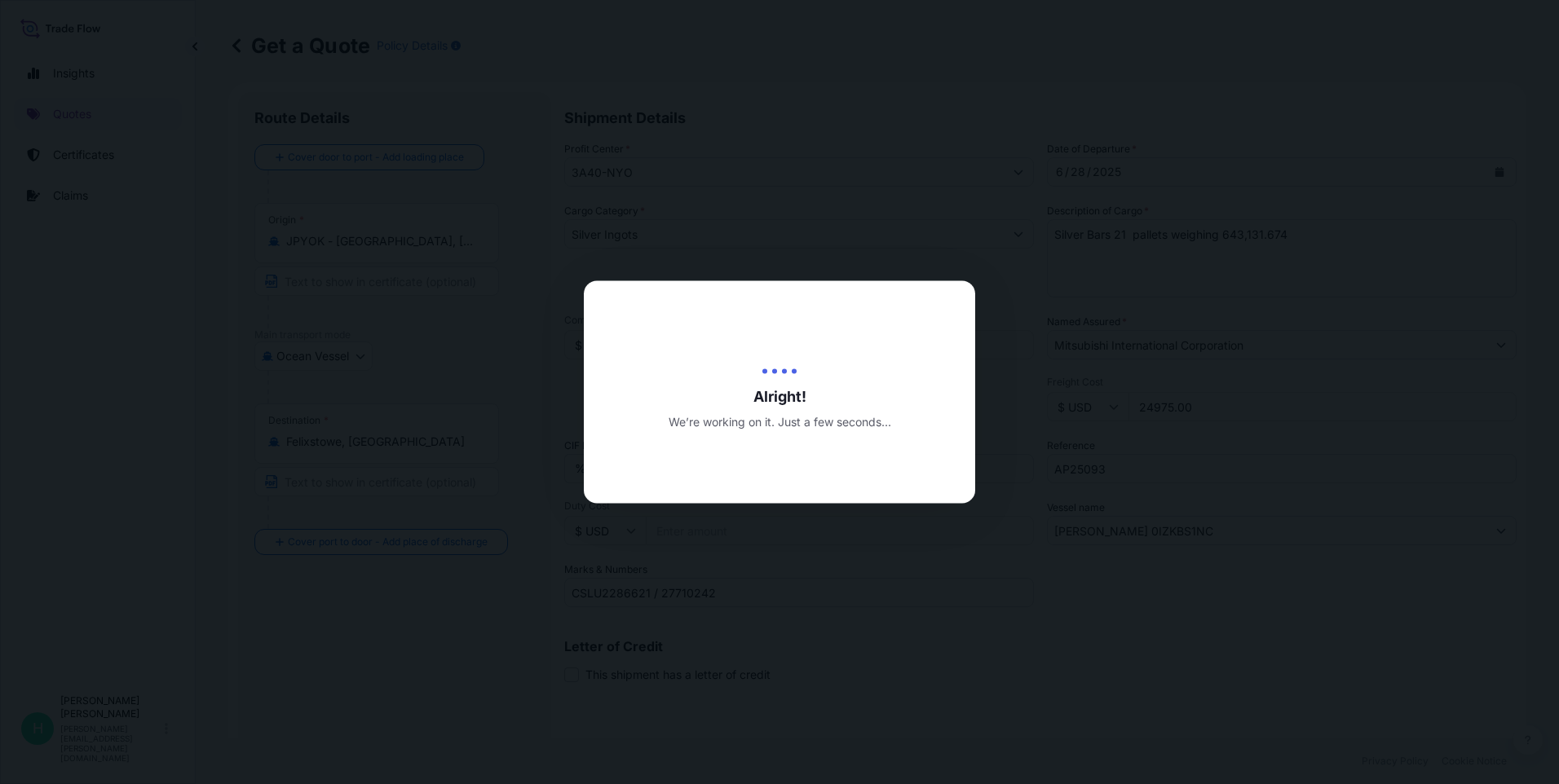 type on "[DATE]" 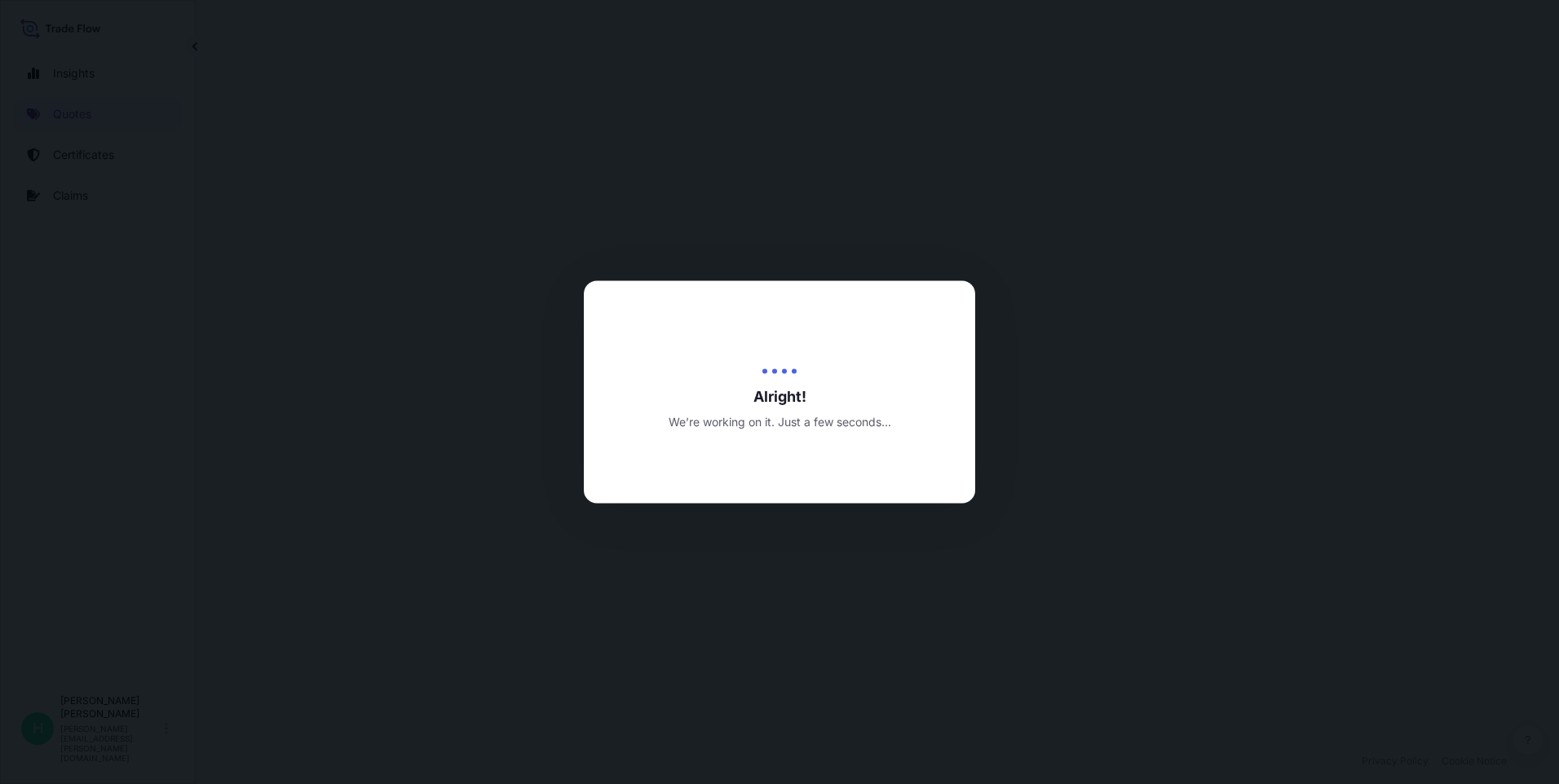scroll, scrollTop: 0, scrollLeft: 0, axis: both 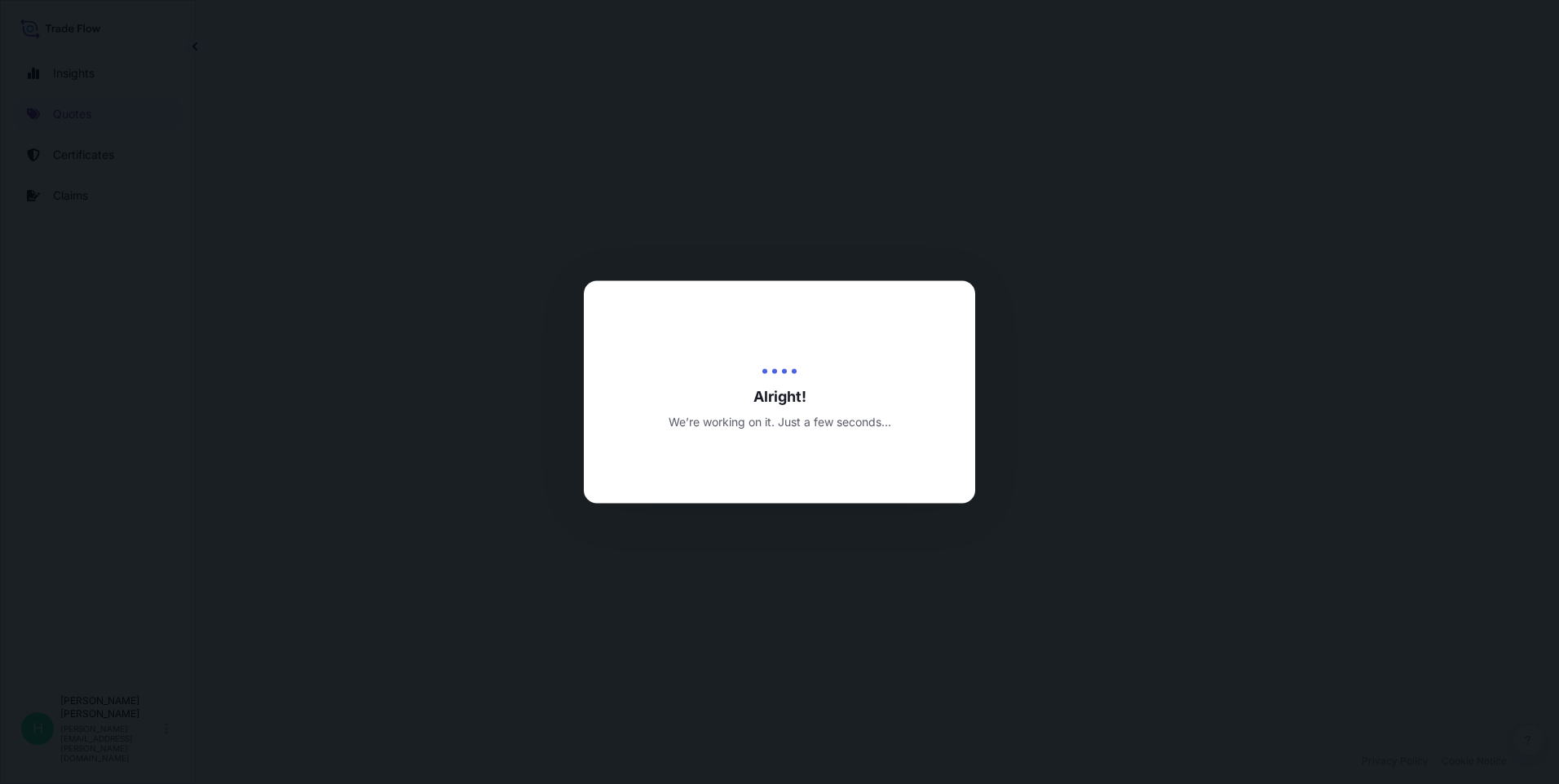 select on "Ocean Vessel" 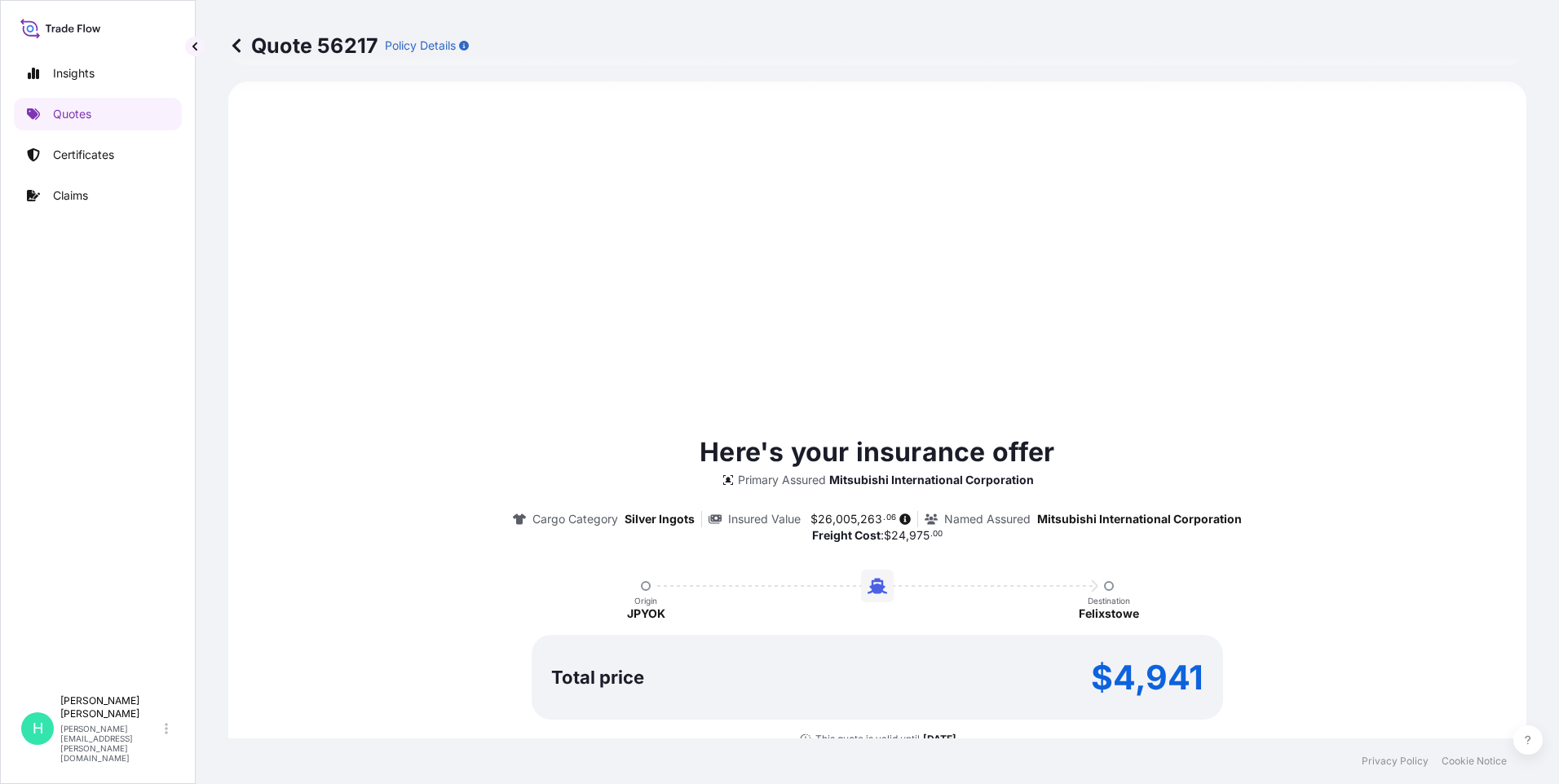 scroll, scrollTop: 1015, scrollLeft: 0, axis: vertical 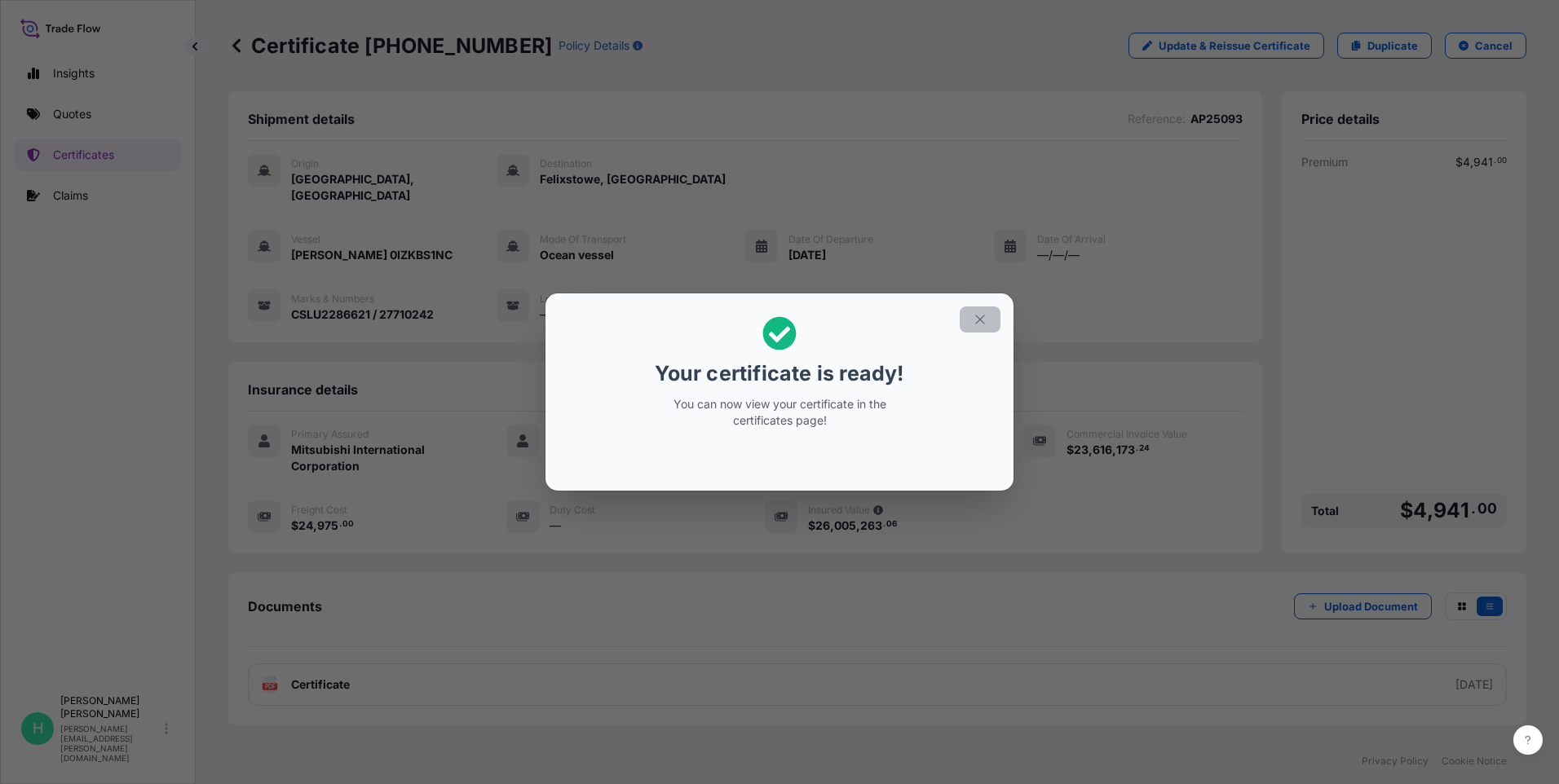 click 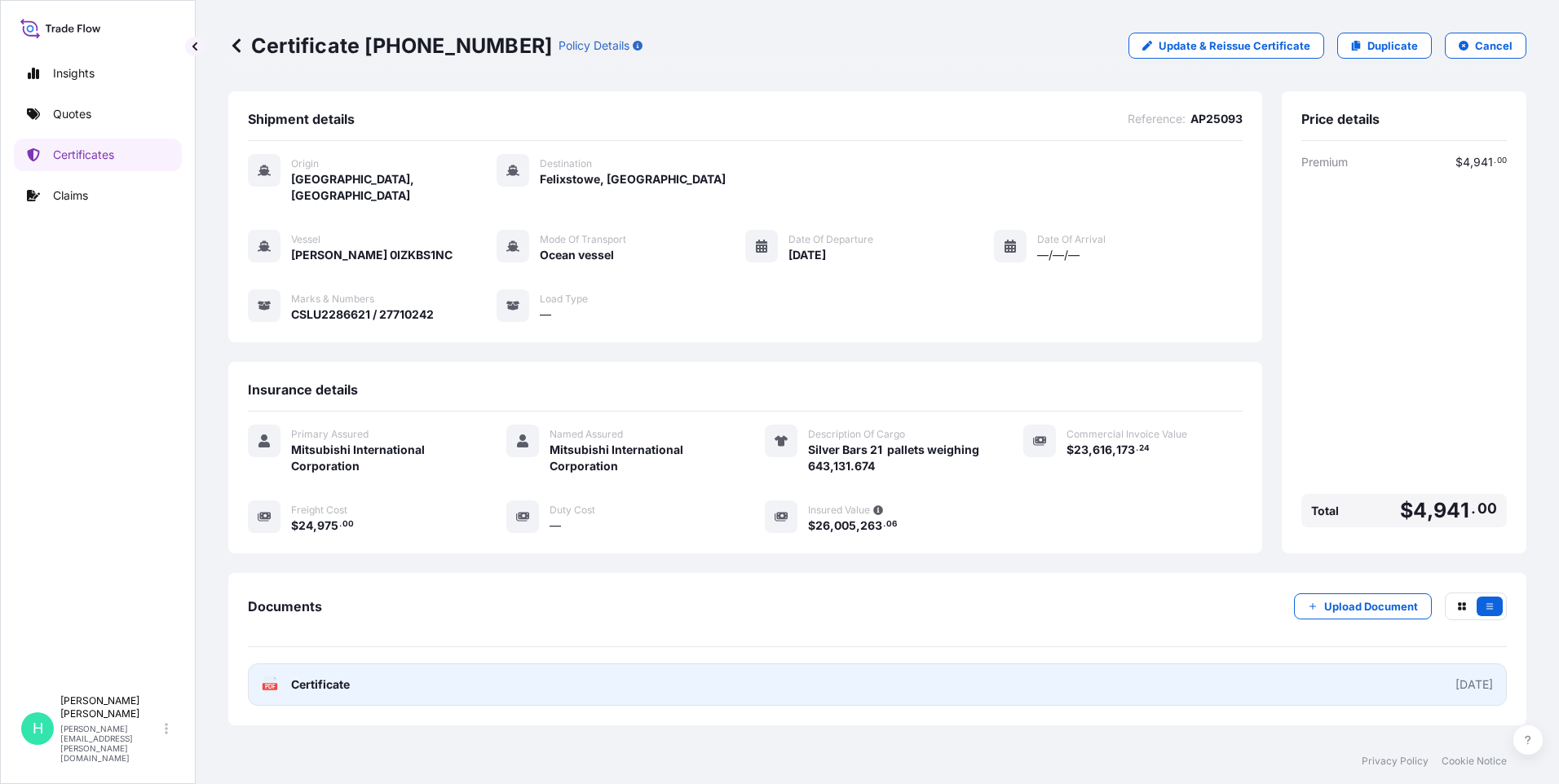 click on "PDF Certificate [DATE]" at bounding box center (877, 685) 